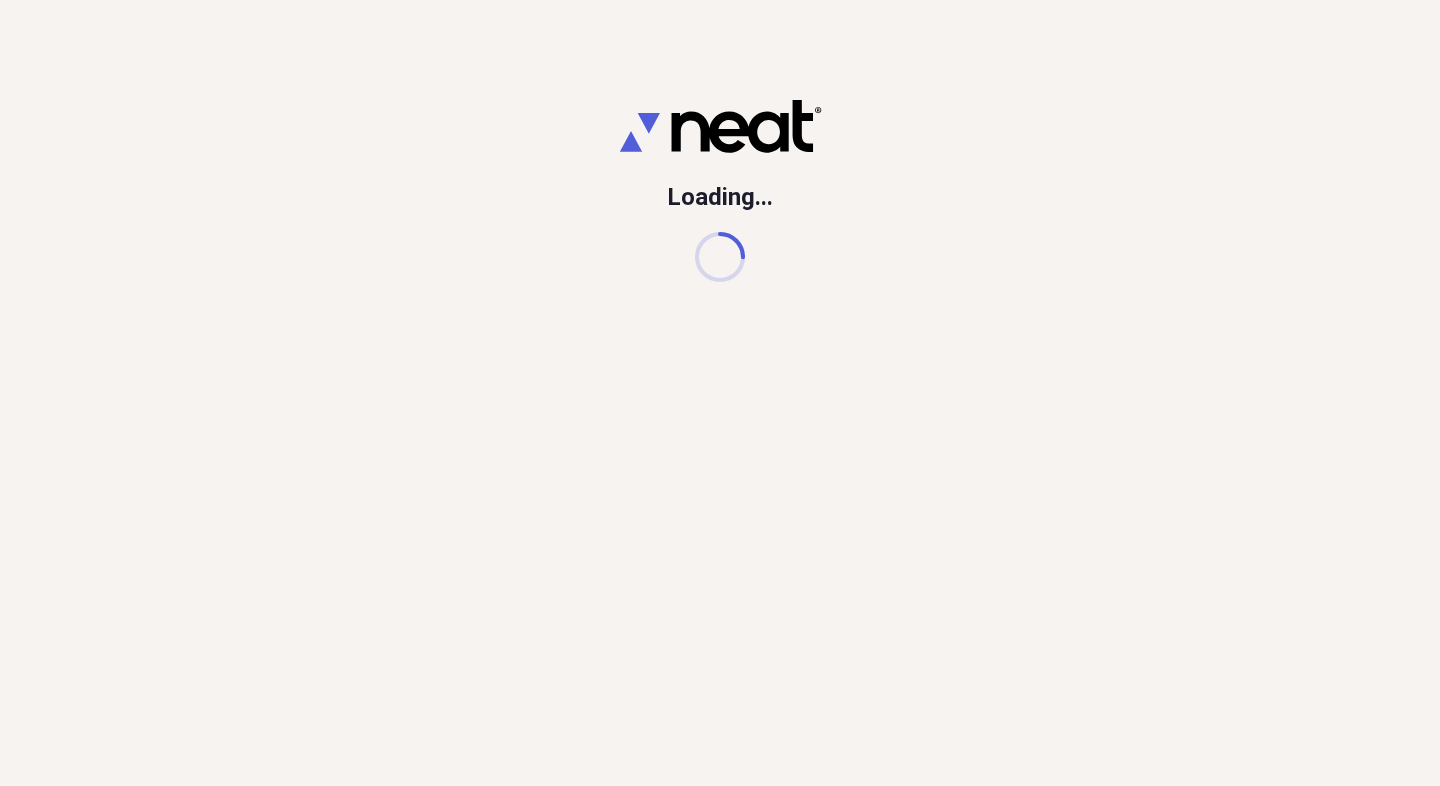 scroll, scrollTop: 0, scrollLeft: 0, axis: both 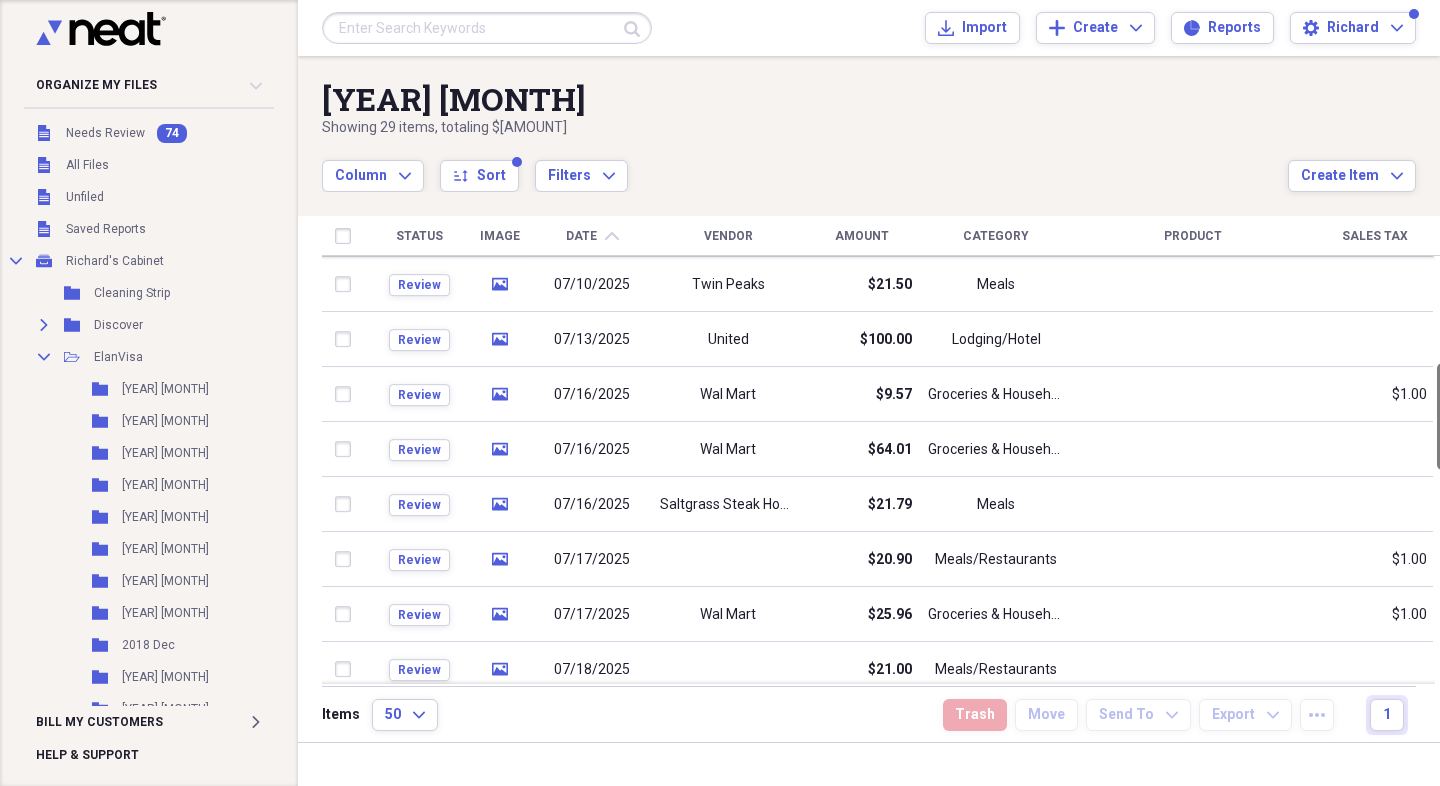 drag, startPoint x: 1430, startPoint y: 316, endPoint x: 1427, endPoint y: 419, distance: 103.04368 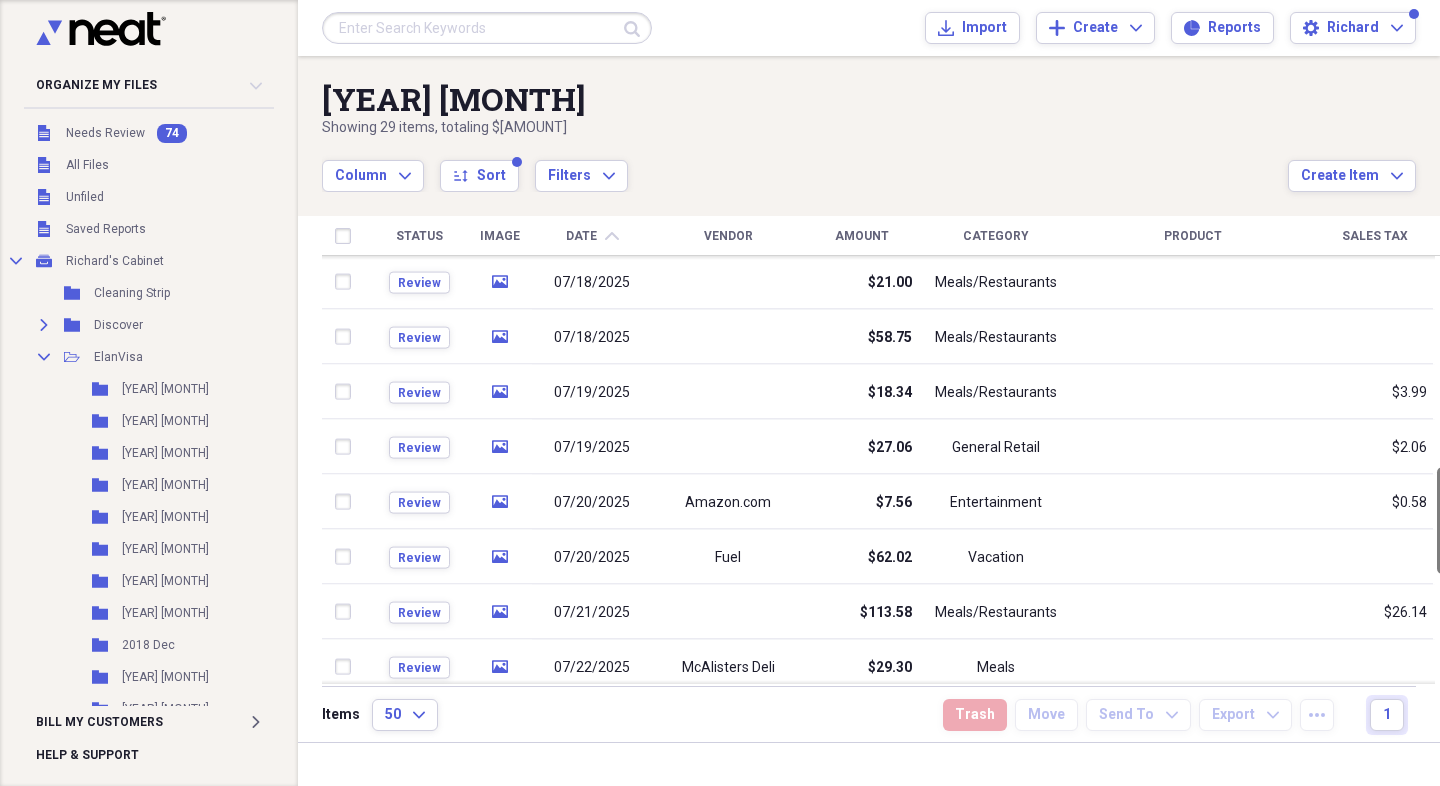 drag, startPoint x: 1434, startPoint y: 416, endPoint x: 1428, endPoint y: 520, distance: 104.172935 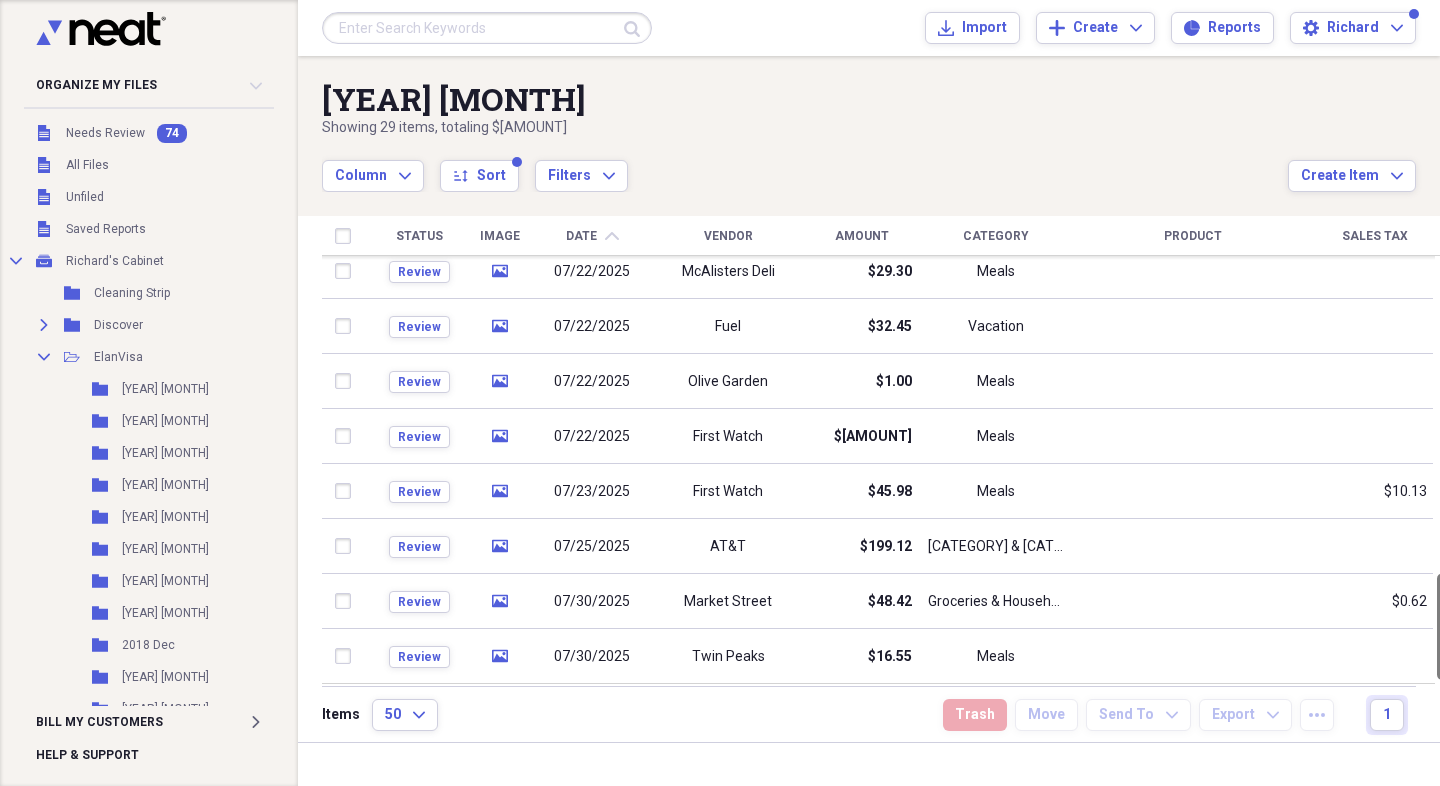 drag, startPoint x: 1430, startPoint y: 518, endPoint x: 1428, endPoint y: 643, distance: 125.016 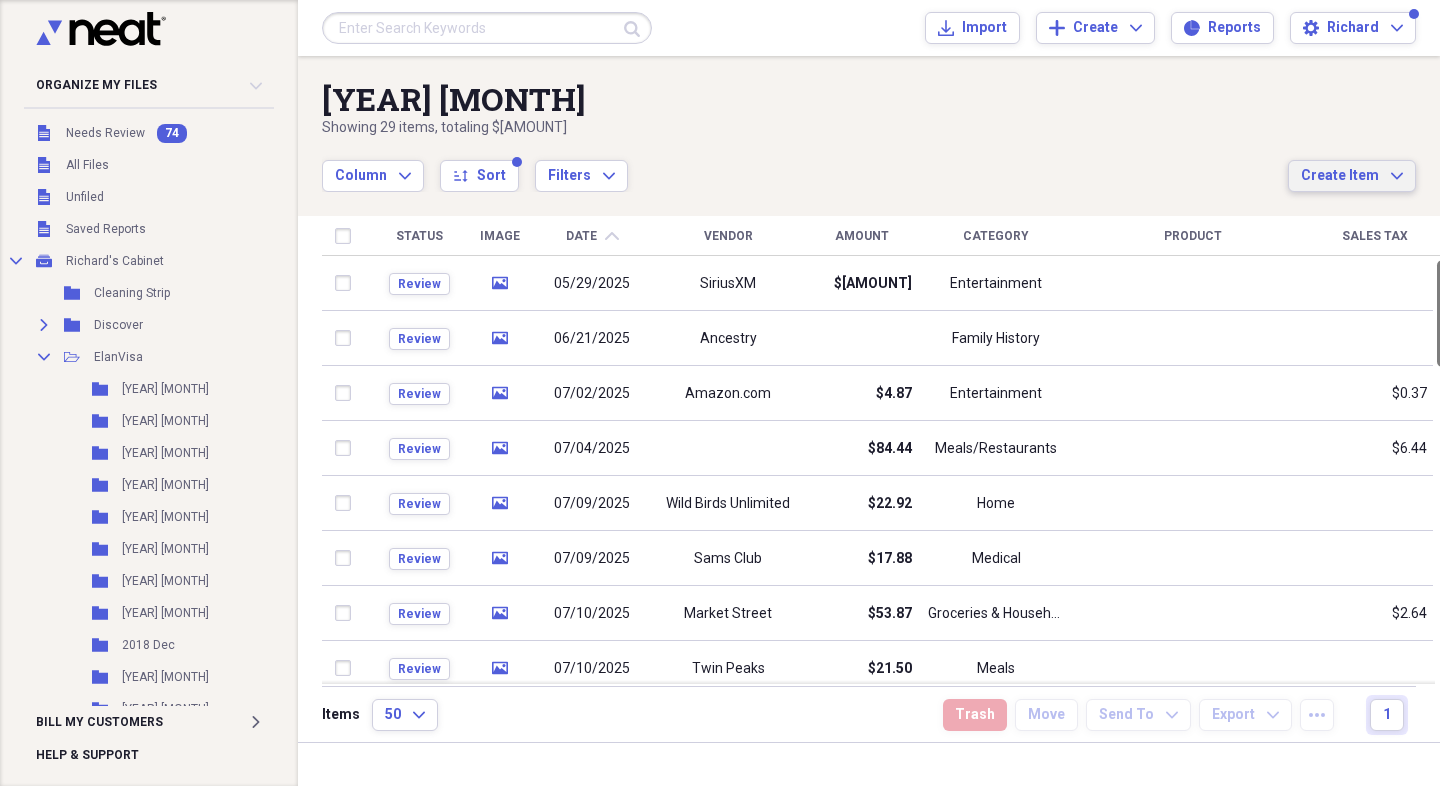 drag, startPoint x: 1433, startPoint y: 610, endPoint x: 1414, endPoint y: 166, distance: 444.40634 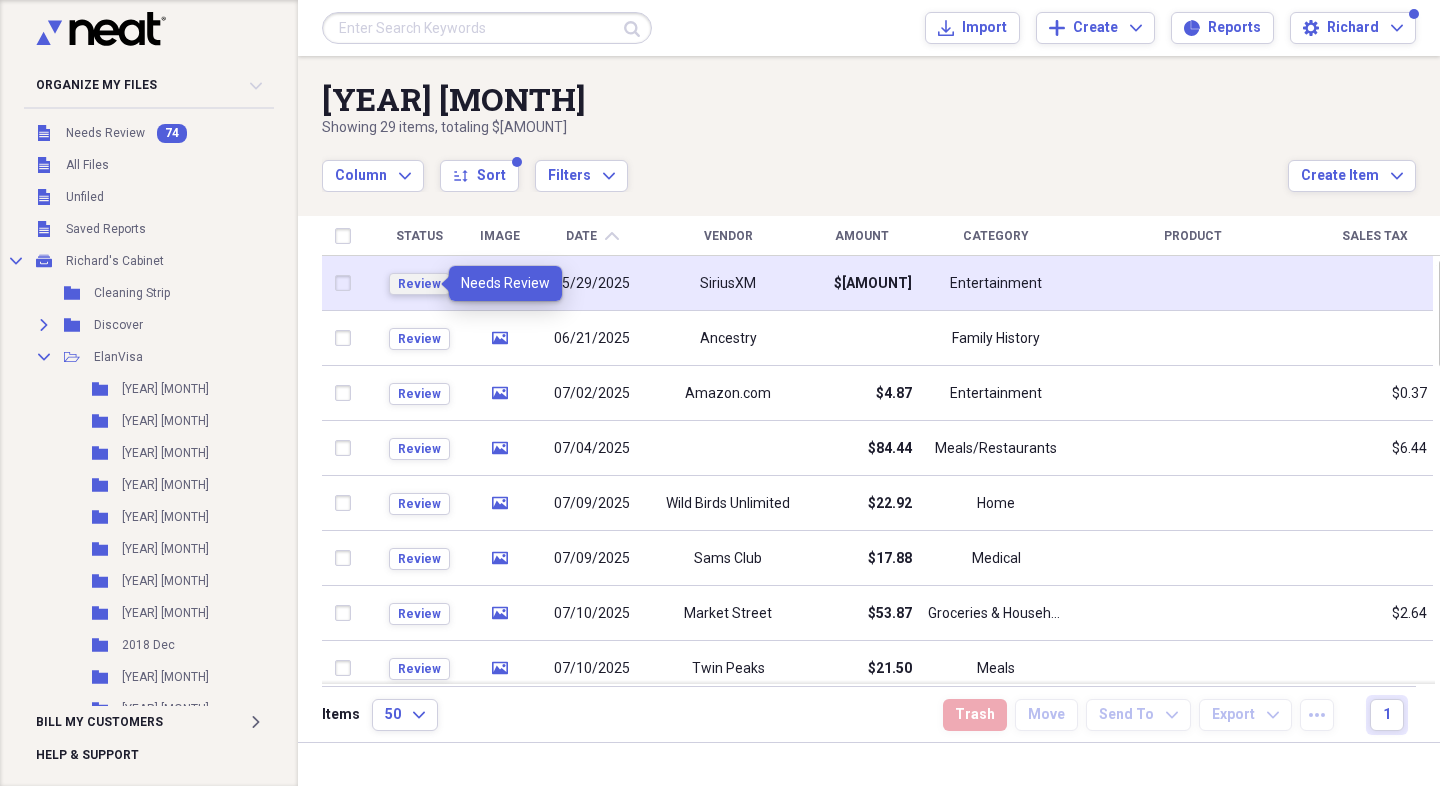 click on "Review" at bounding box center [419, 284] 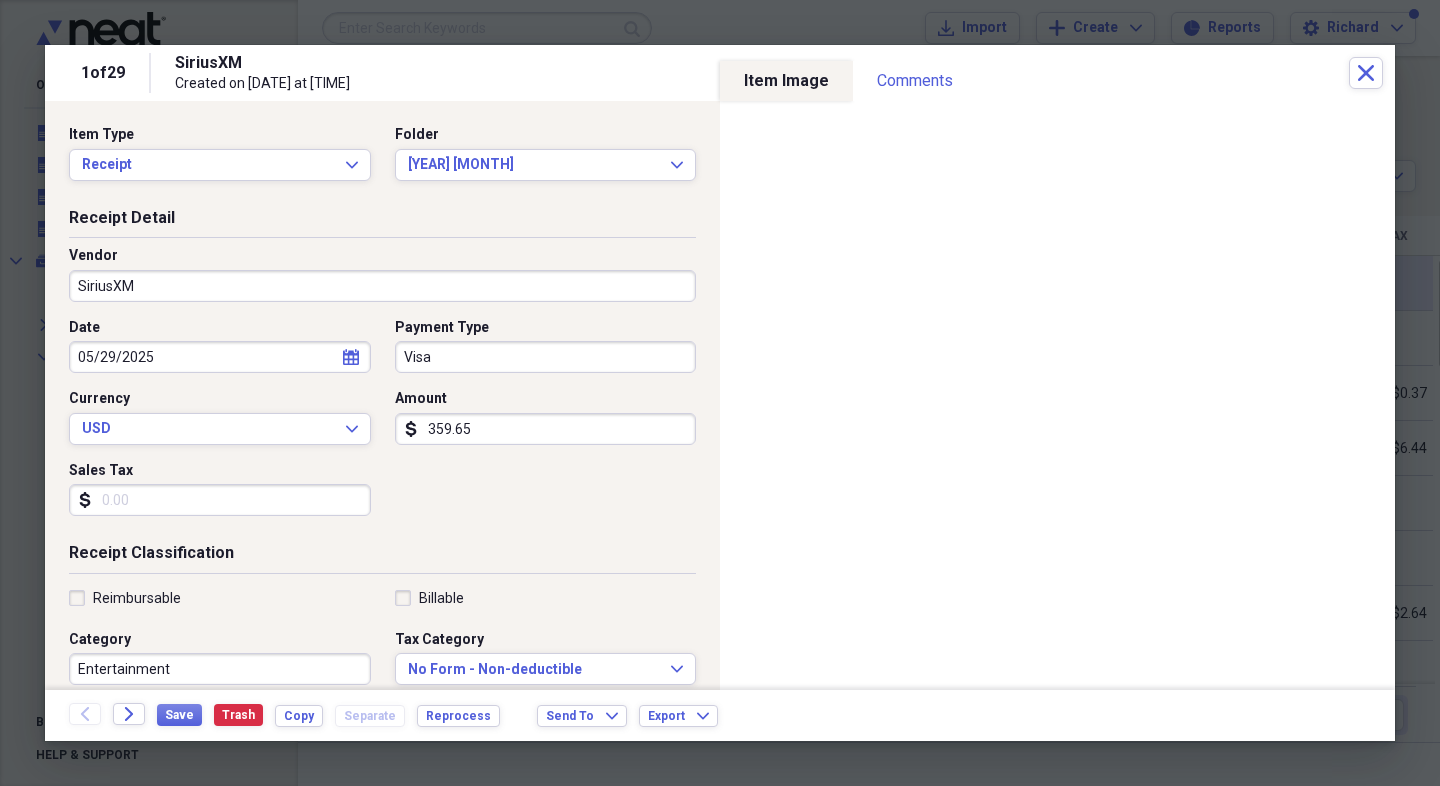 click on "calendar" 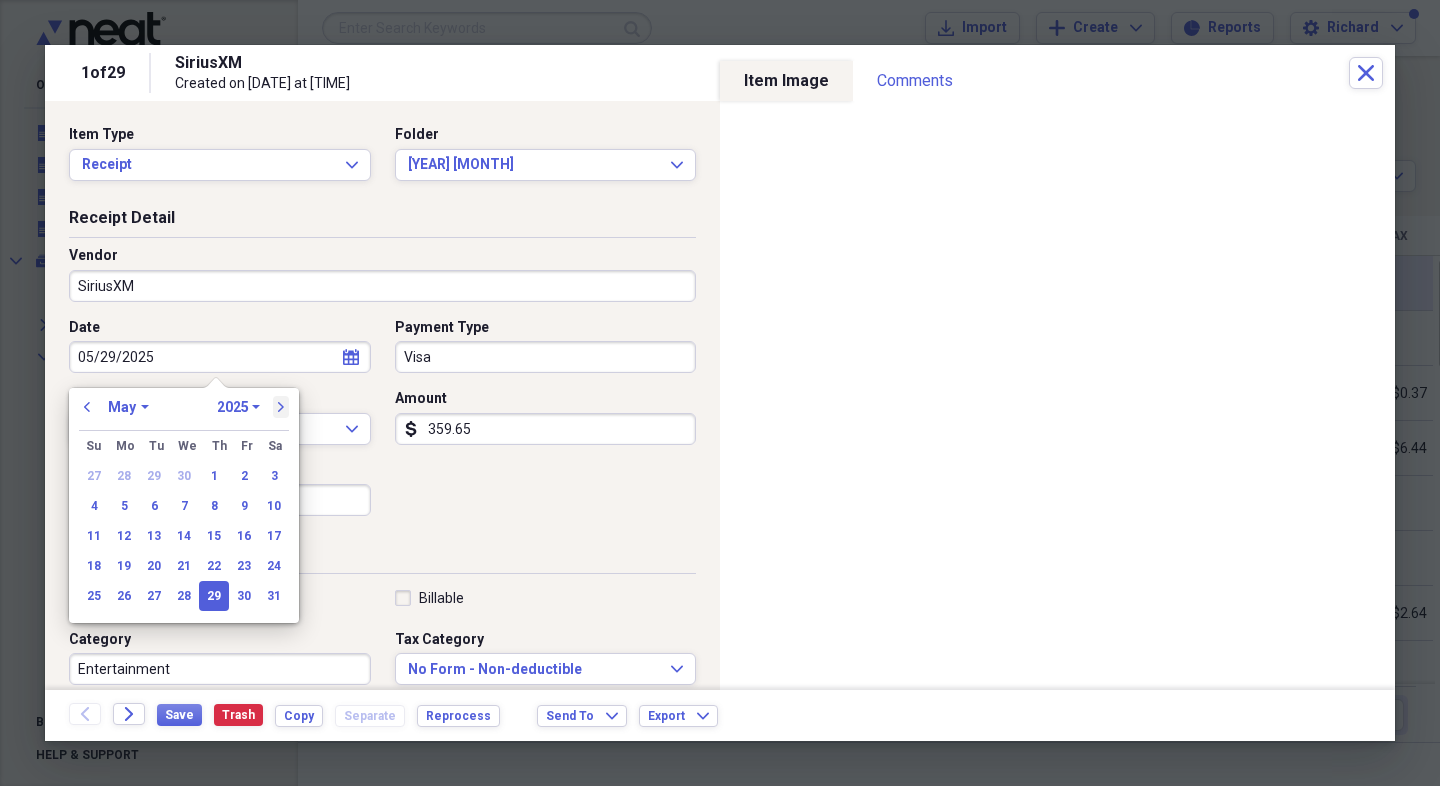 click on "next" at bounding box center [281, 407] 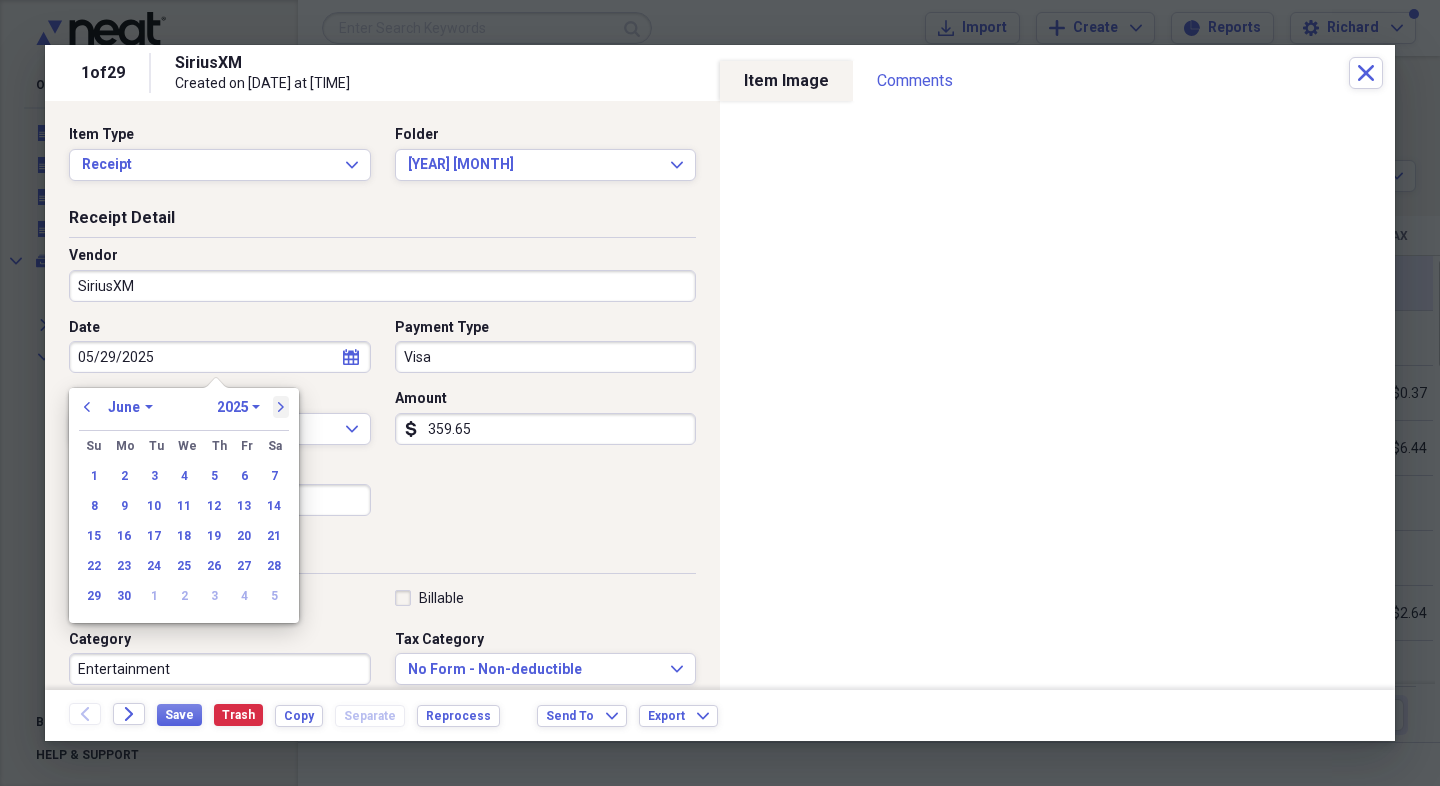 click on "next" at bounding box center [281, 407] 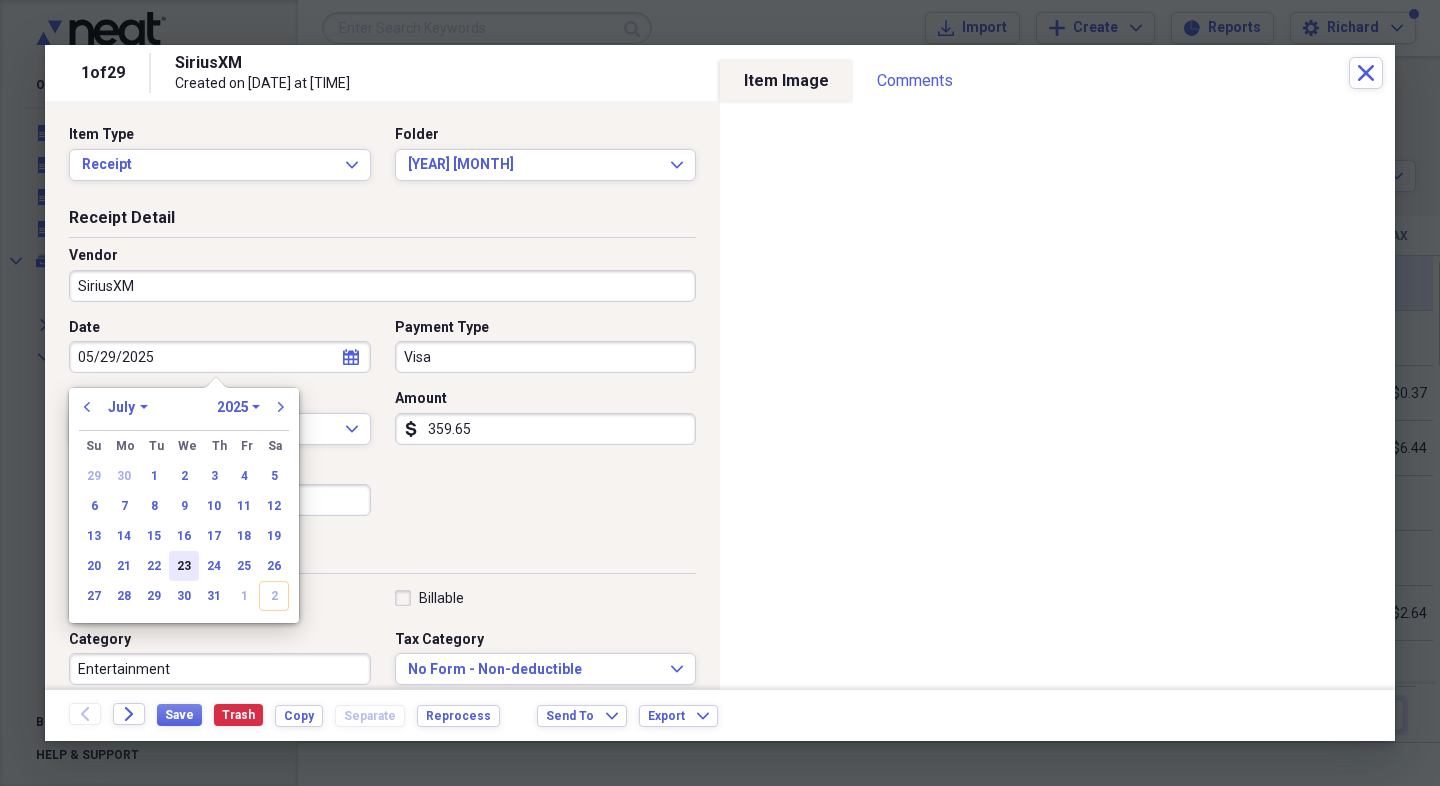 click on "23" at bounding box center (184, 566) 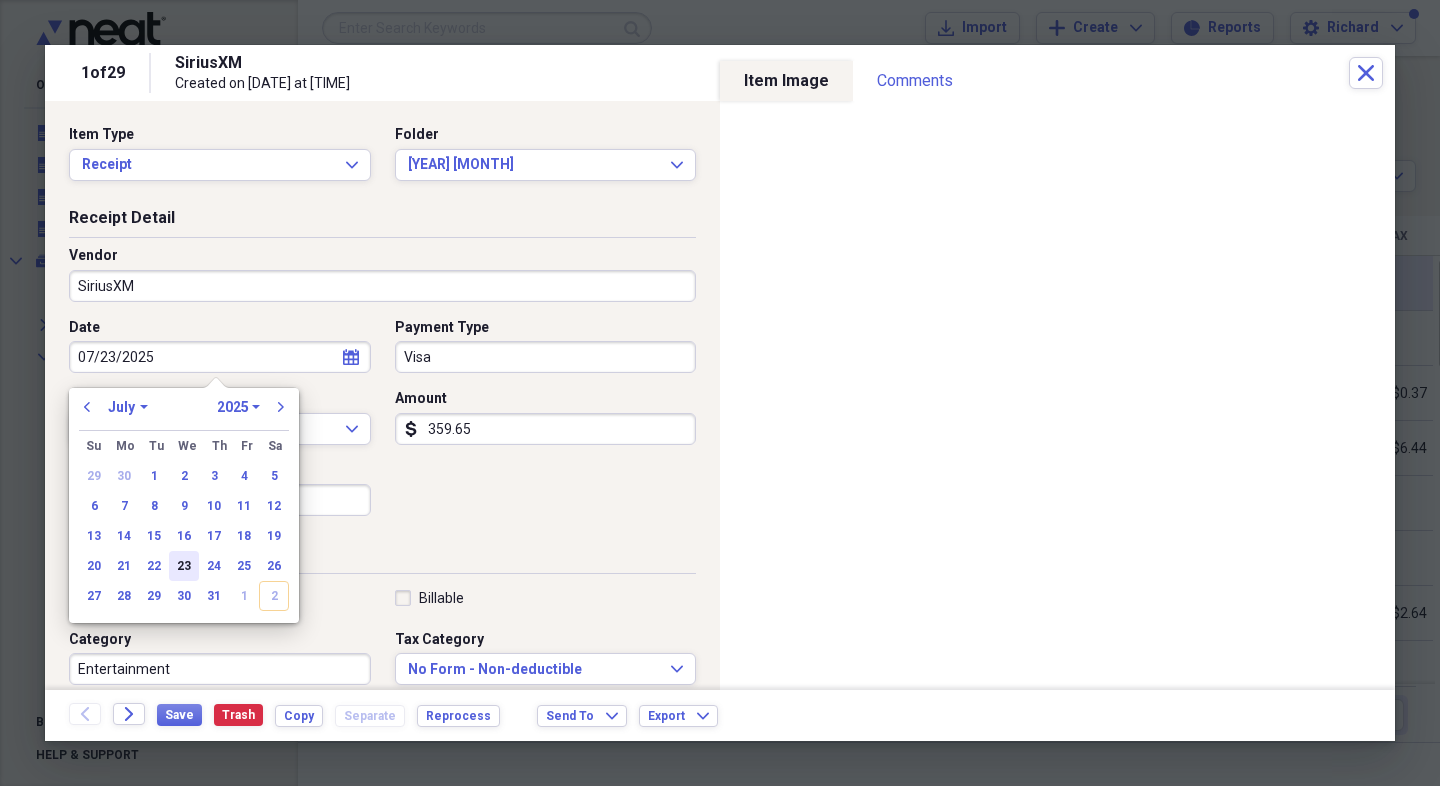 type on "07/23/2025" 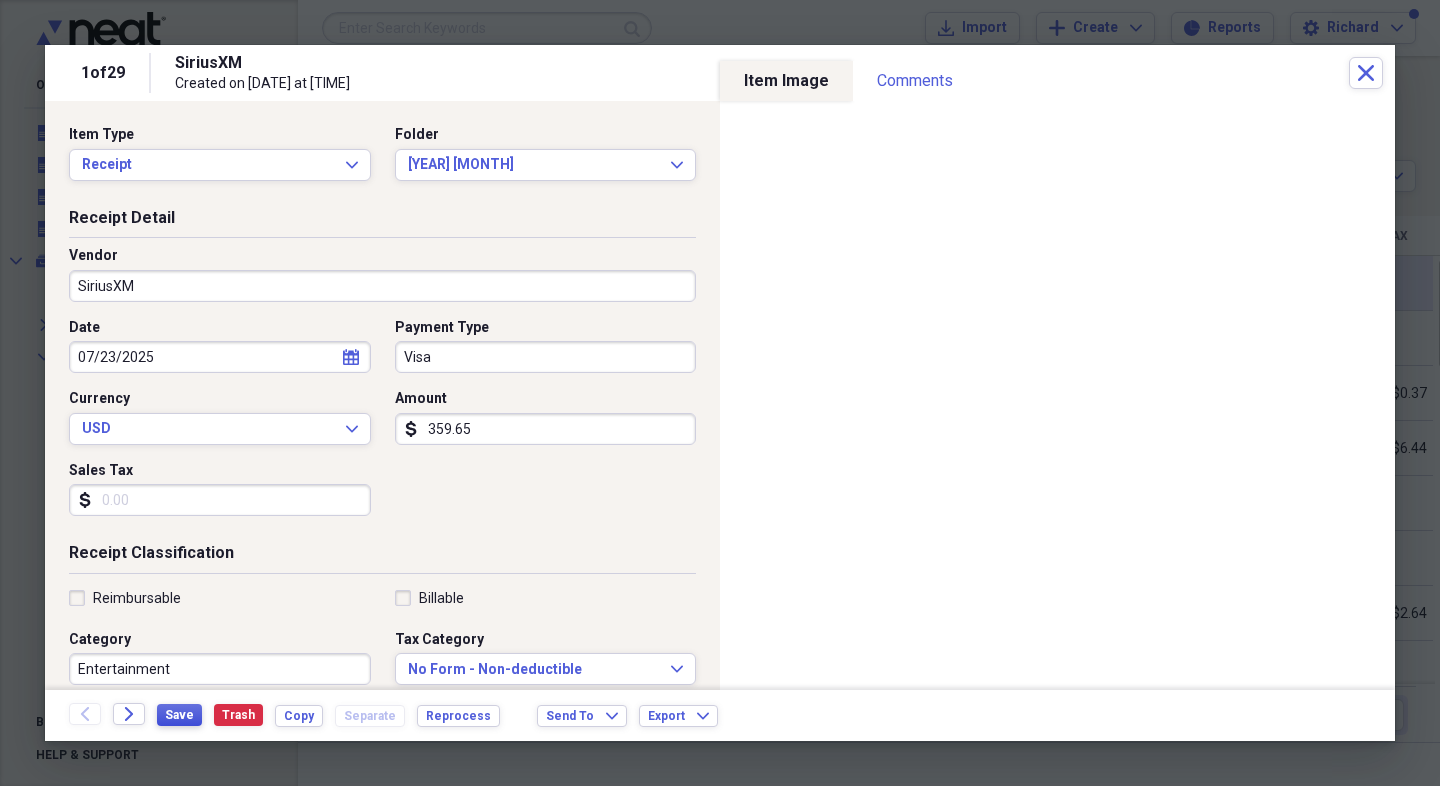 click on "Save" at bounding box center (179, 715) 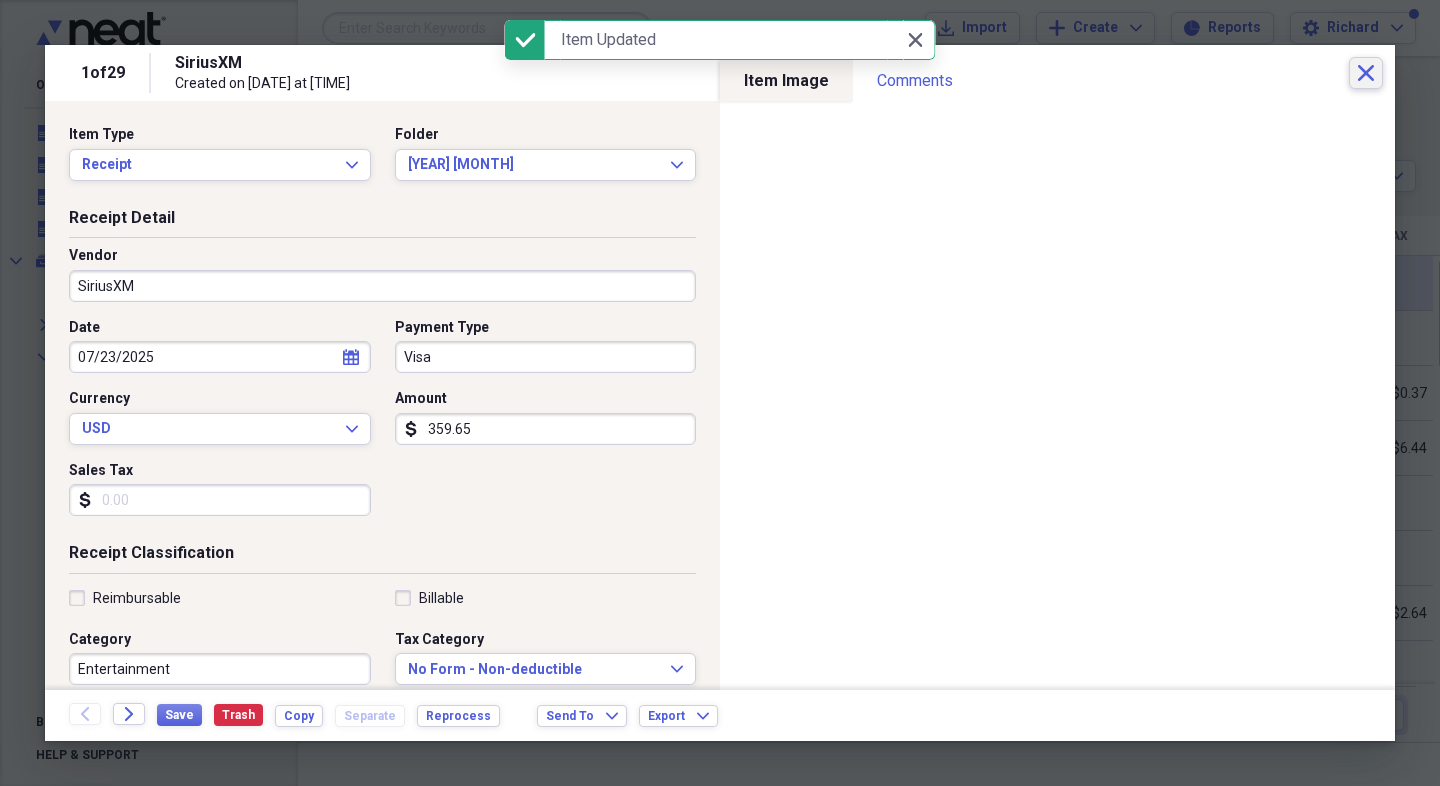 click on "Close" at bounding box center [1366, 73] 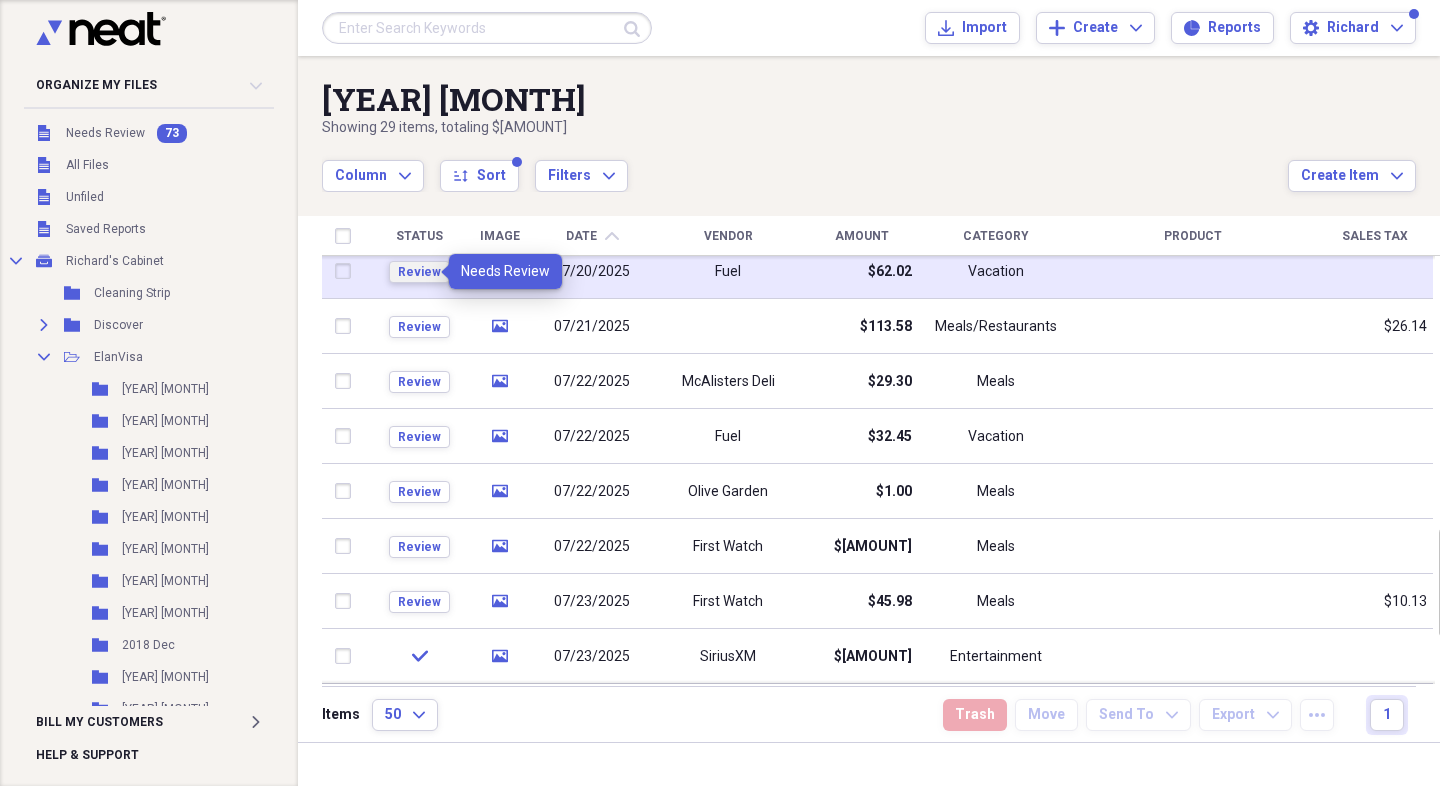 click on "Review" at bounding box center (419, 272) 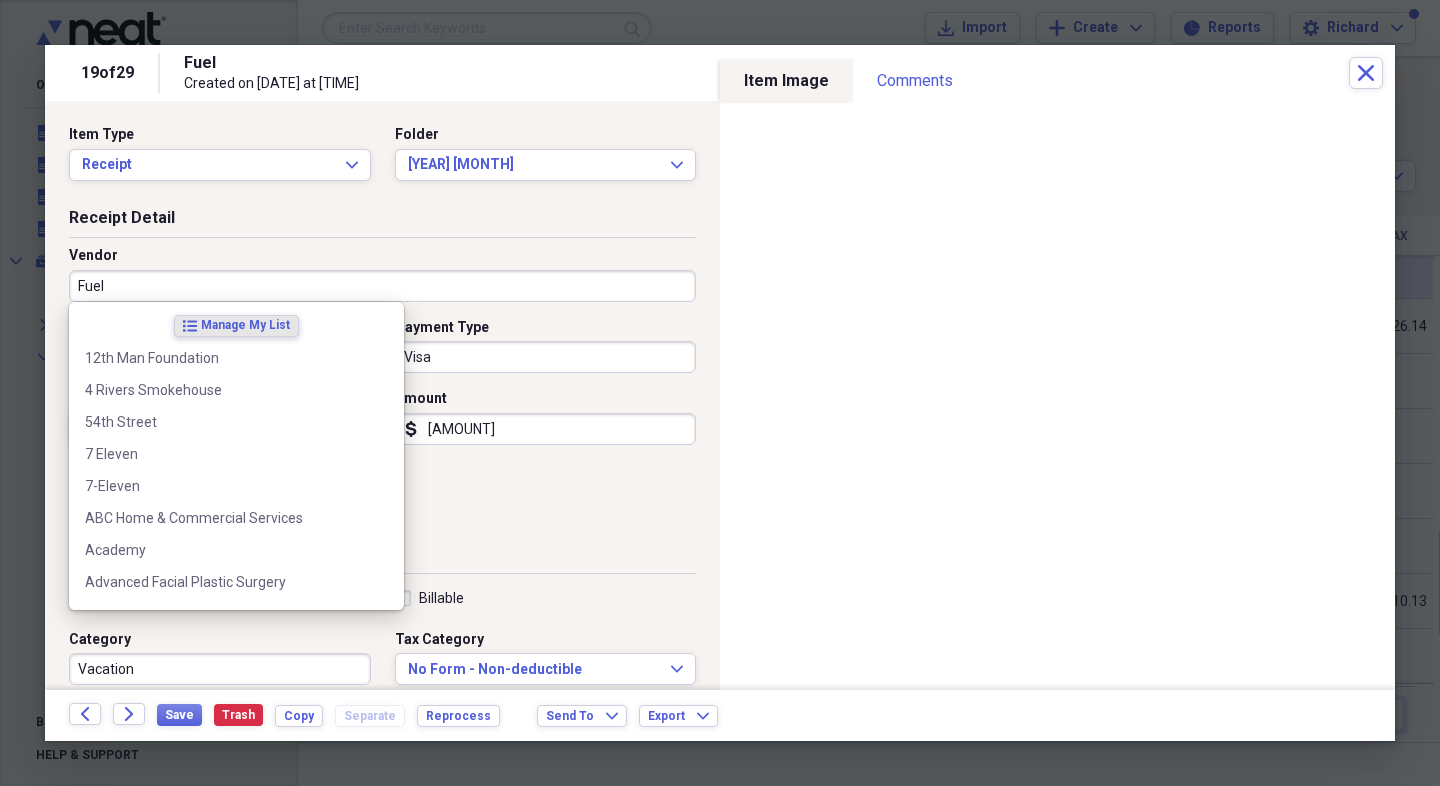 click on "Fuel" at bounding box center (382, 286) 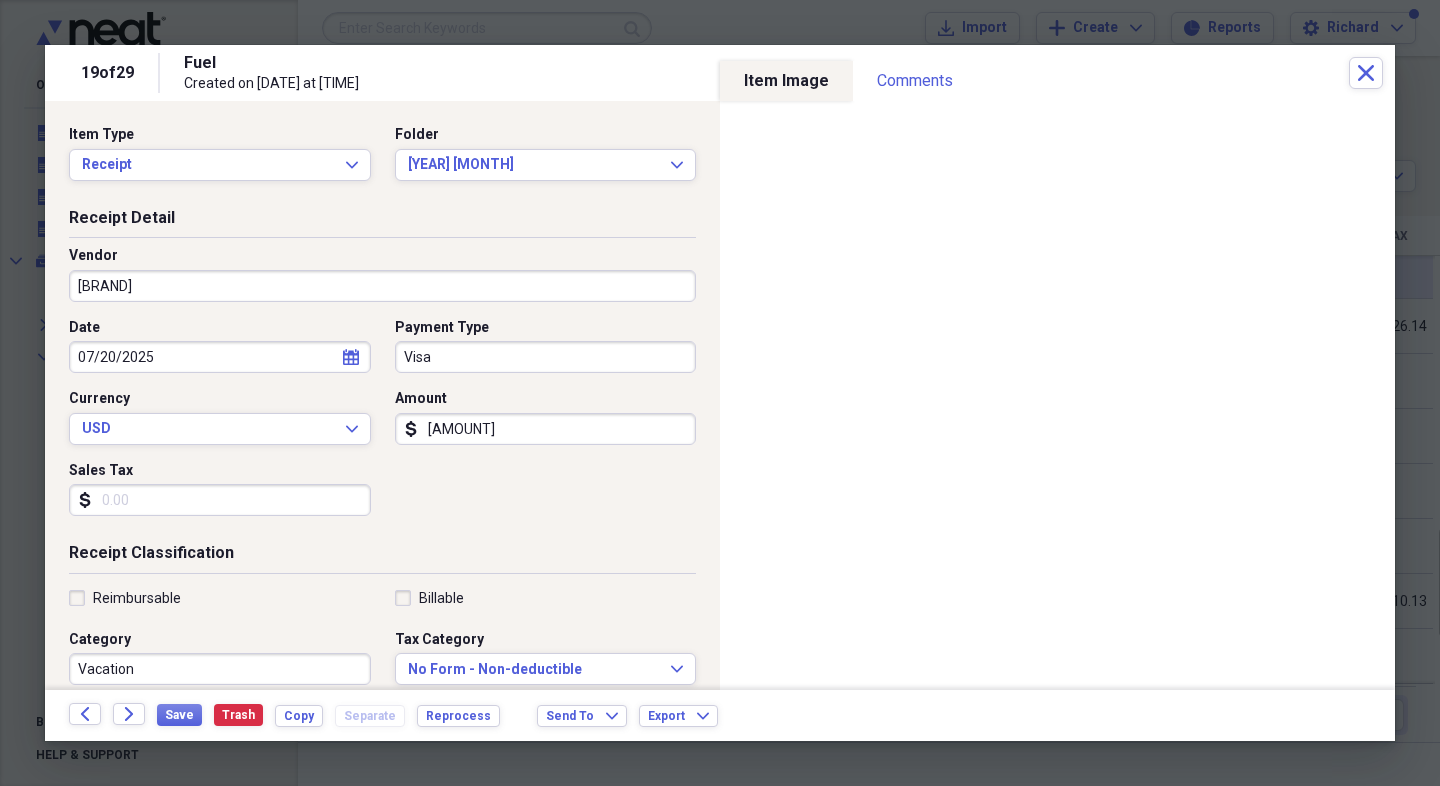 click on "[BRAND]" at bounding box center (382, 286) 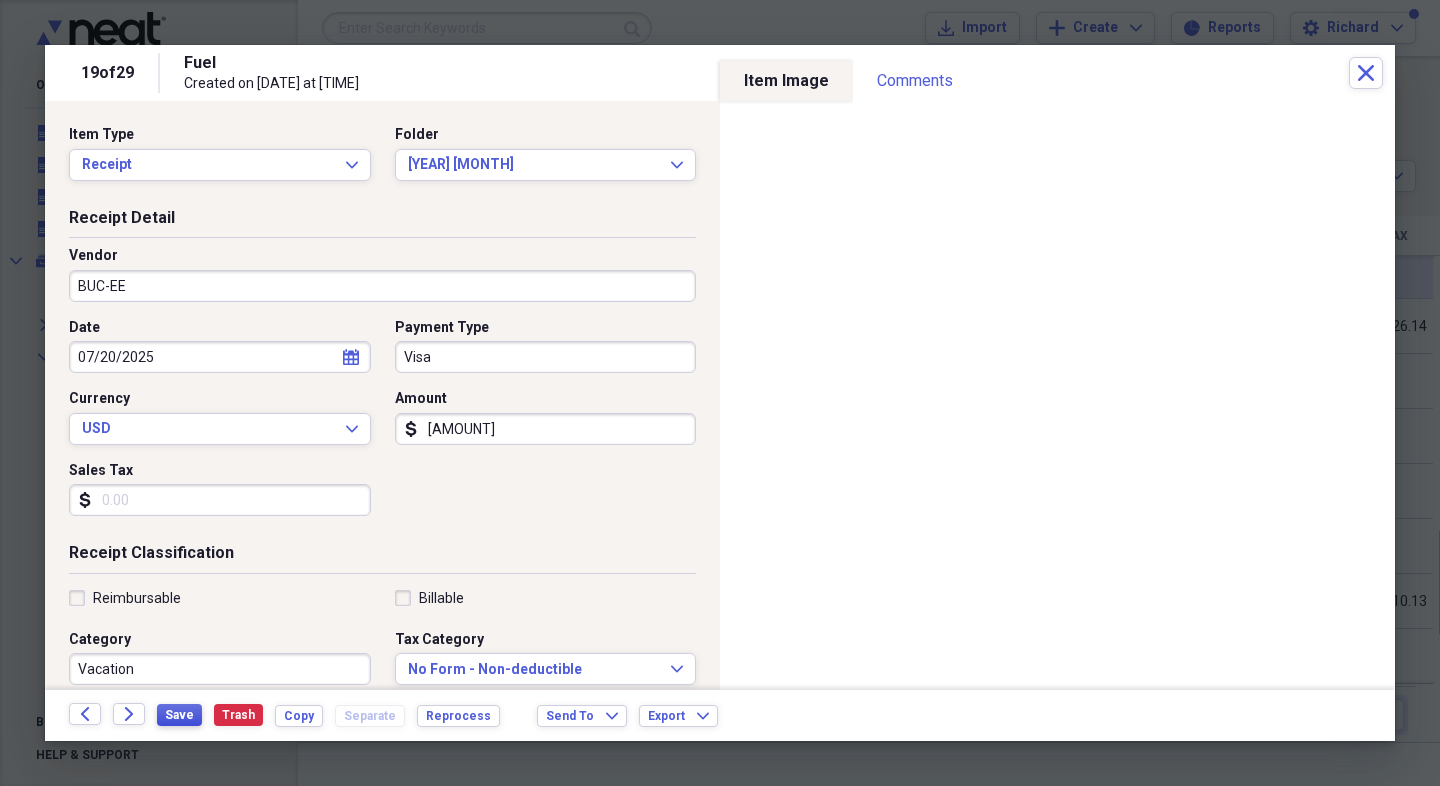 type on "BUC-EE" 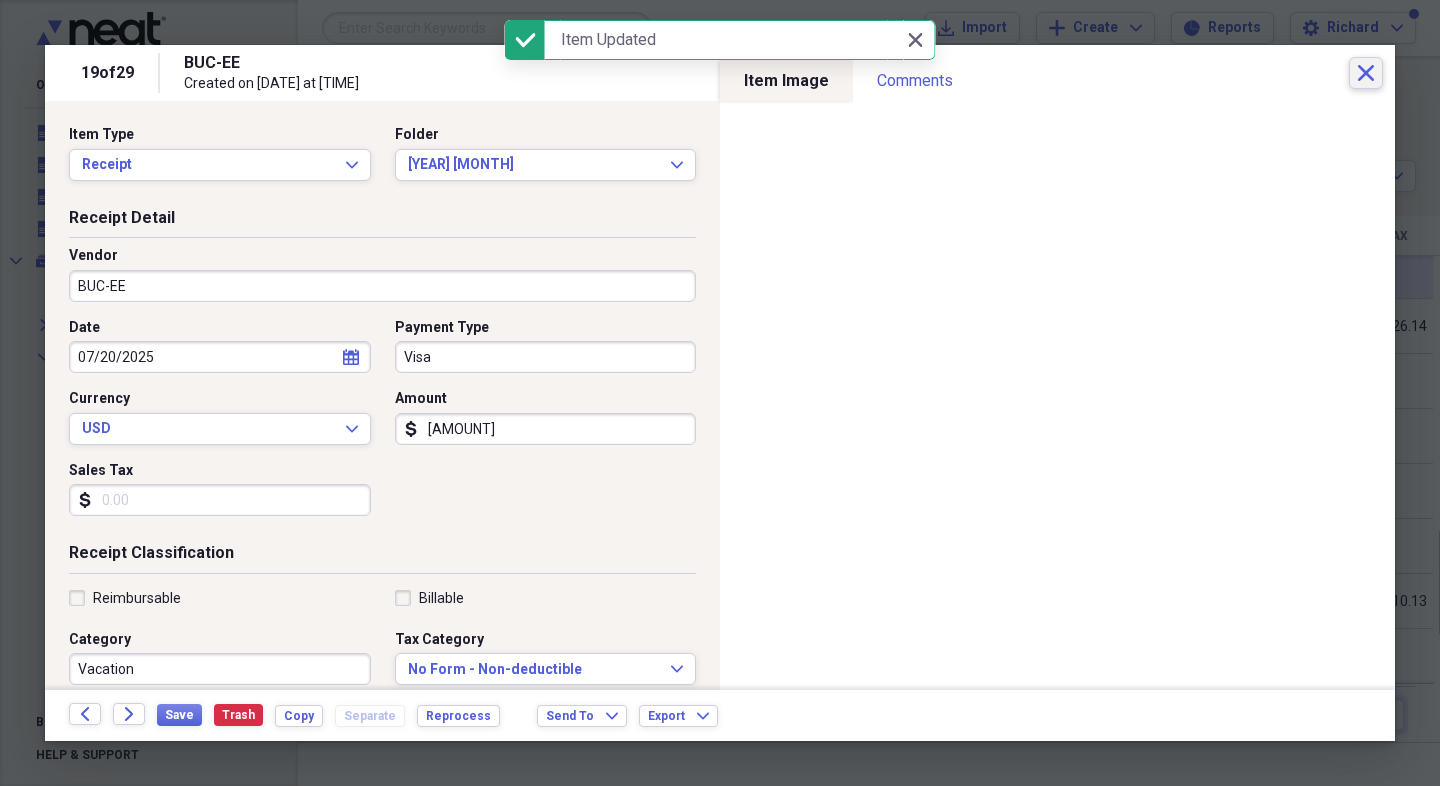 click 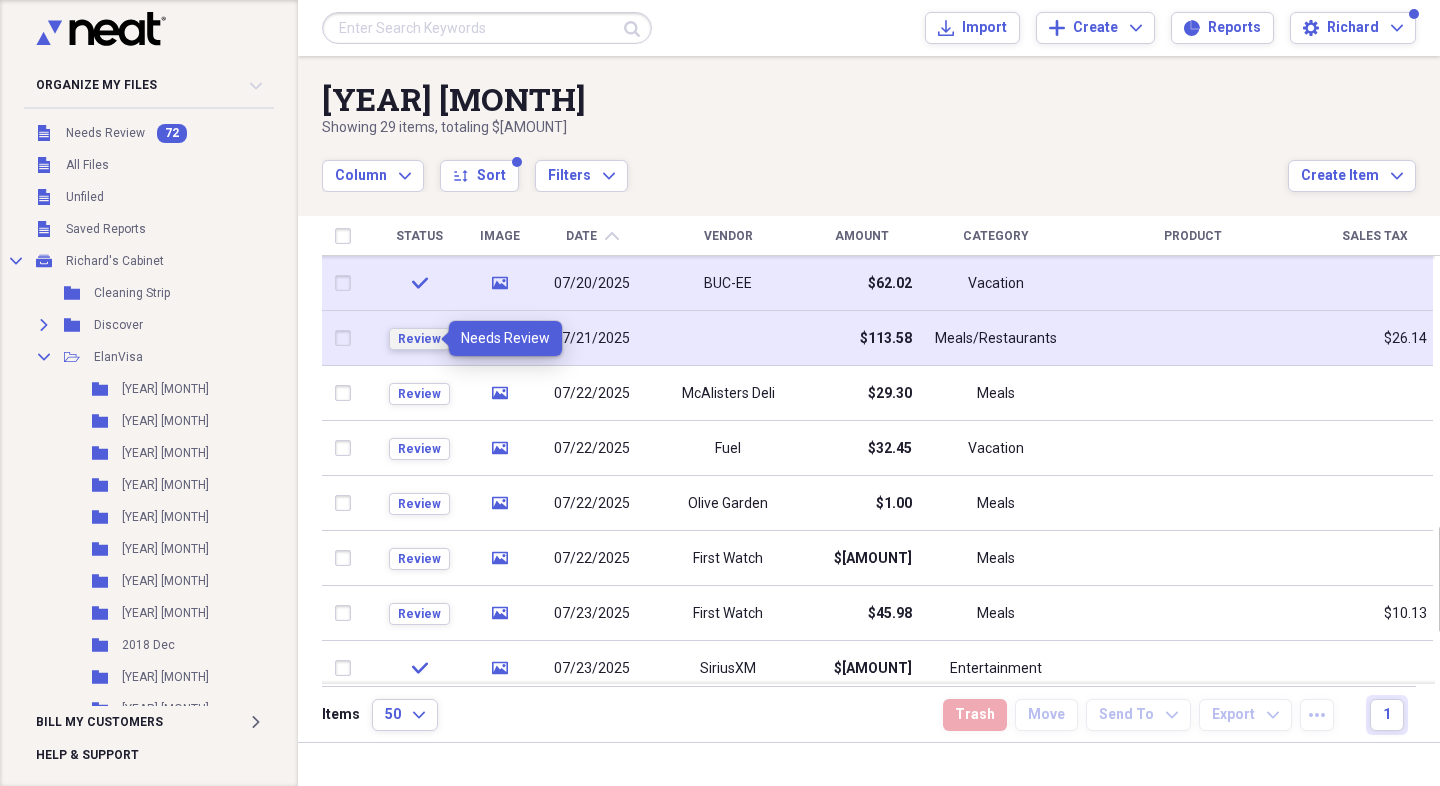 click on "Review" at bounding box center [419, 339] 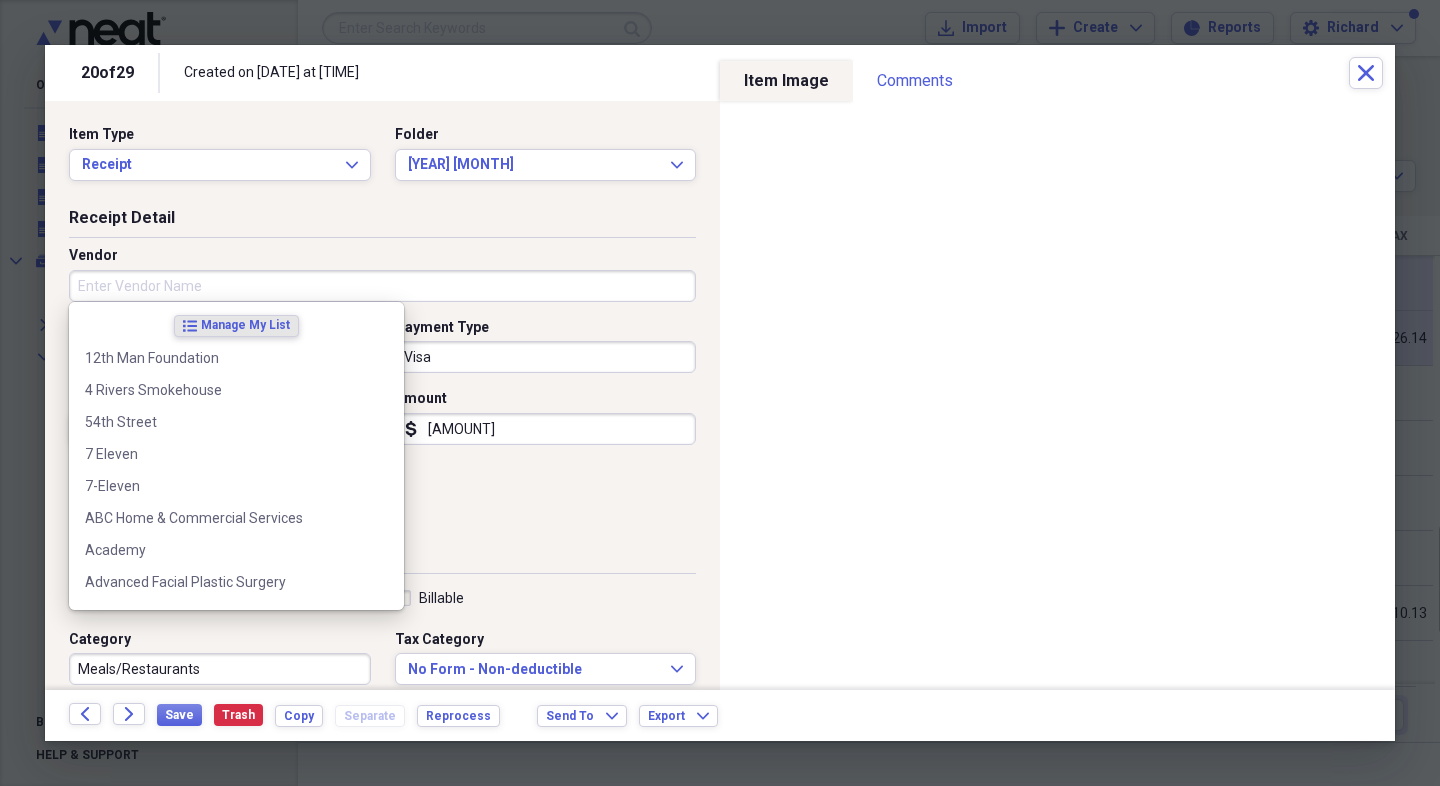 click on "Vendor" at bounding box center (382, 286) 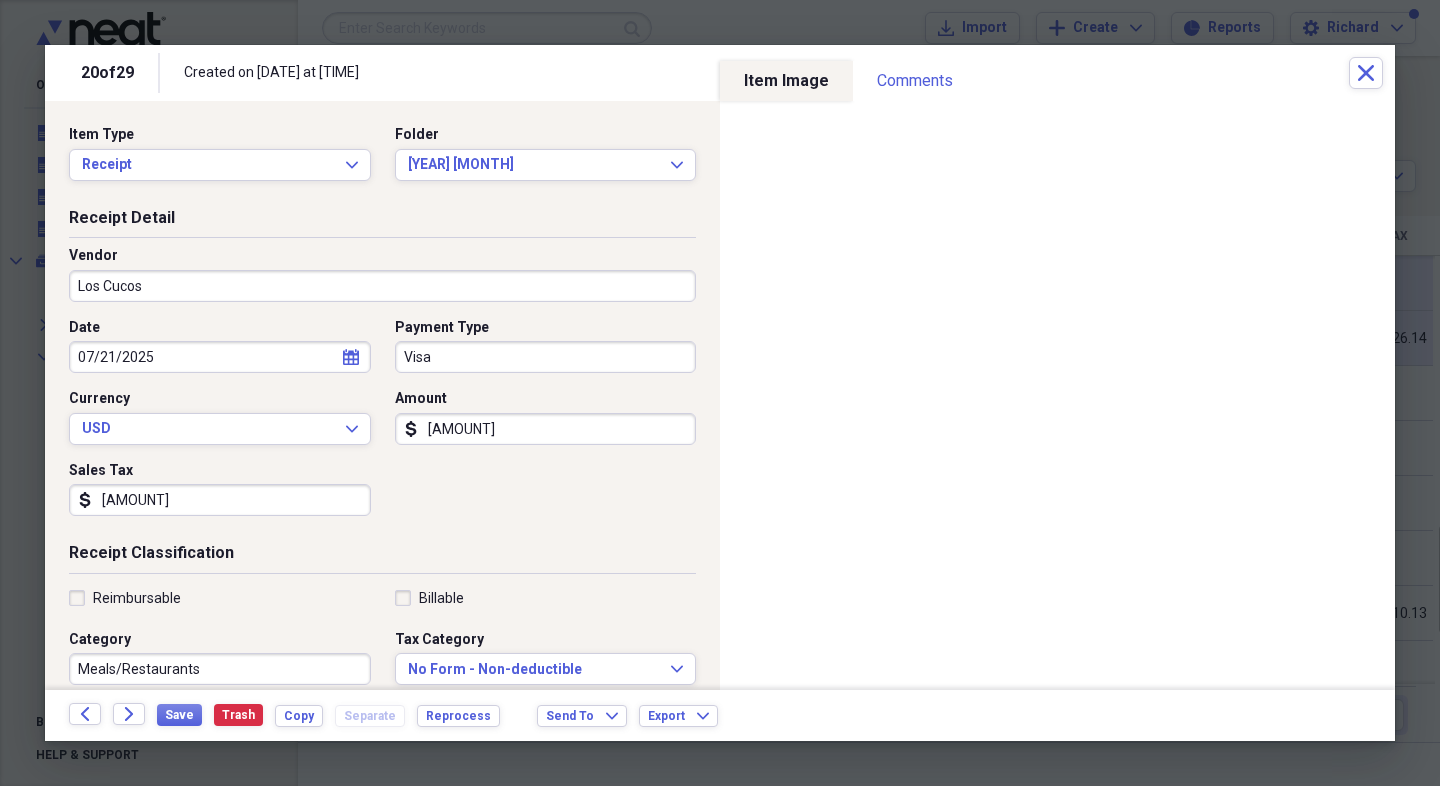 type on "Los Cucos" 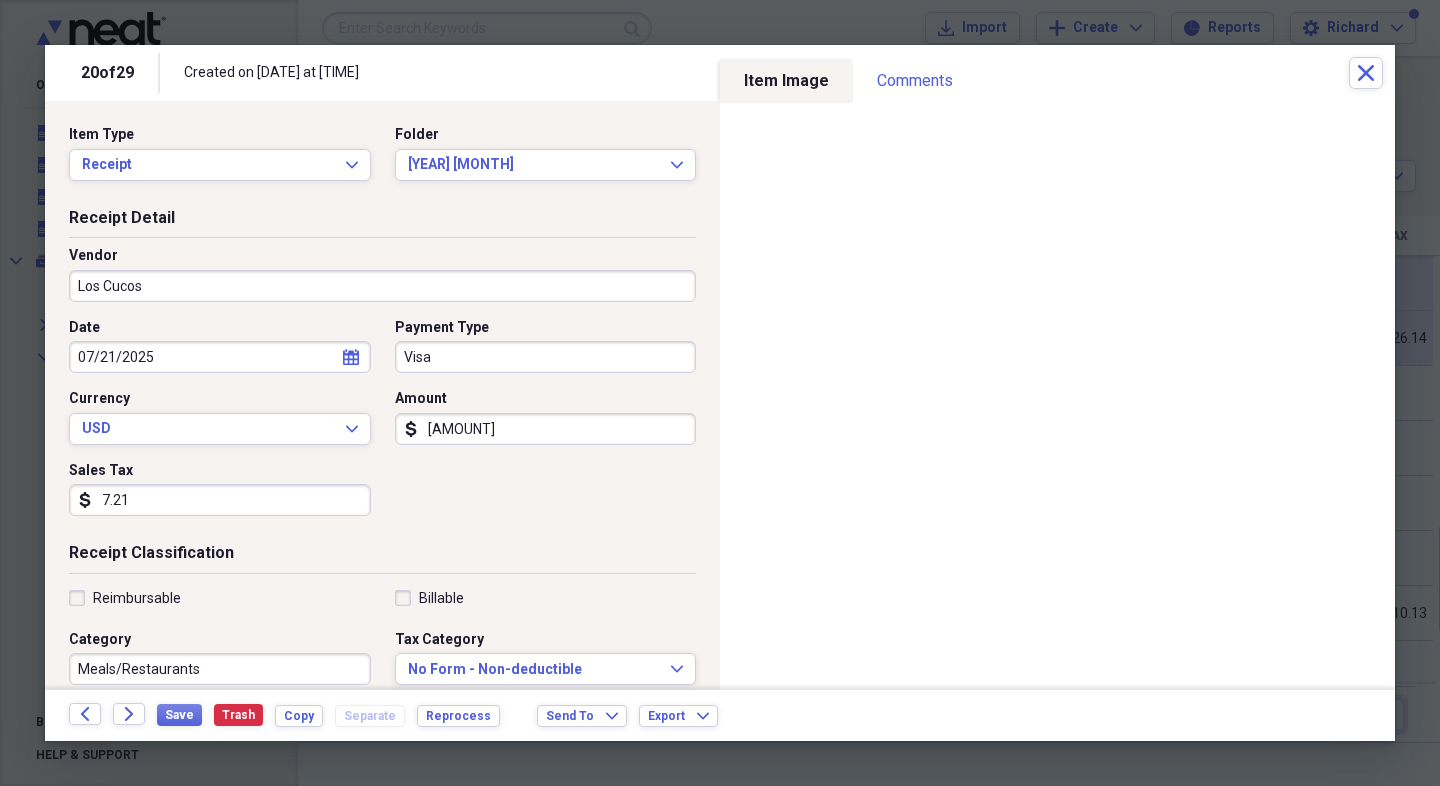 type on "7.21" 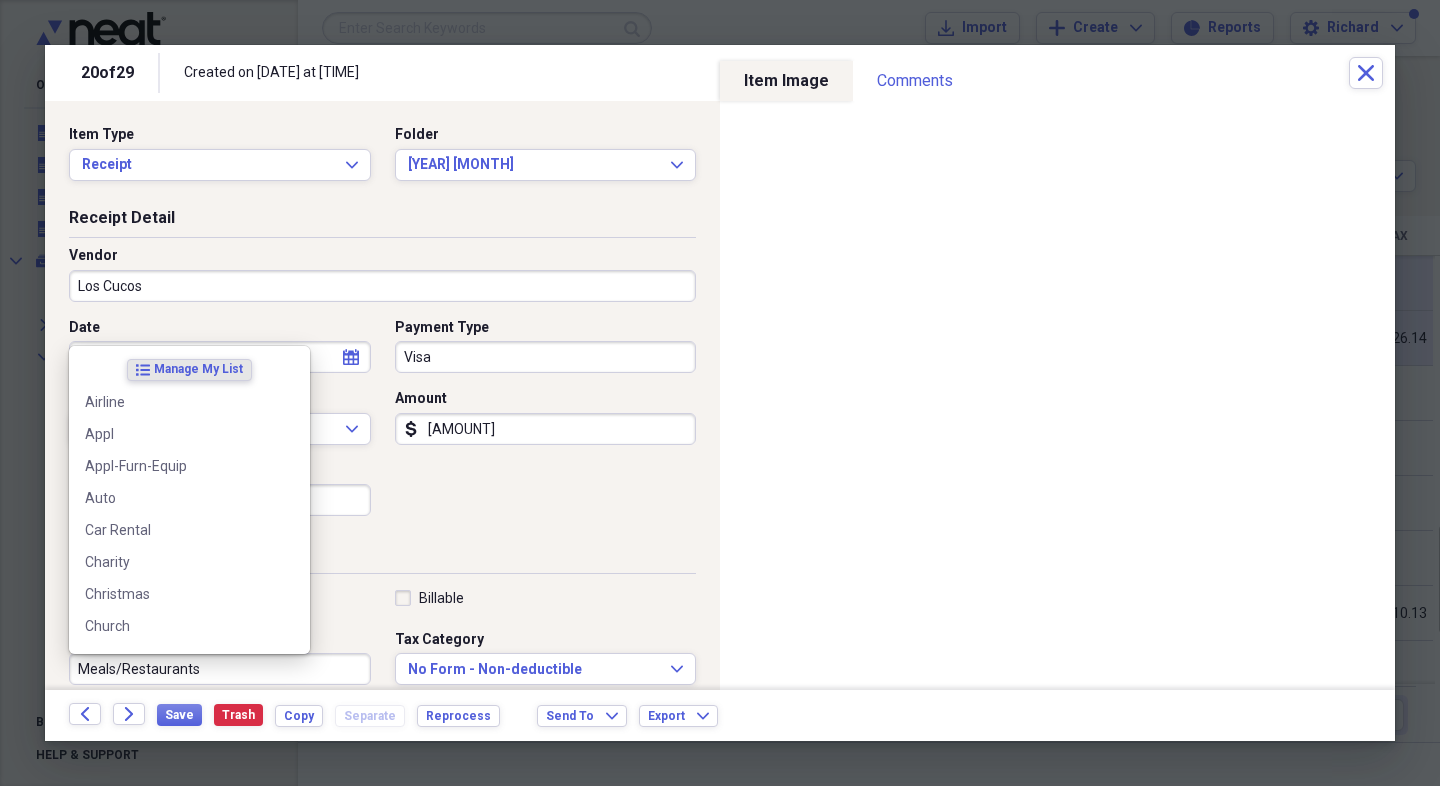 click on "Meals/Restaurants" at bounding box center (220, 669) 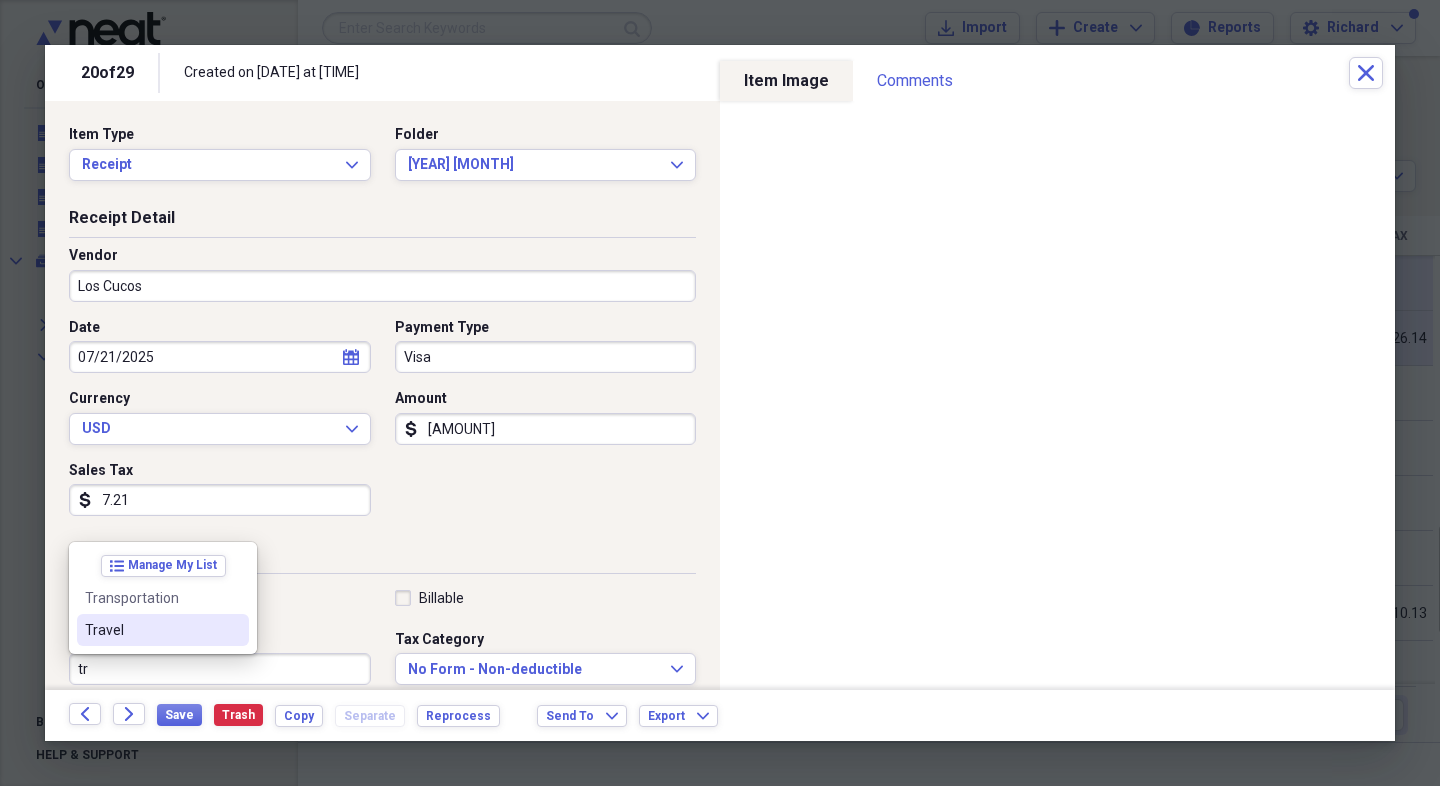 click on "Travel" at bounding box center (151, 630) 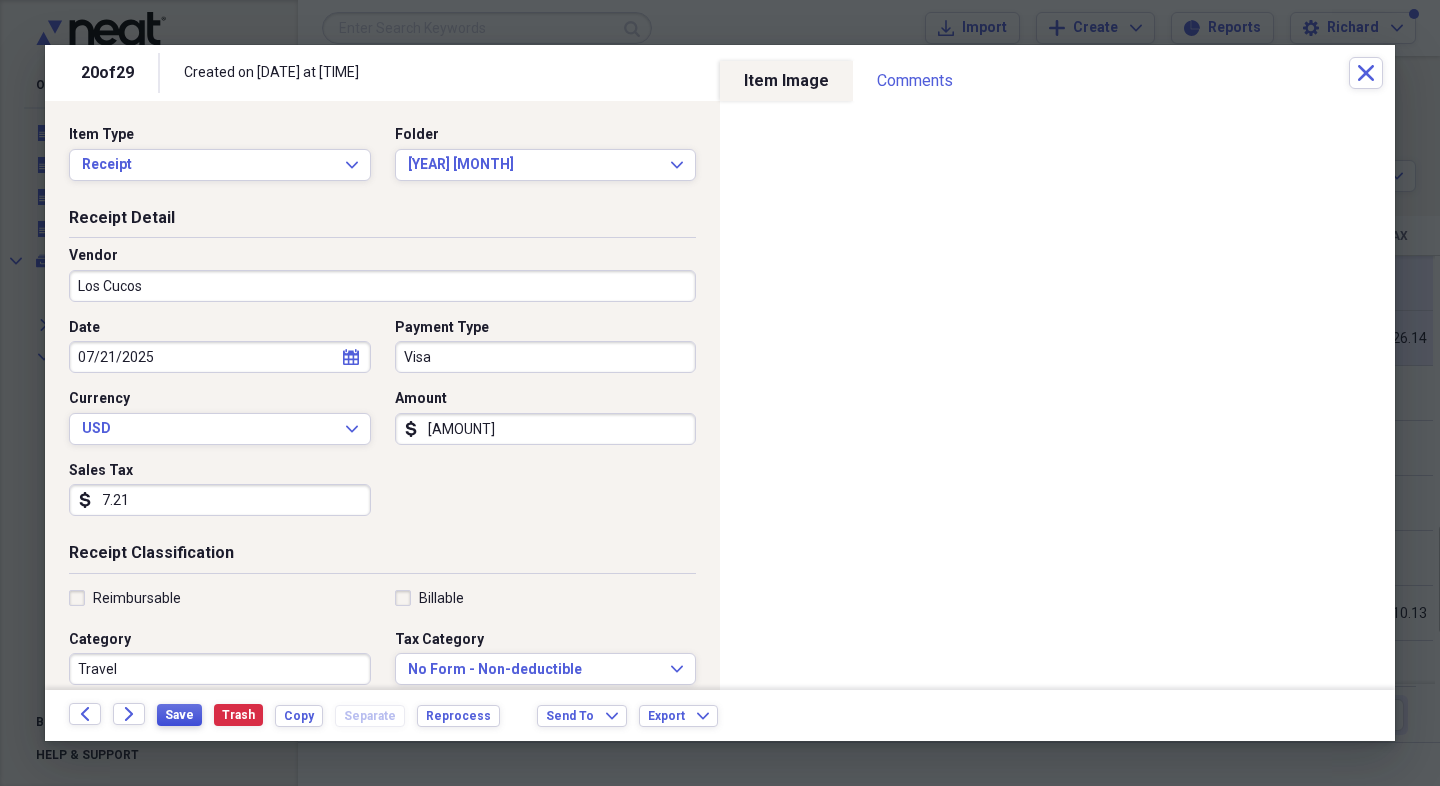 click on "Save" at bounding box center (179, 715) 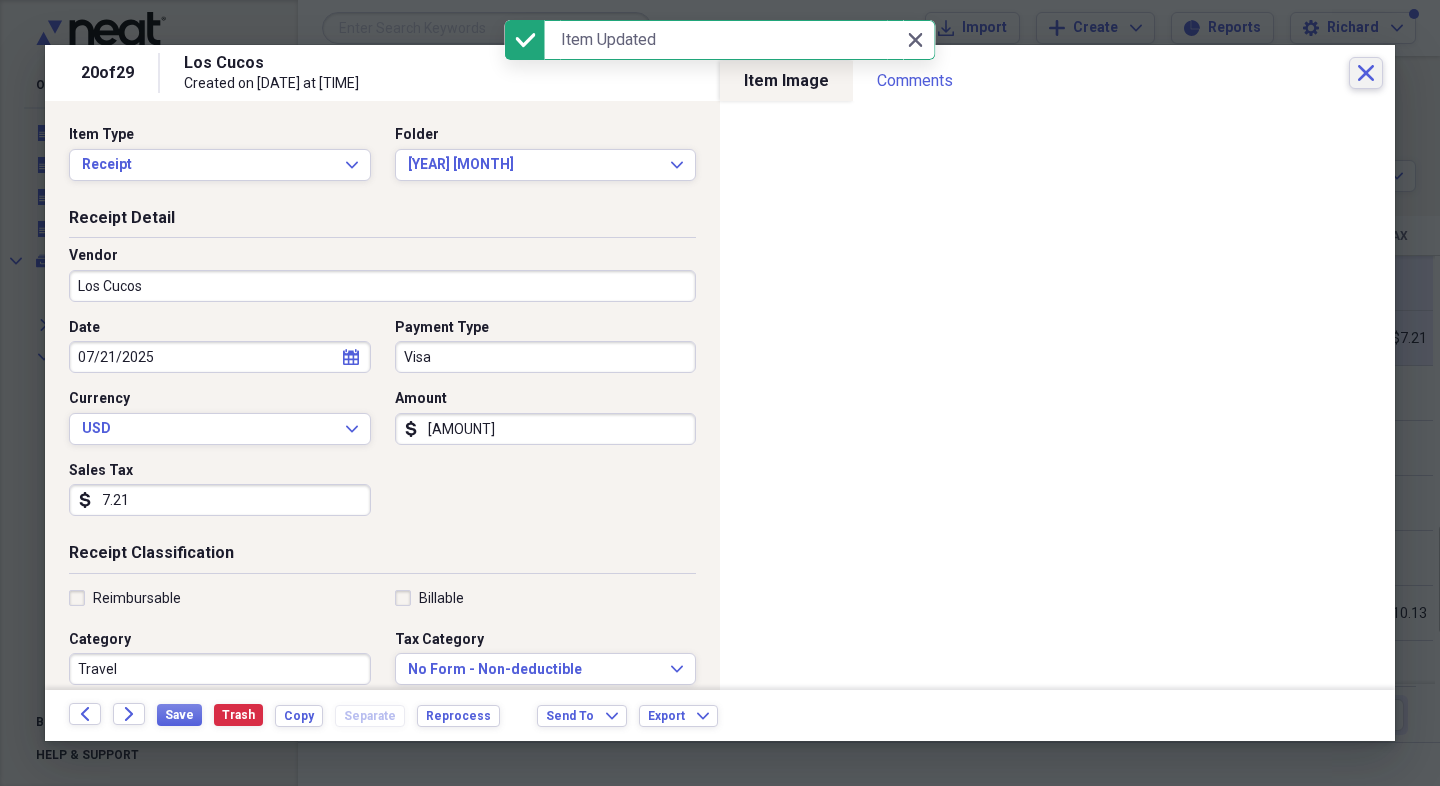 click on "Close" 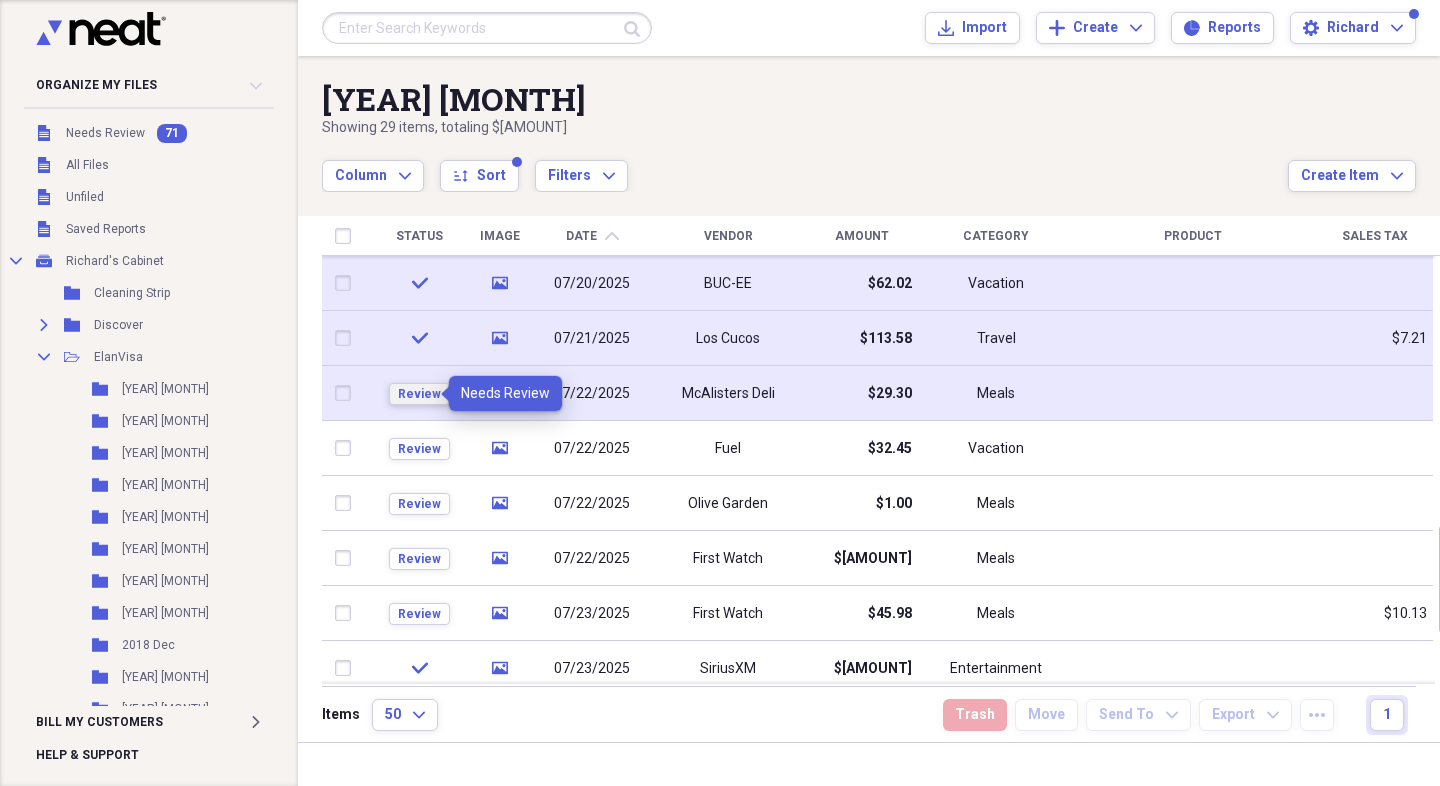 click on "Review" at bounding box center (419, 394) 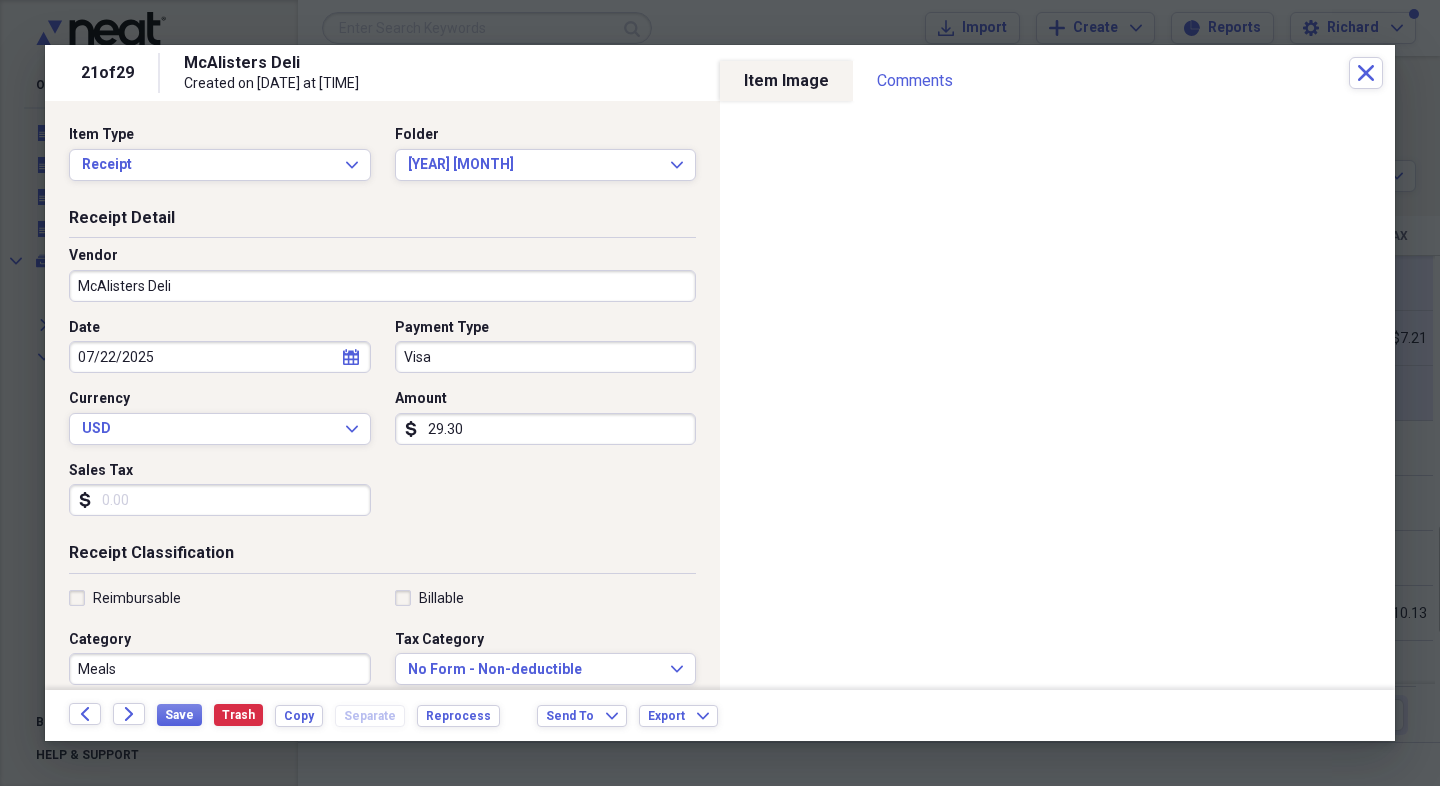 click on "Sales Tax" at bounding box center [220, 500] 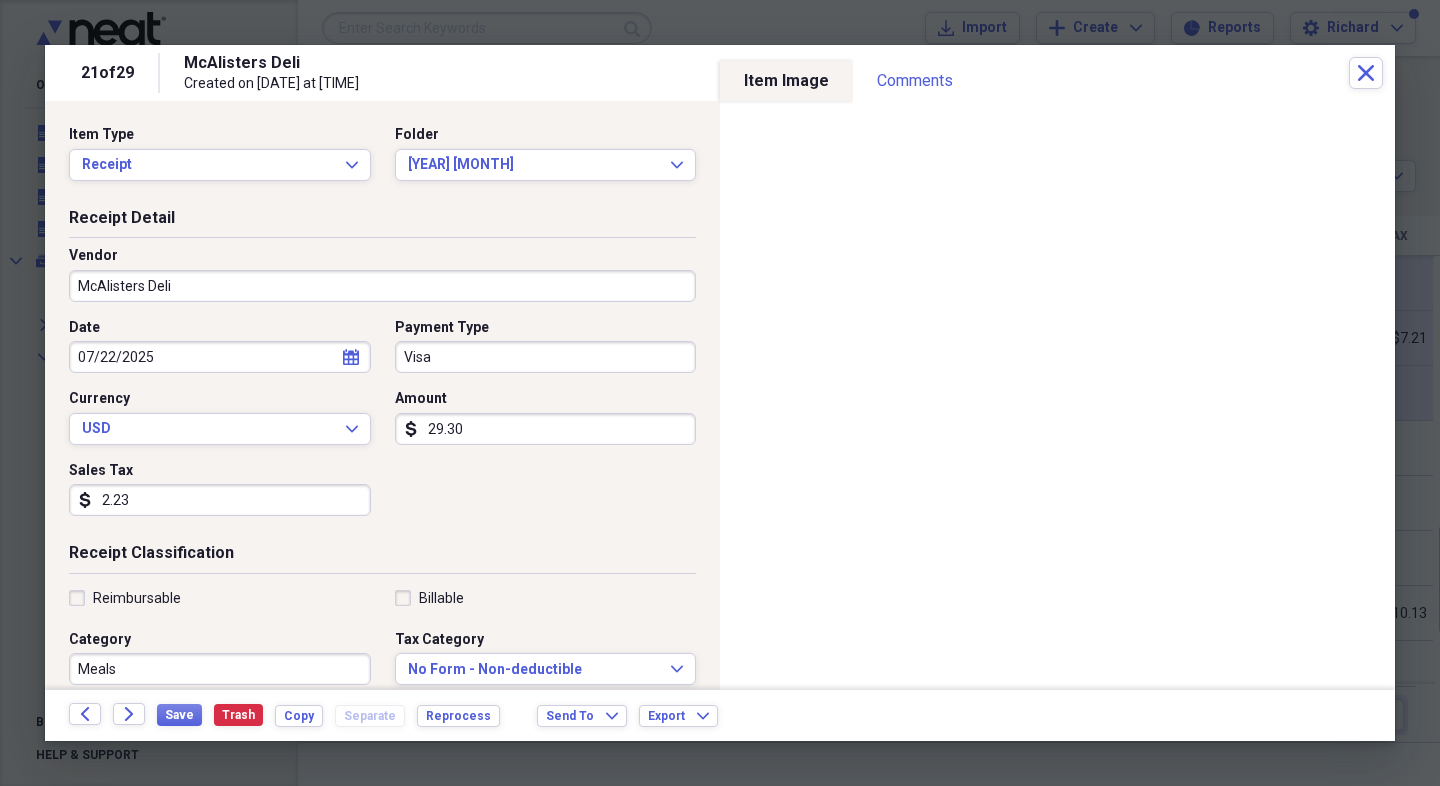 type on "2.23" 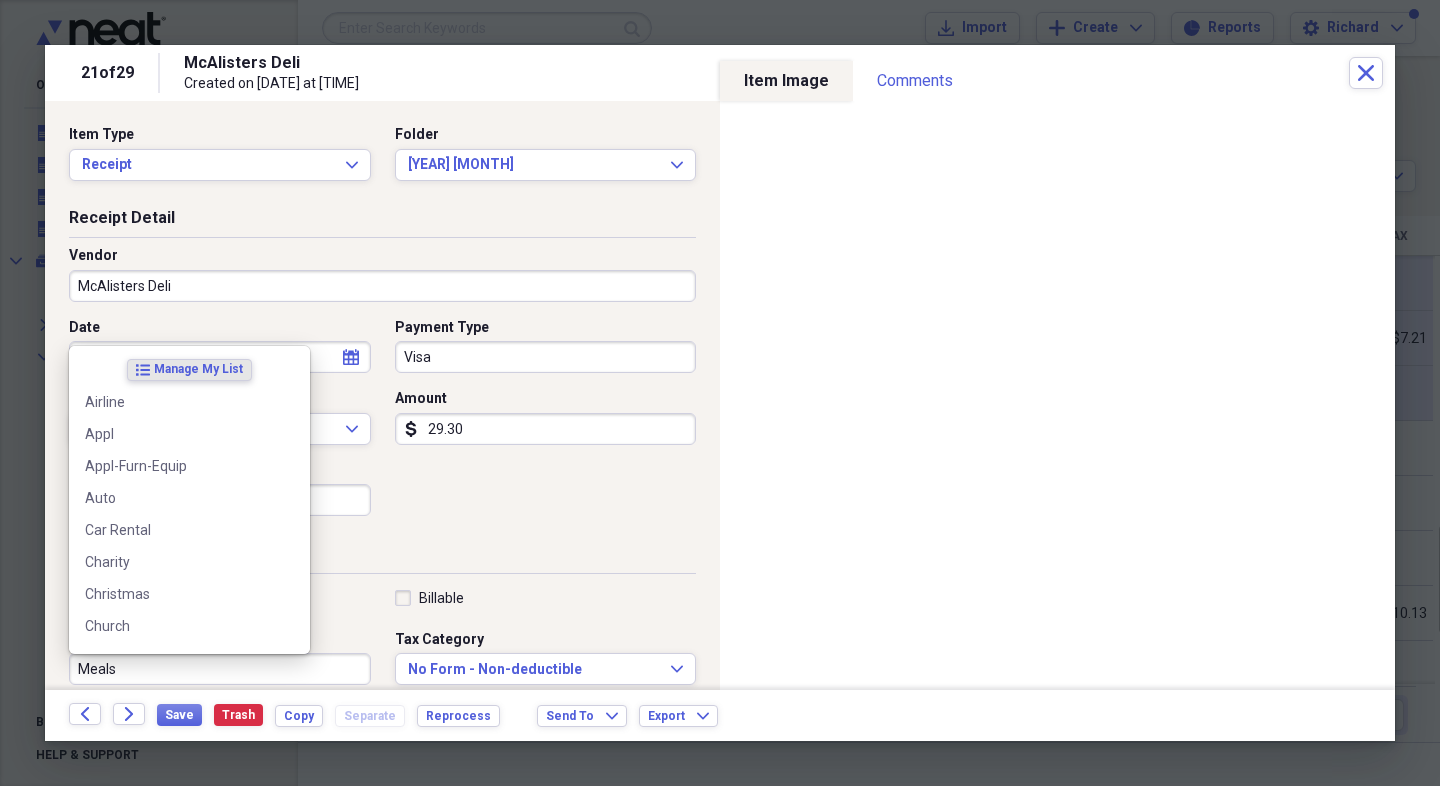click on "Meals" at bounding box center (220, 669) 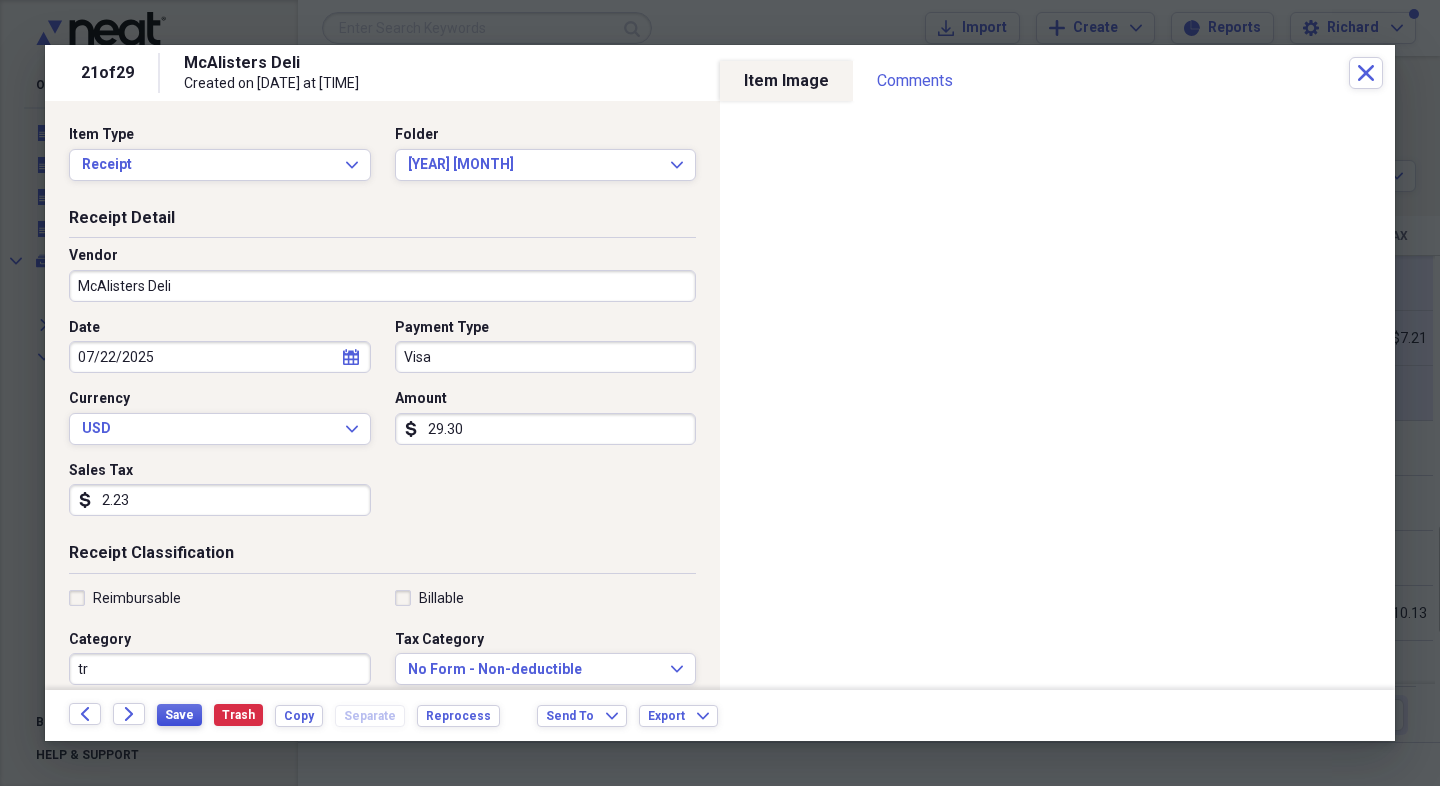 click on "Save" at bounding box center (179, 715) 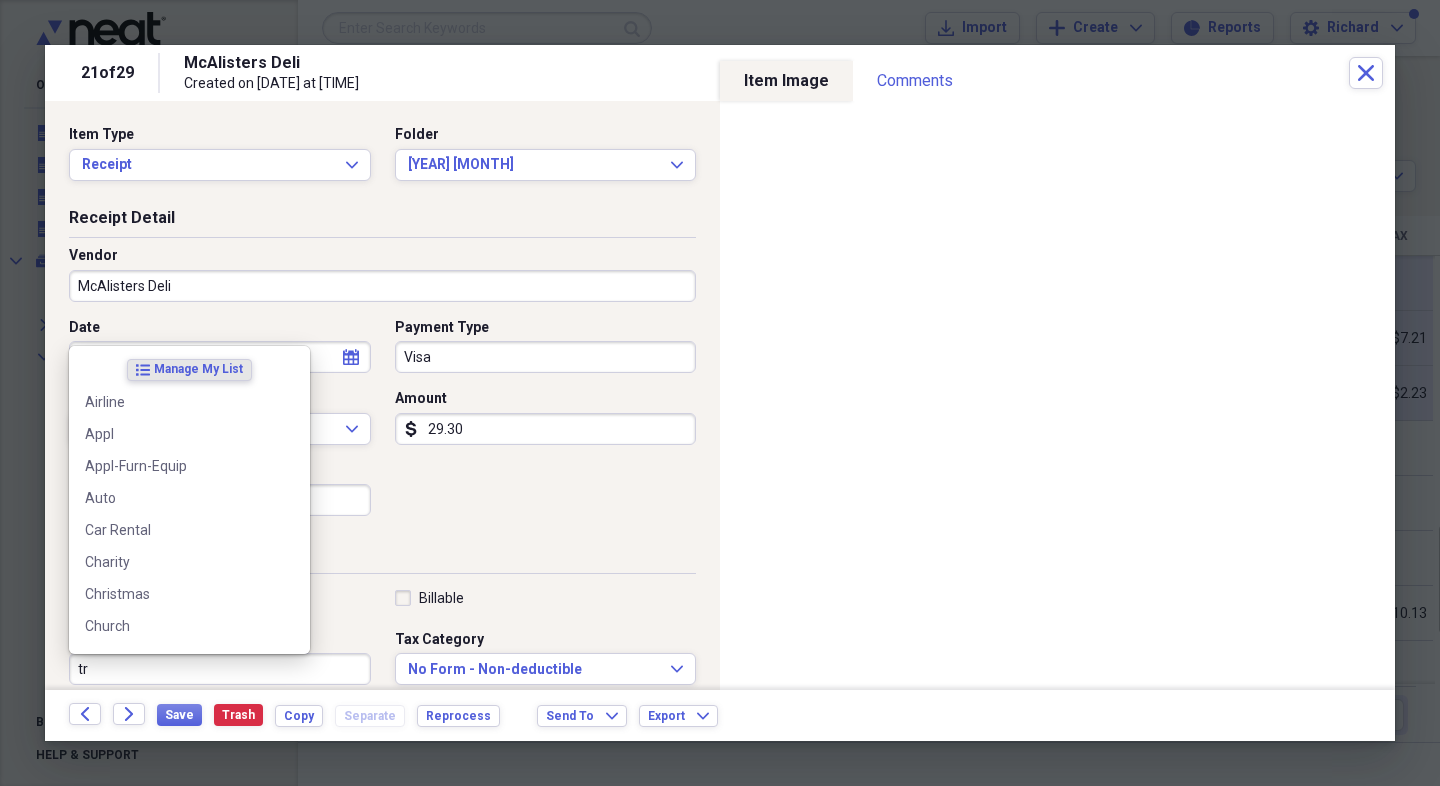 click on "tr" at bounding box center (220, 669) 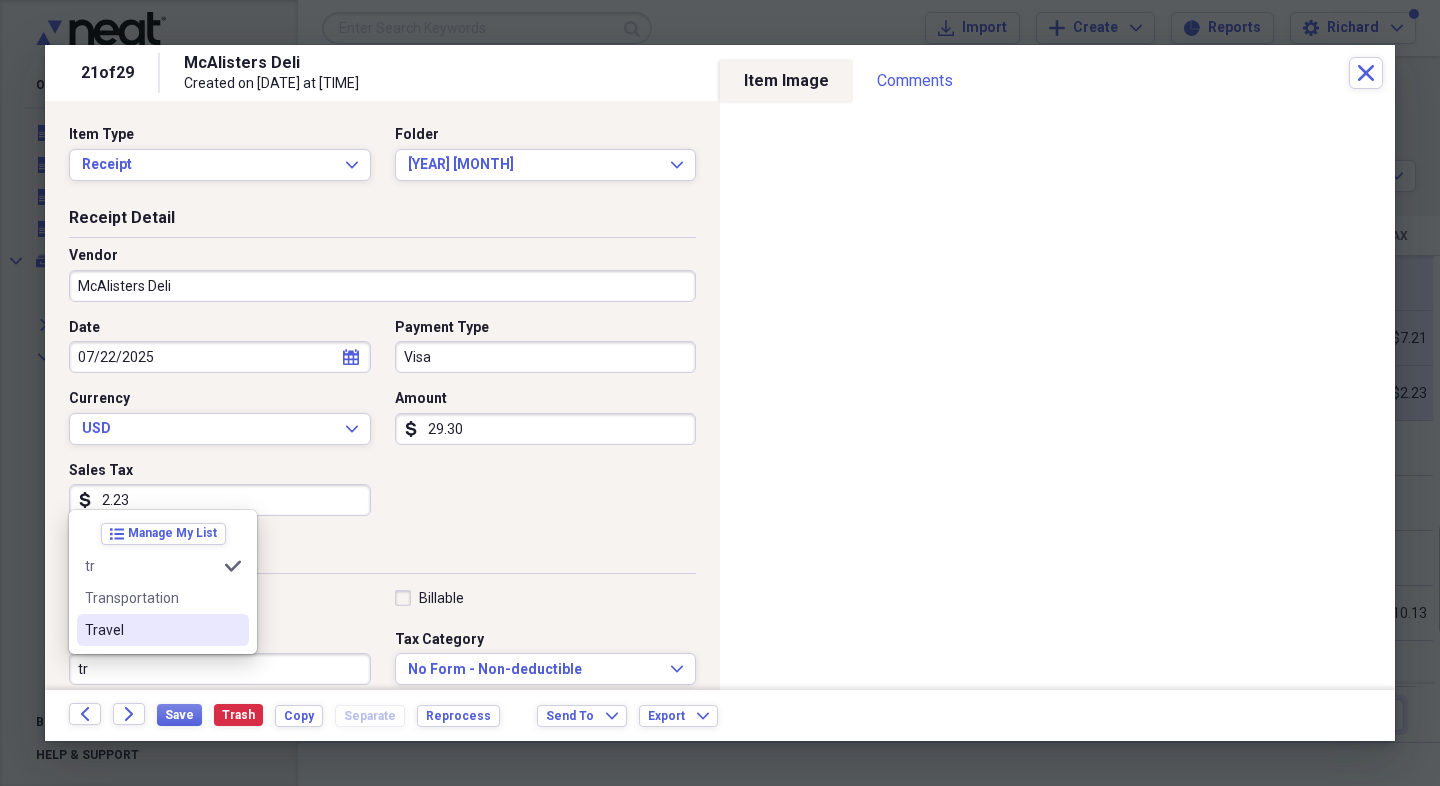 click on "Travel" at bounding box center [151, 630] 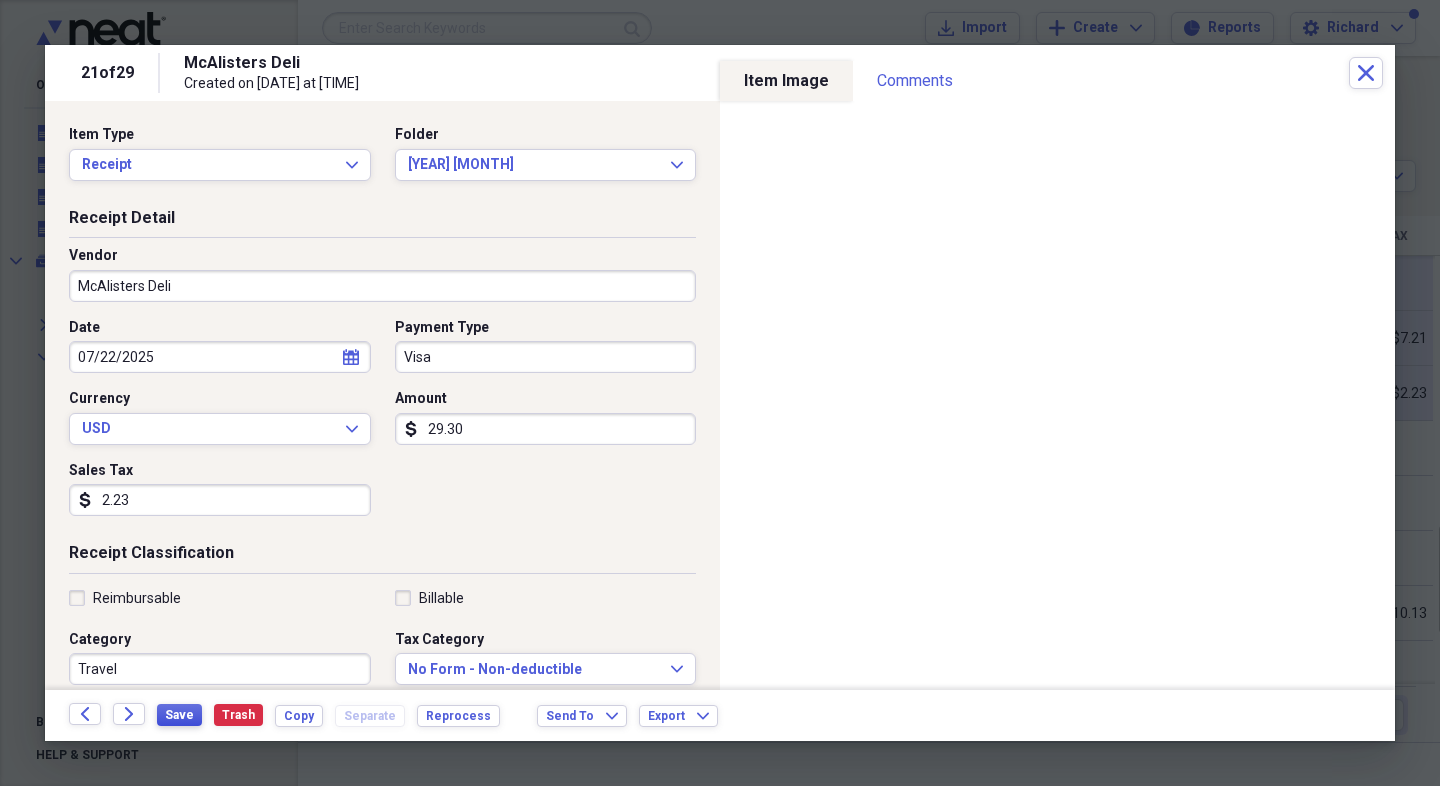 click on "Save" at bounding box center [179, 715] 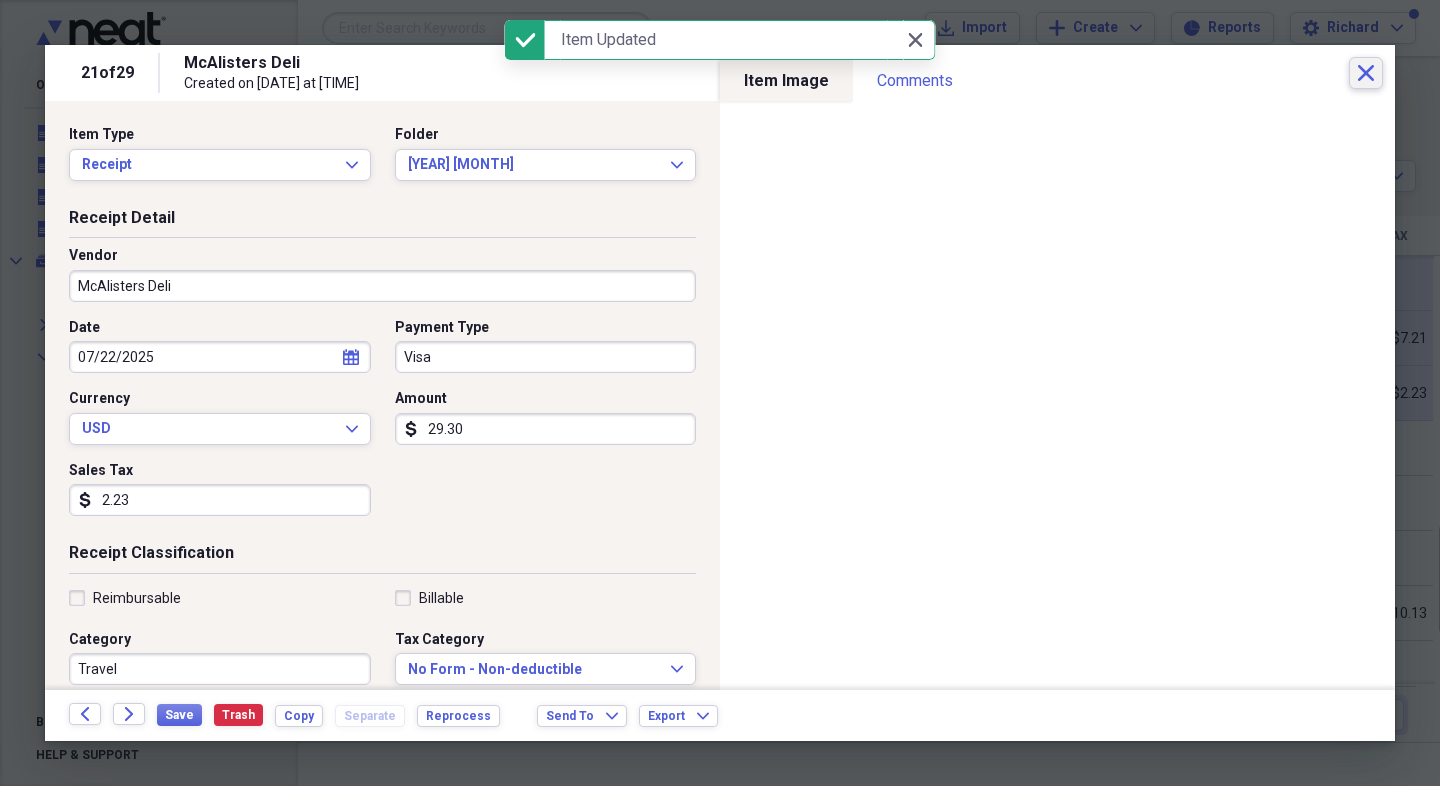 click 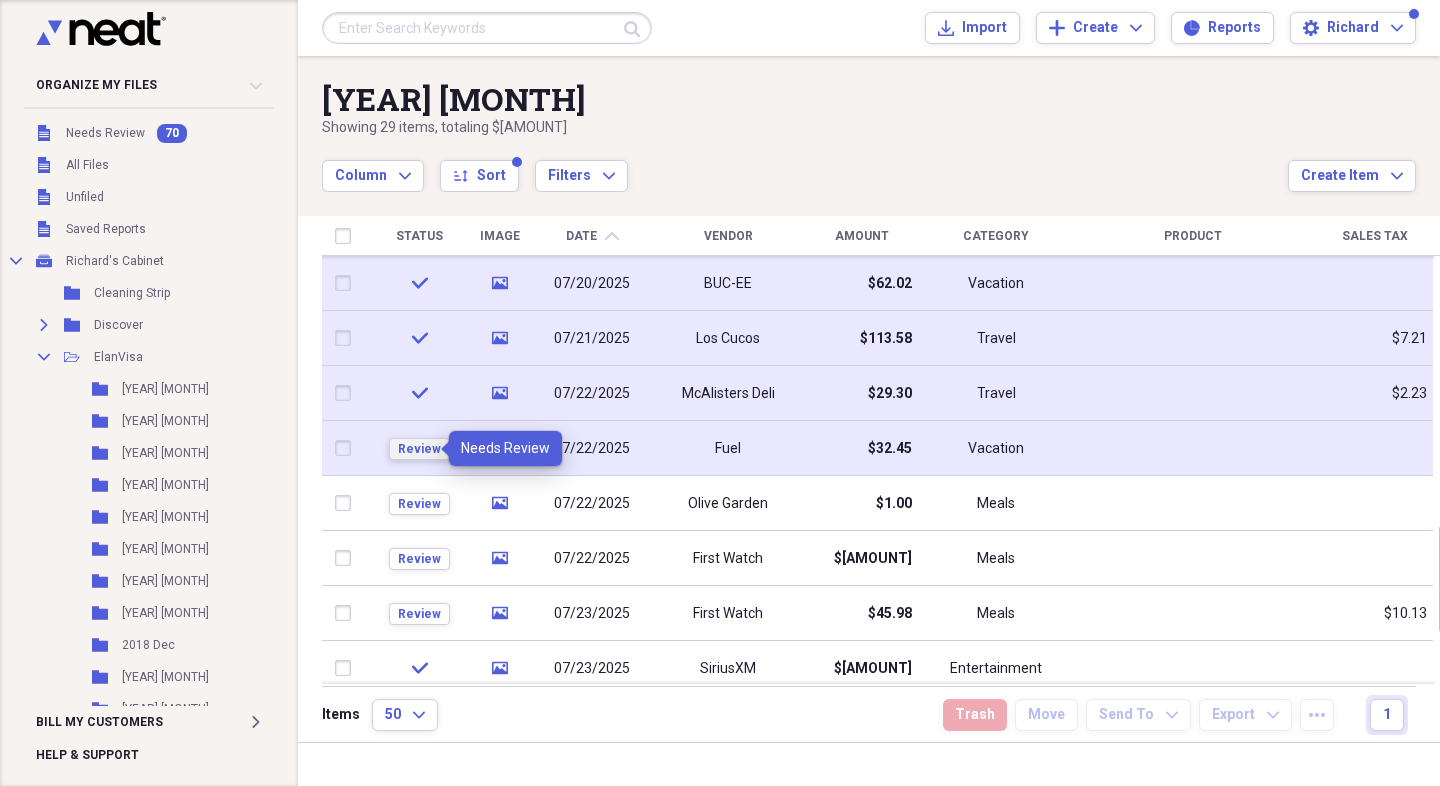 click on "Review" at bounding box center (419, 449) 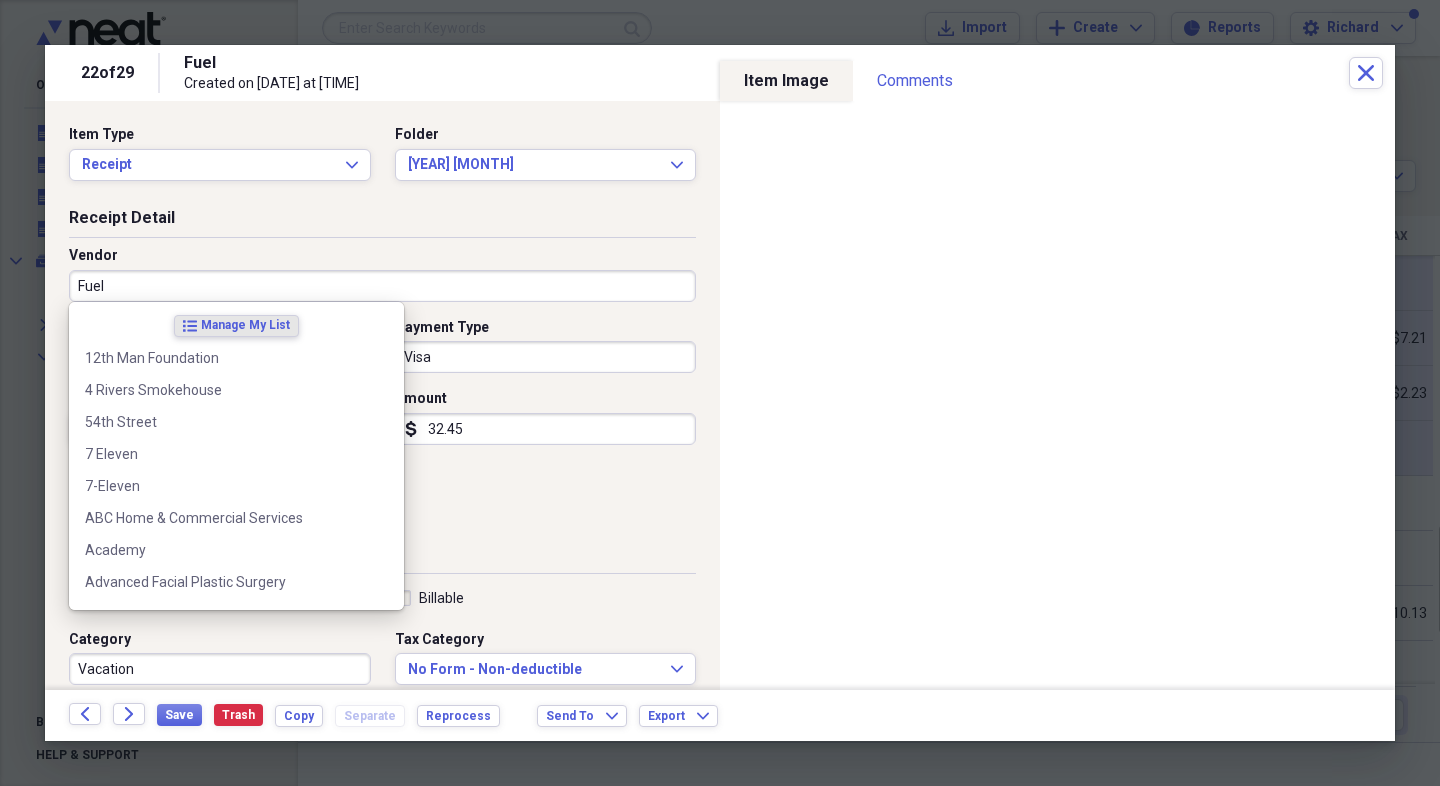 click on "Fuel" at bounding box center (382, 286) 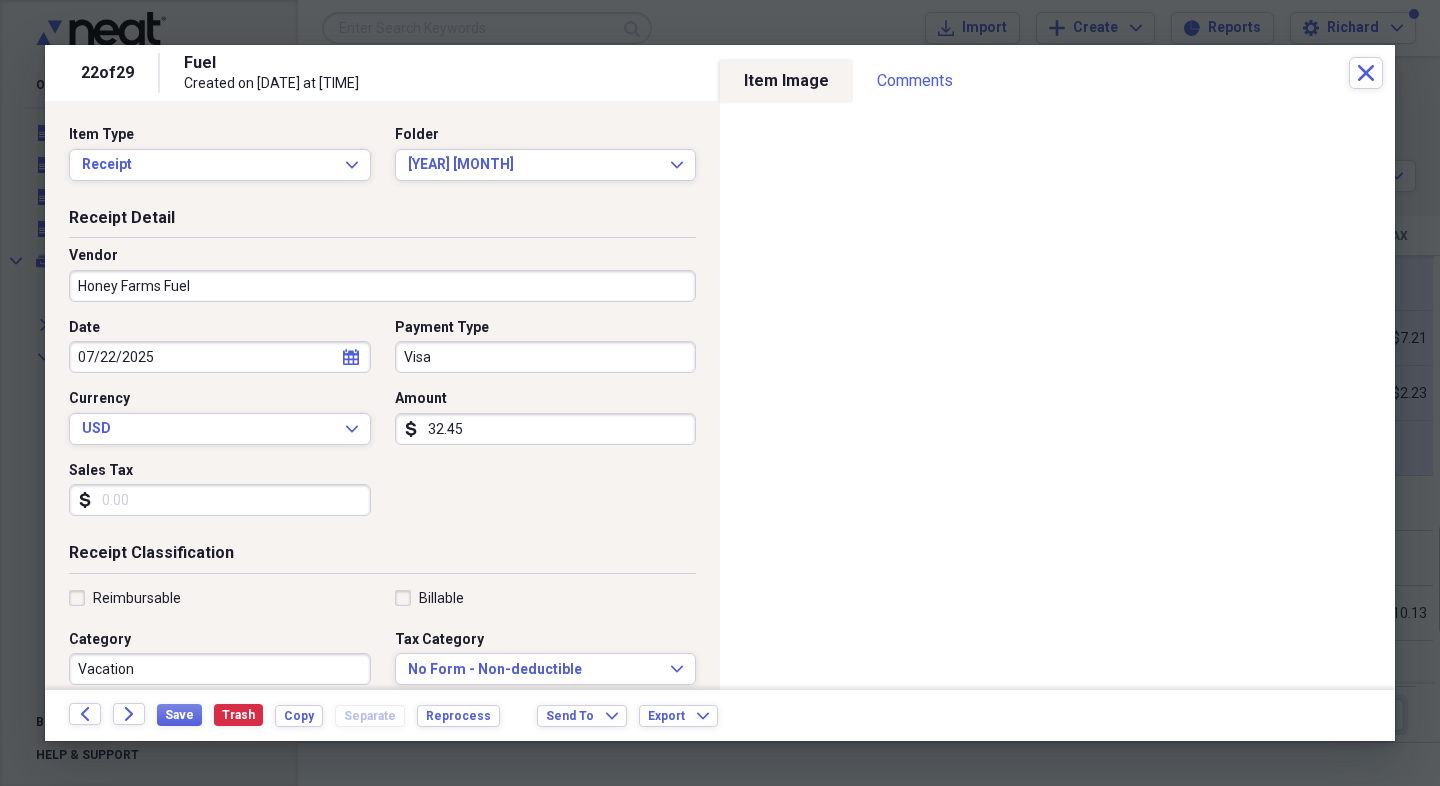 type on "Honey Farms Fuel" 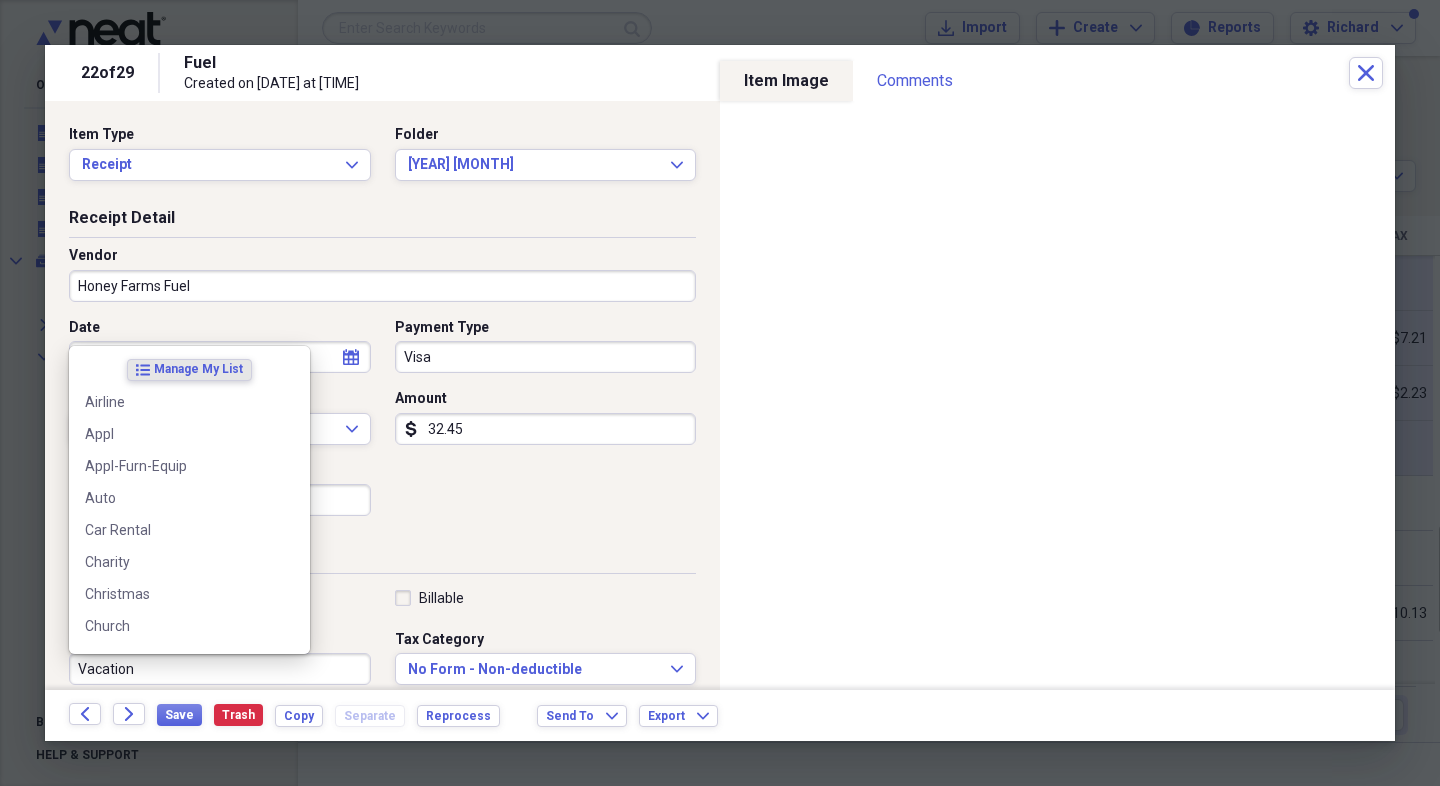 click on "Vacation" at bounding box center (220, 669) 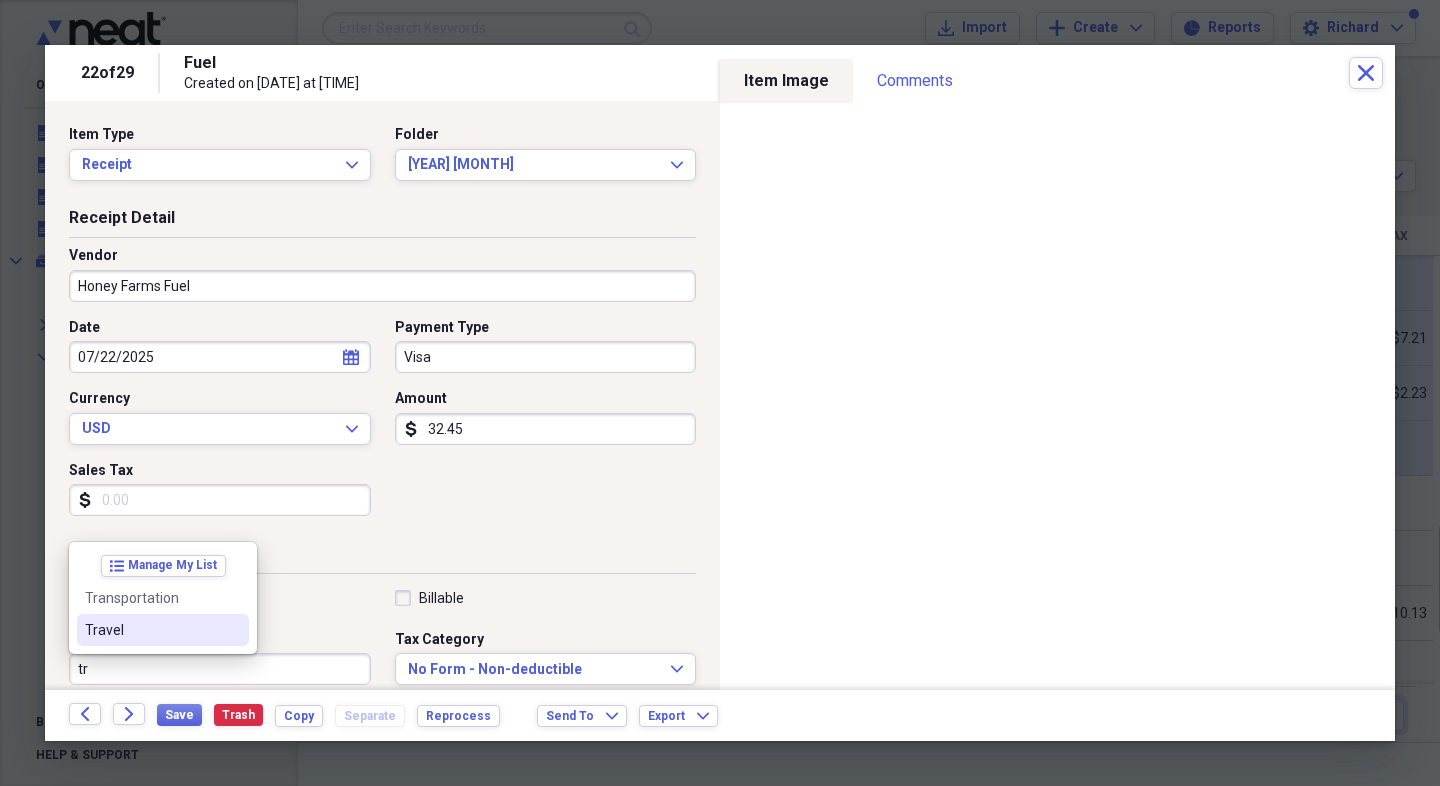 click on "Travel" at bounding box center [151, 630] 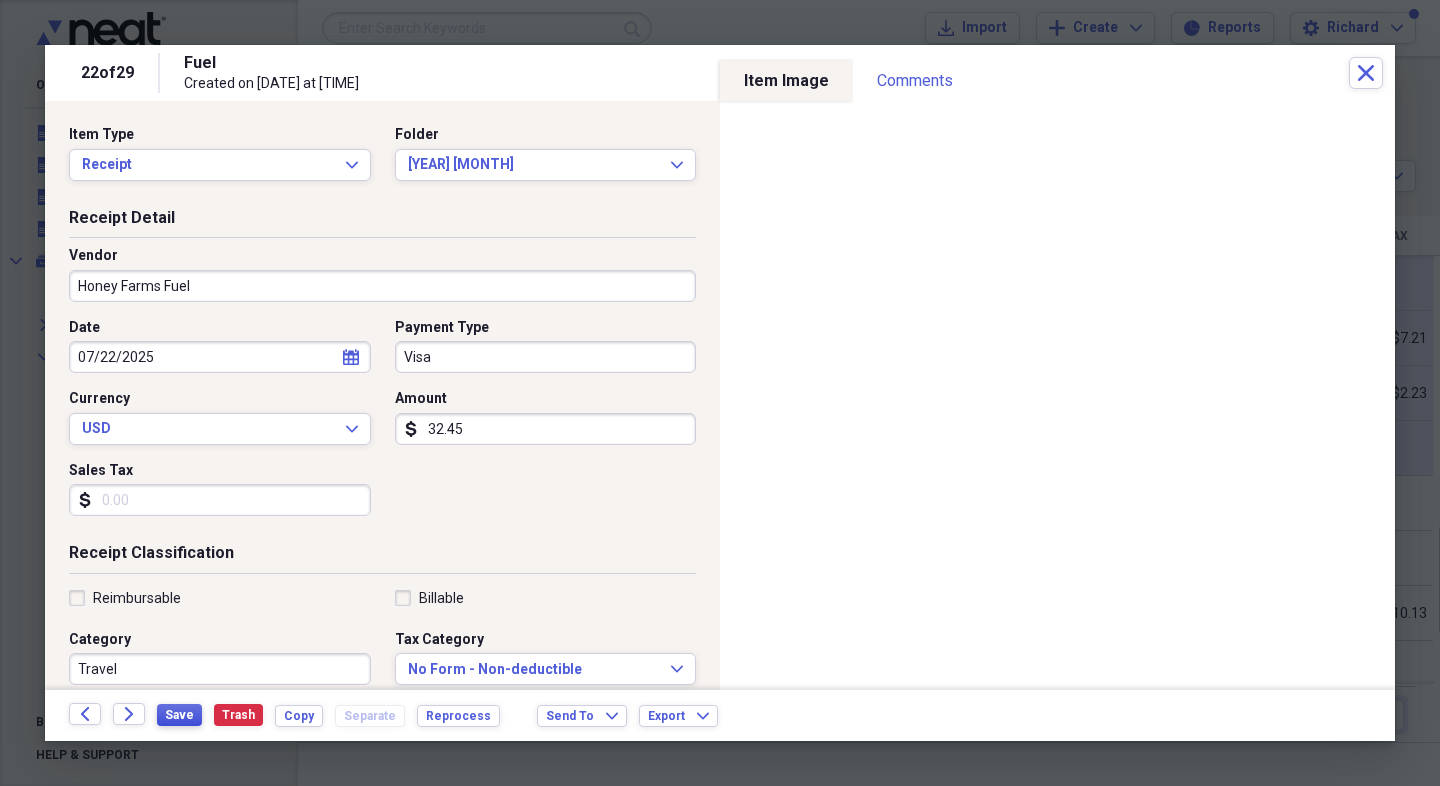 click on "Save" at bounding box center (179, 715) 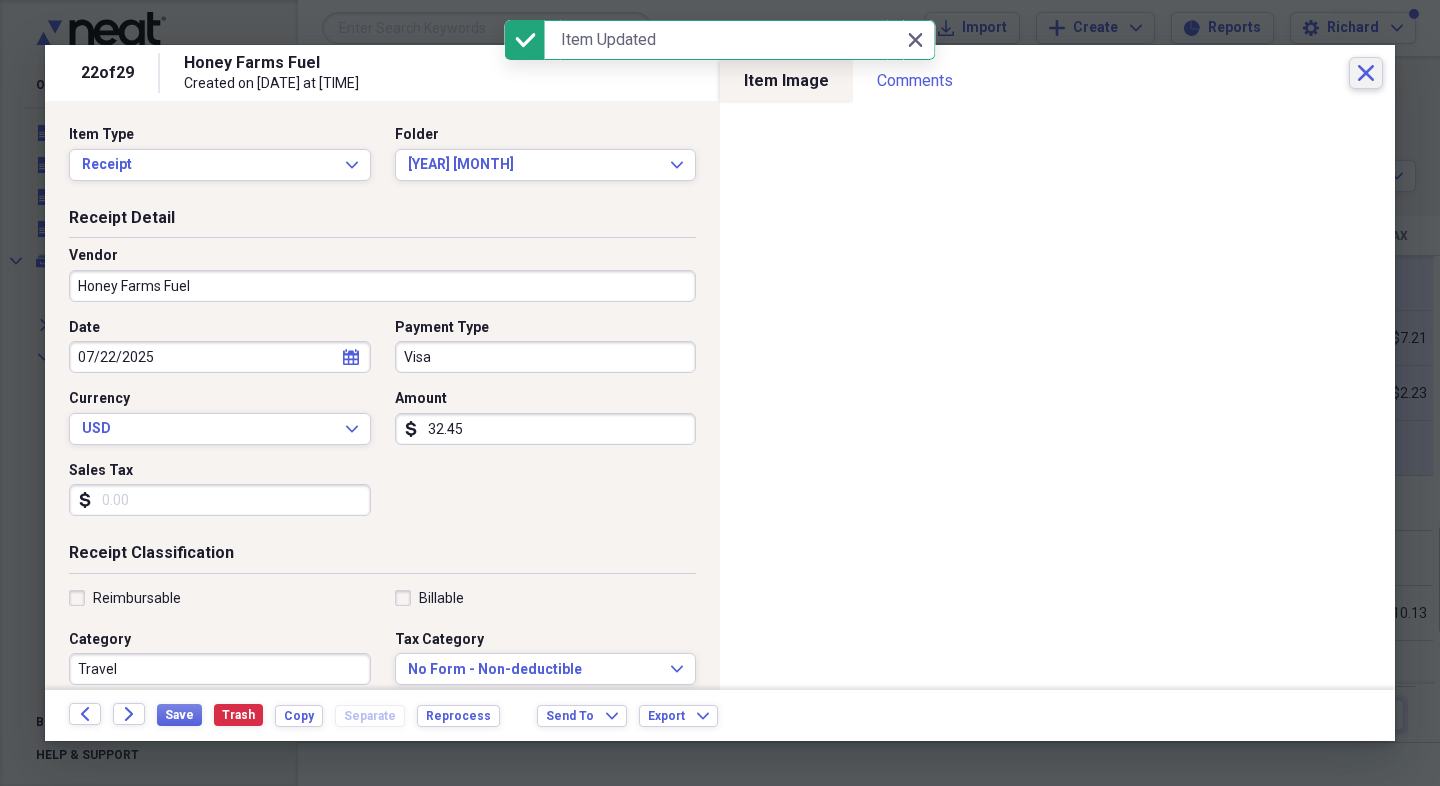 click on "Close" at bounding box center (1366, 73) 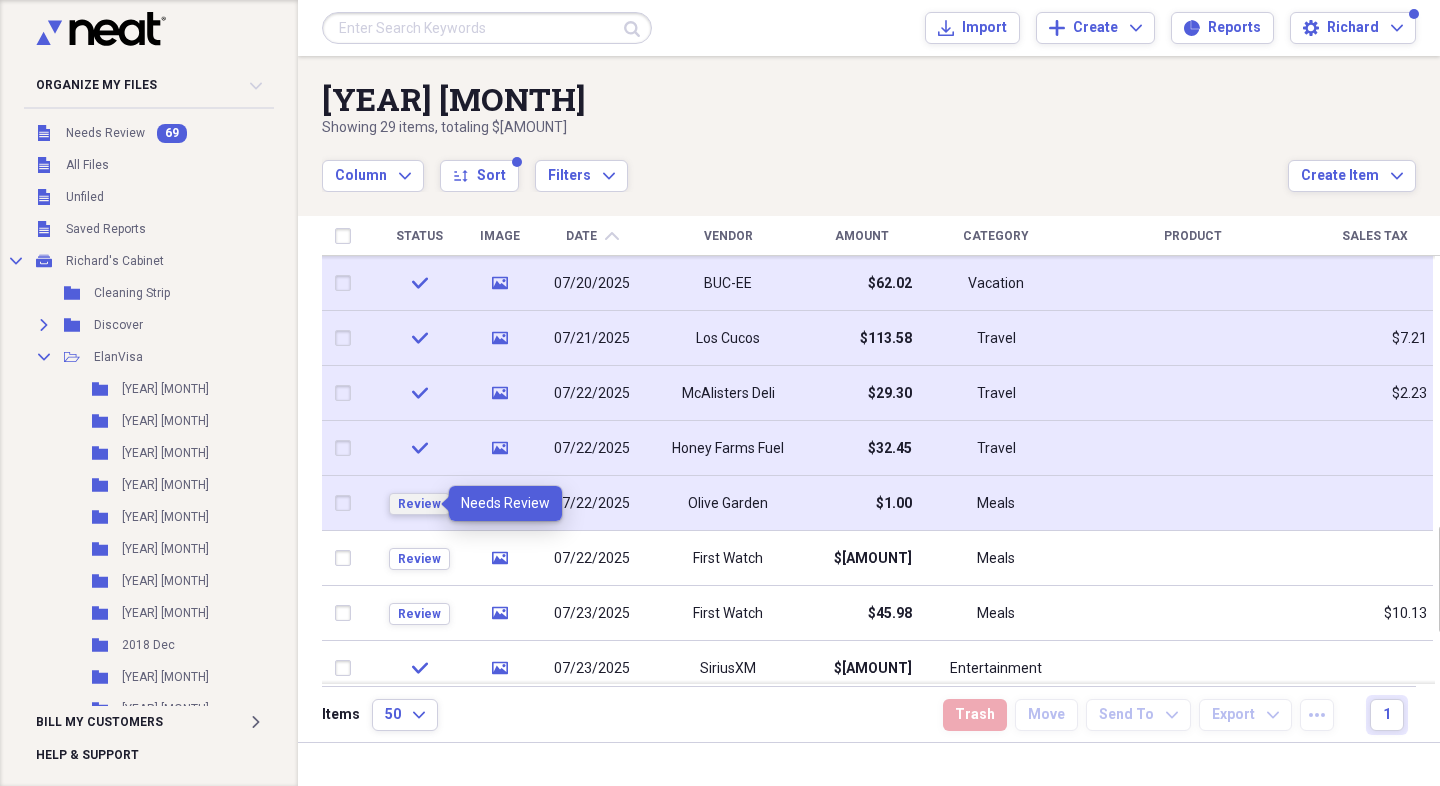 click on "Review" at bounding box center [419, 504] 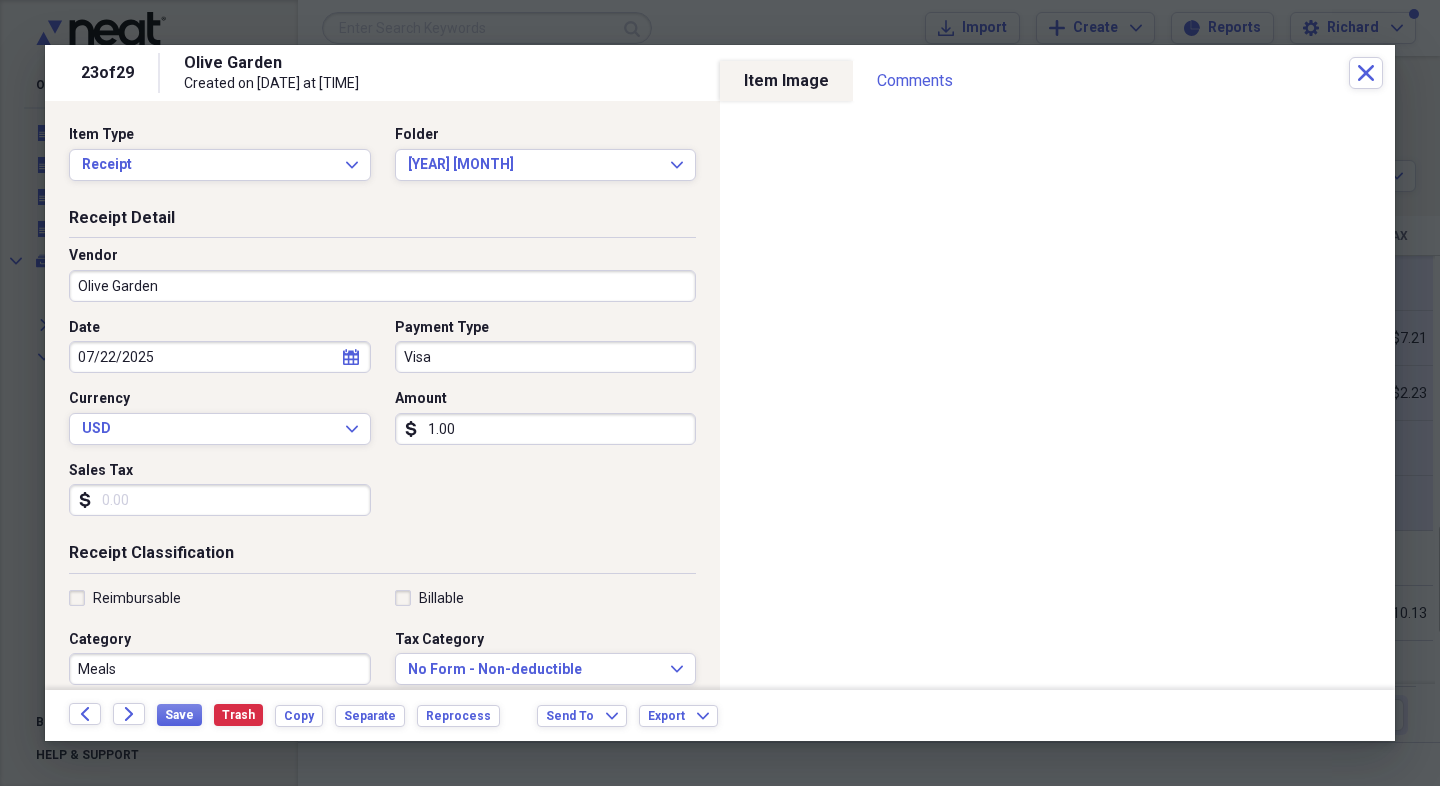 click on "1.00" at bounding box center [546, 429] 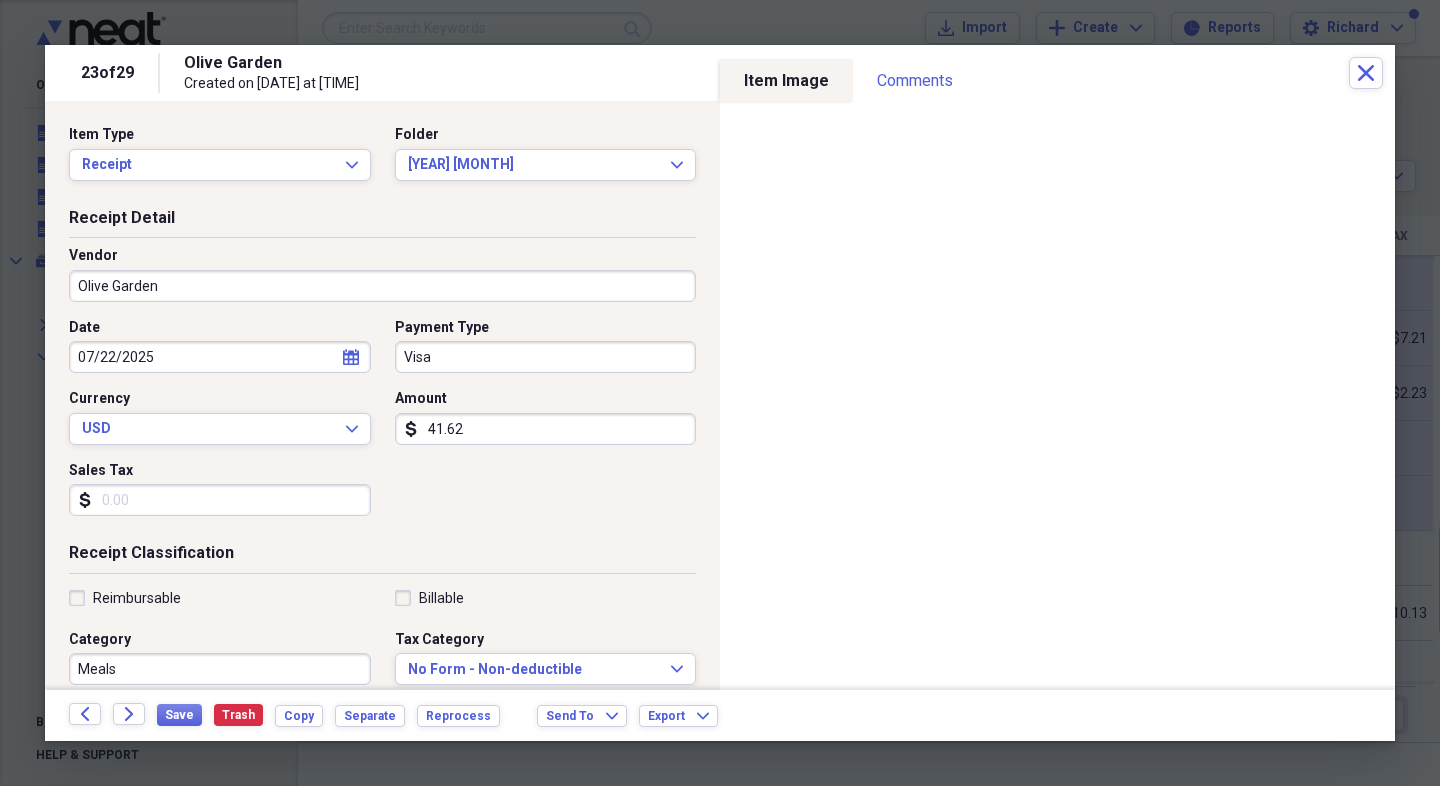 type on "41.62" 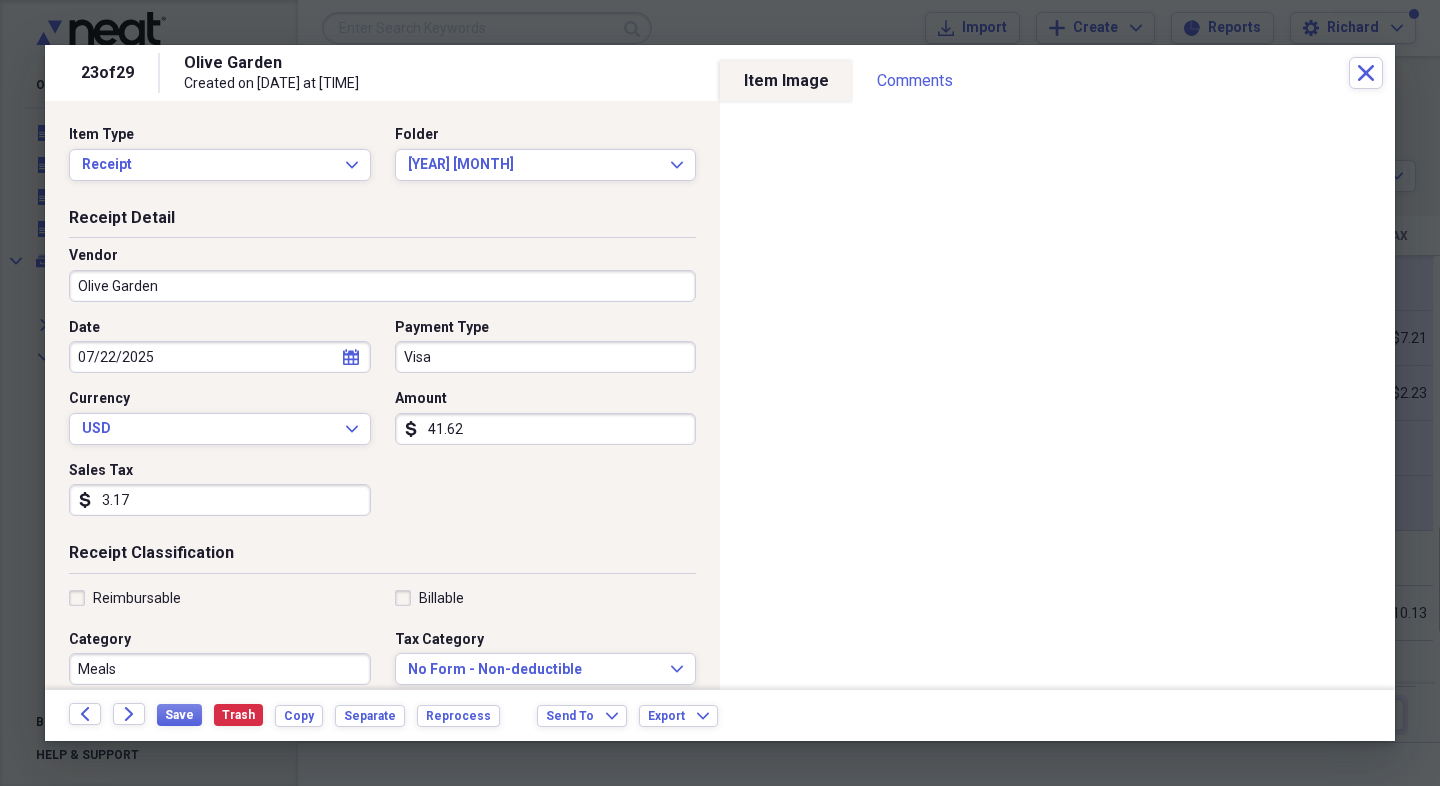 type on "3.17" 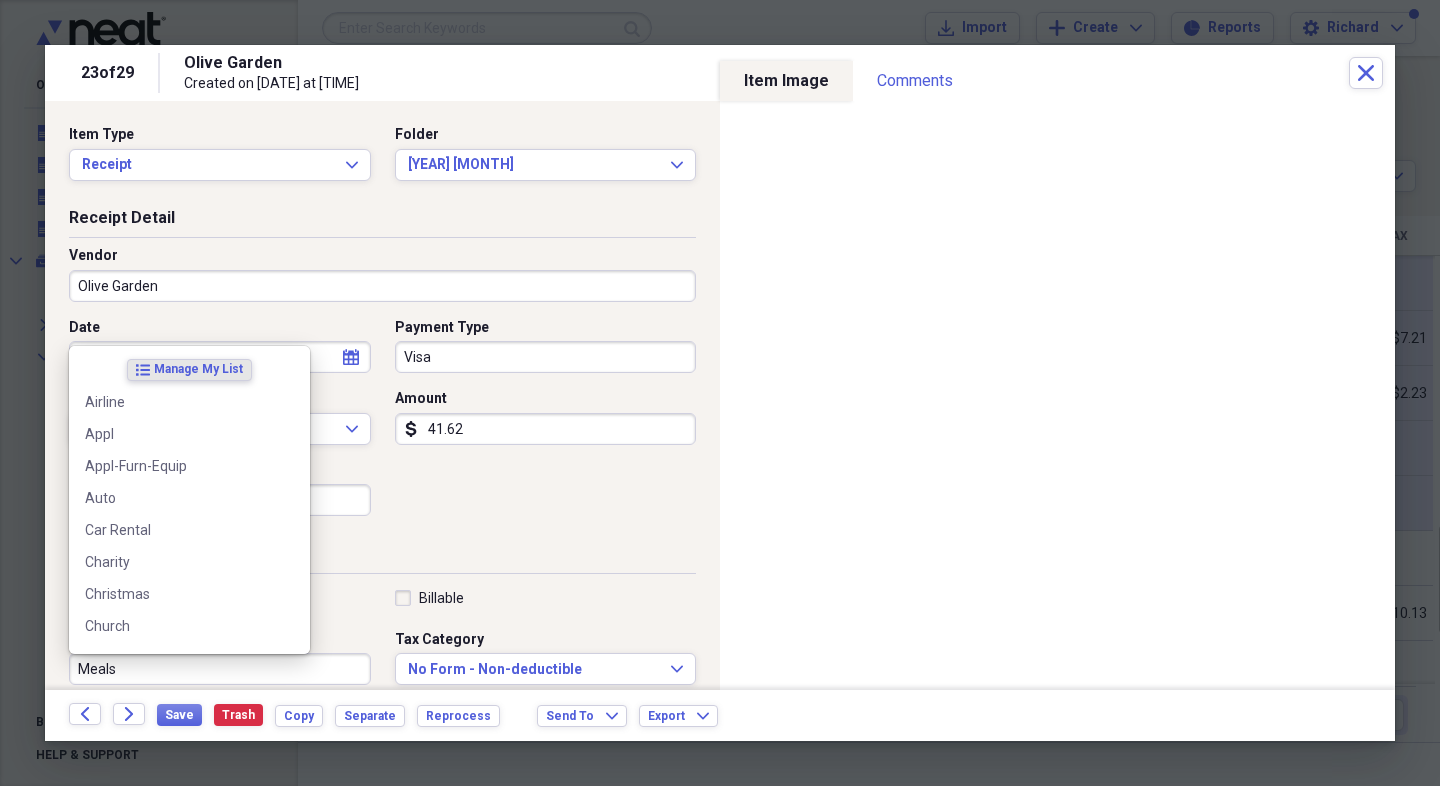click on "Meals" at bounding box center [220, 669] 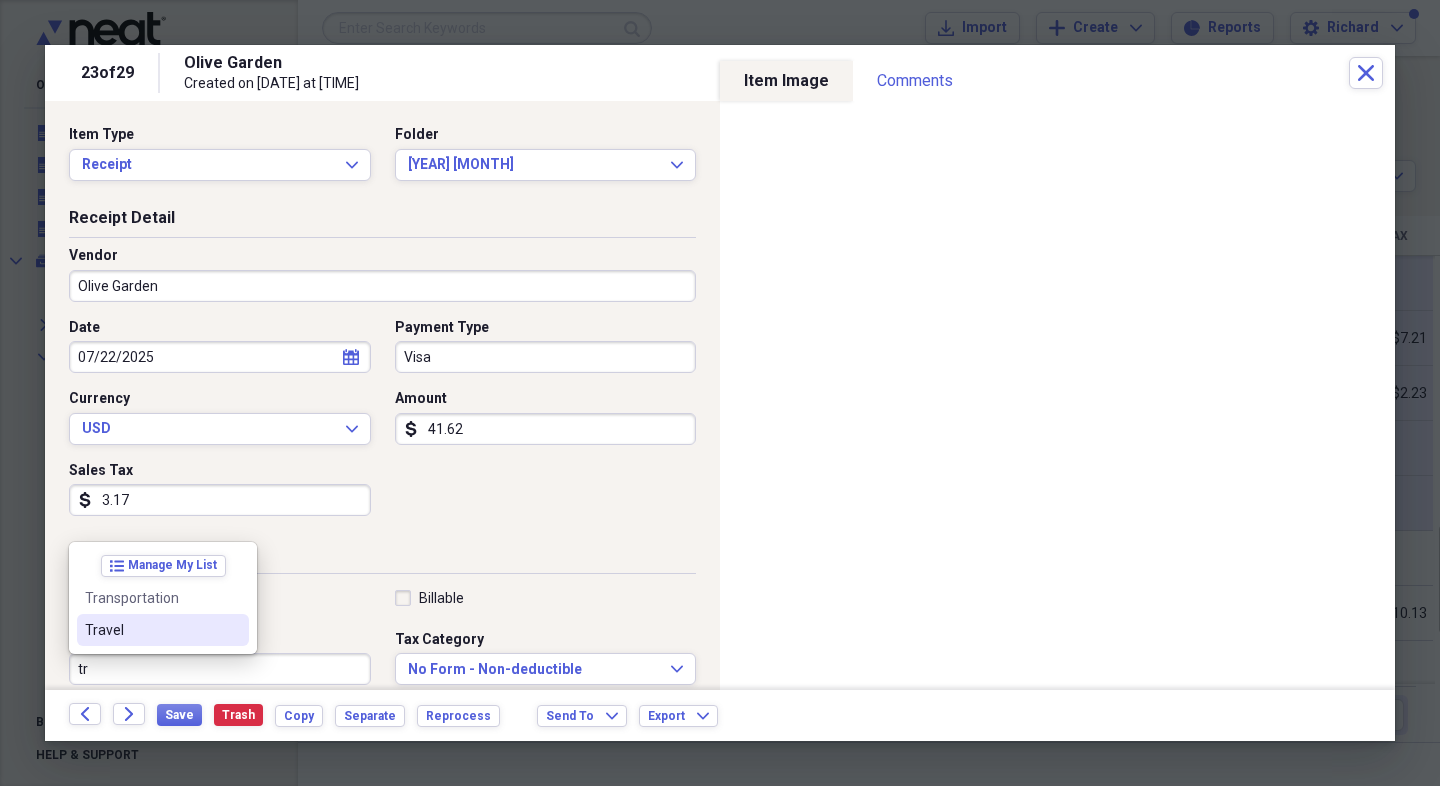 click on "Travel" at bounding box center [151, 630] 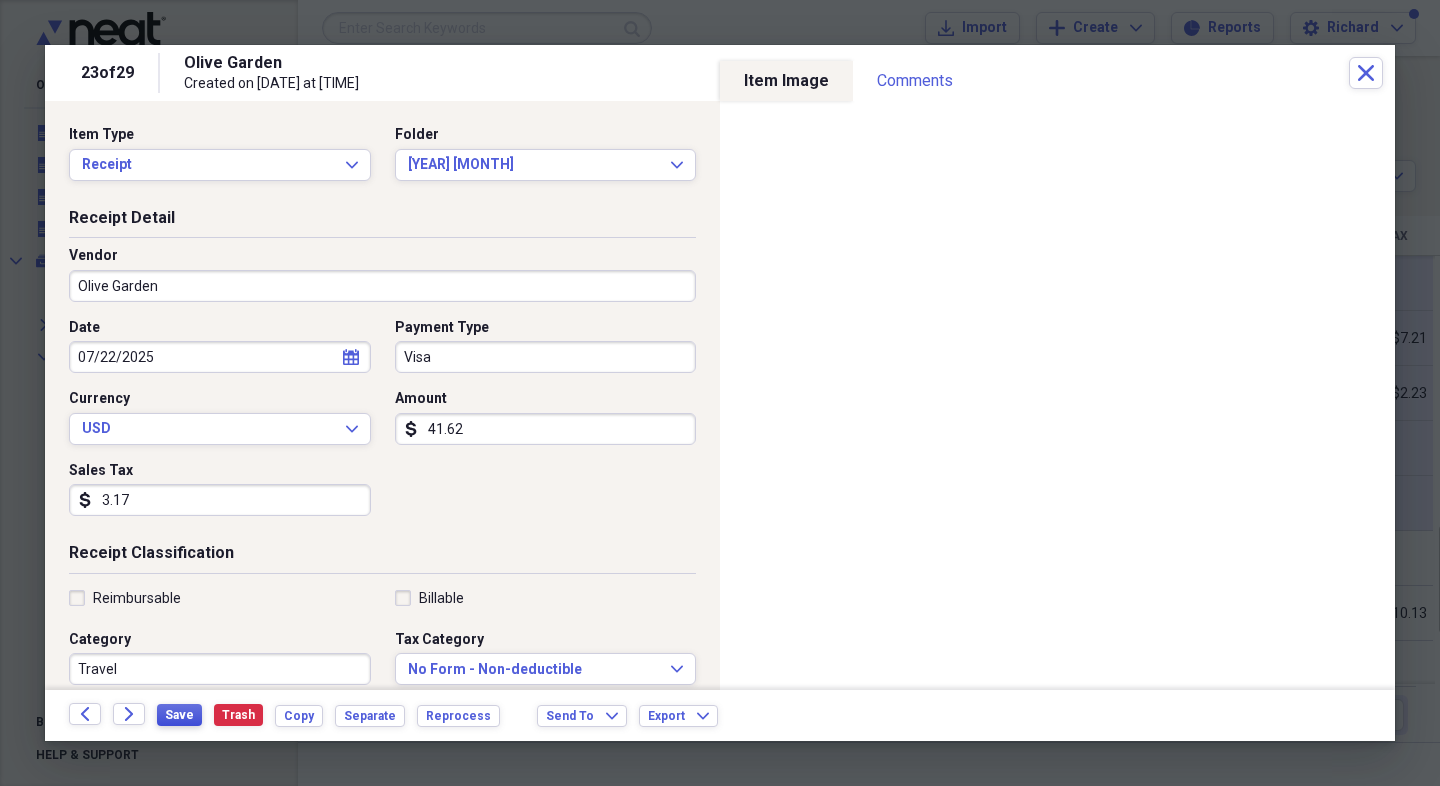 click on "Save" at bounding box center (179, 715) 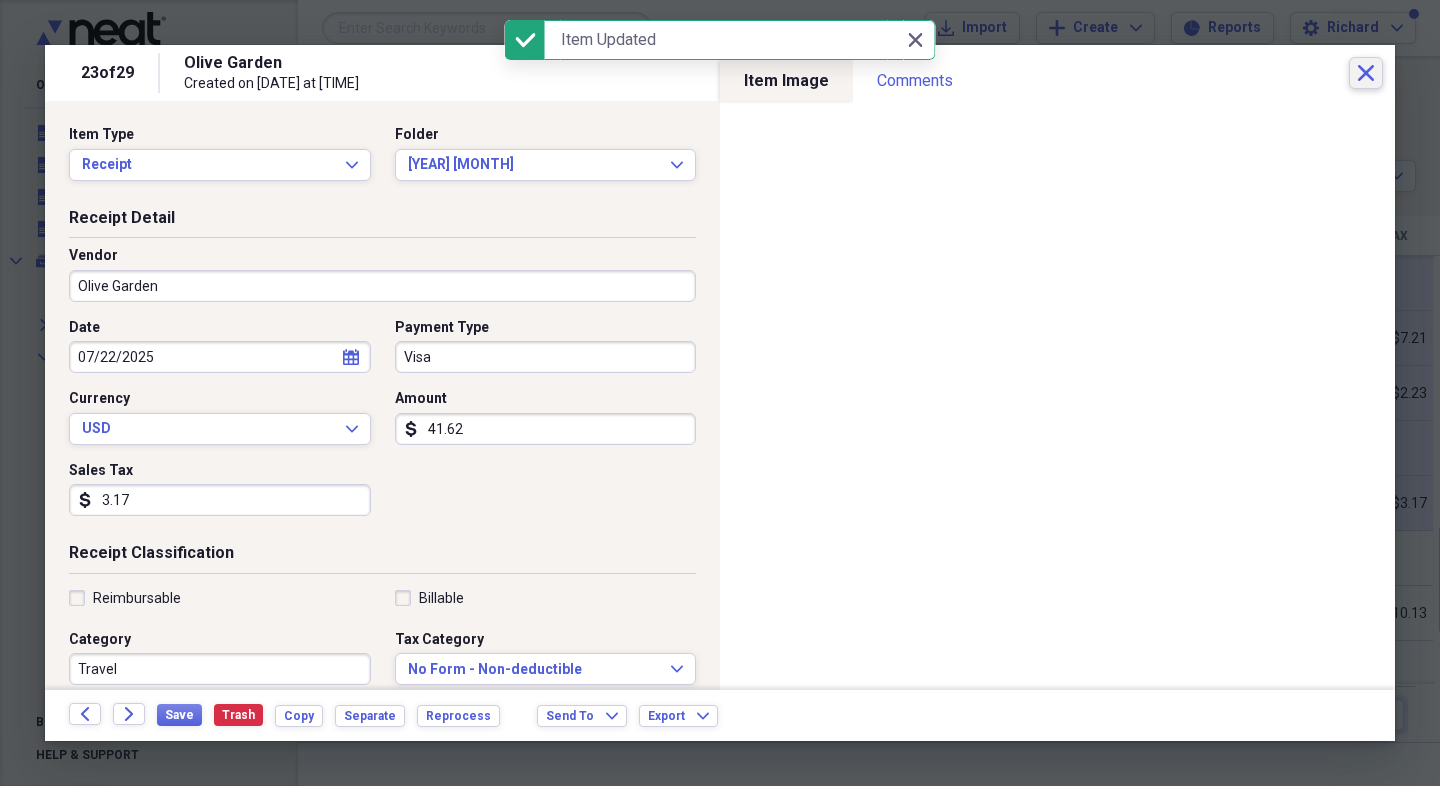 click 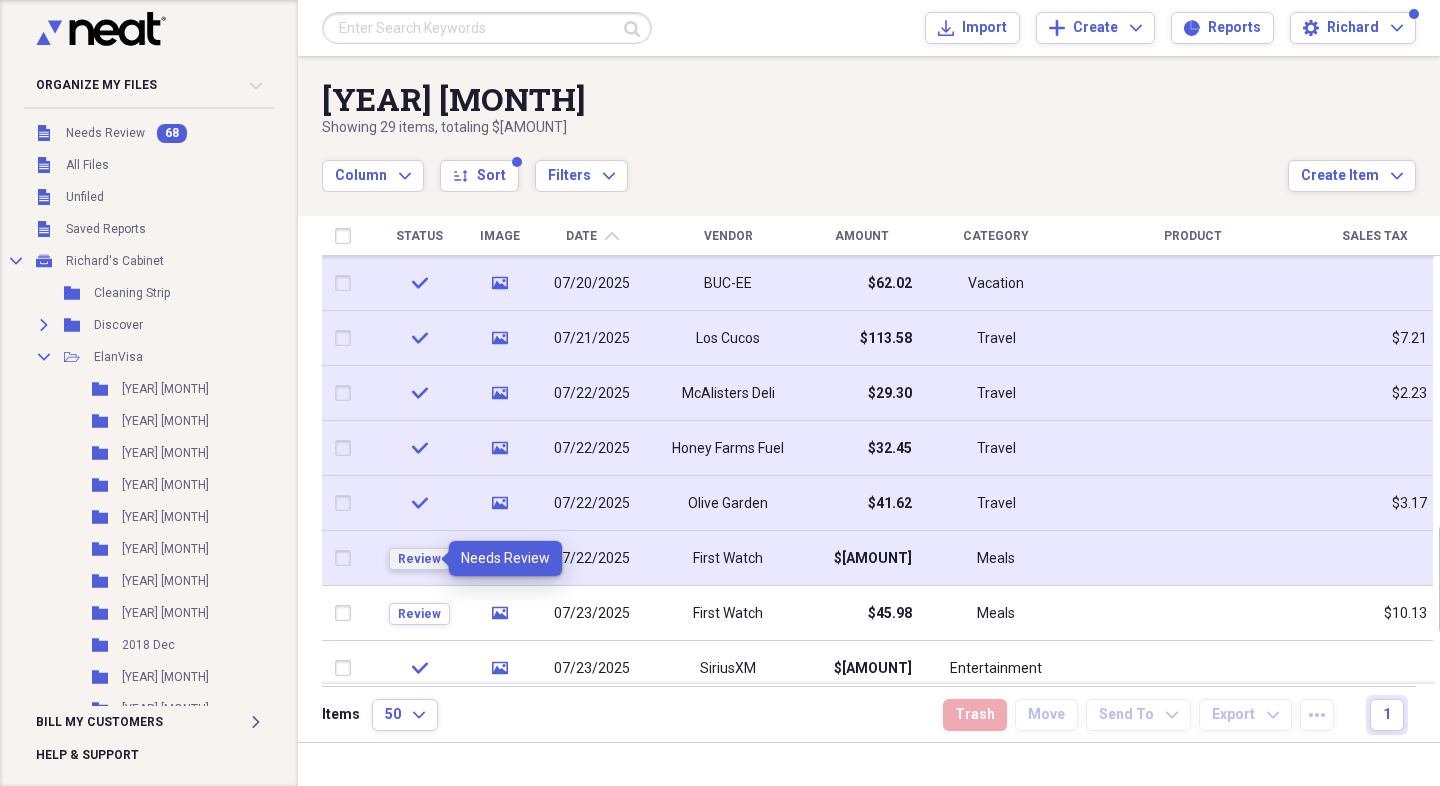 click on "Review" at bounding box center [419, 559] 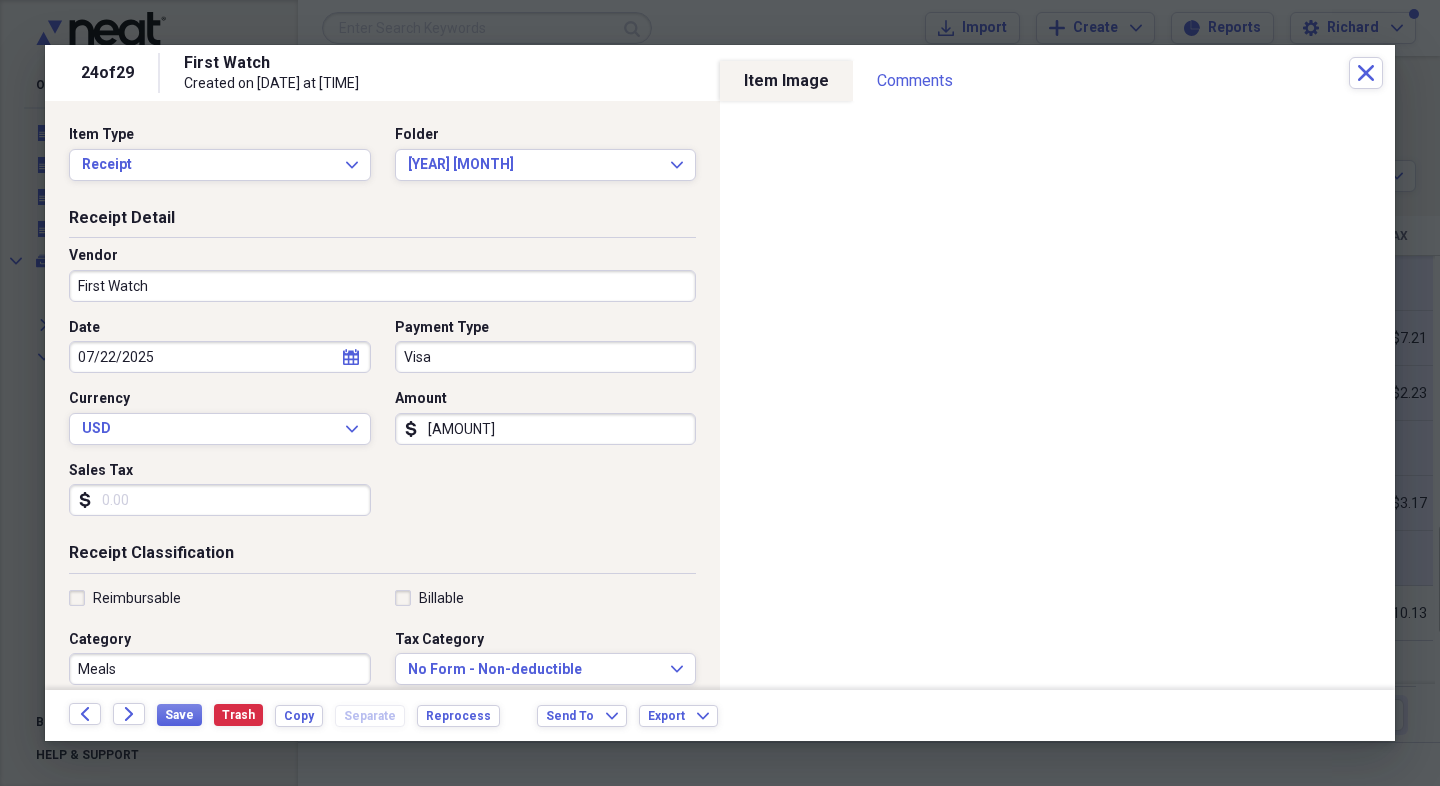 click on "Sales Tax" at bounding box center [220, 500] 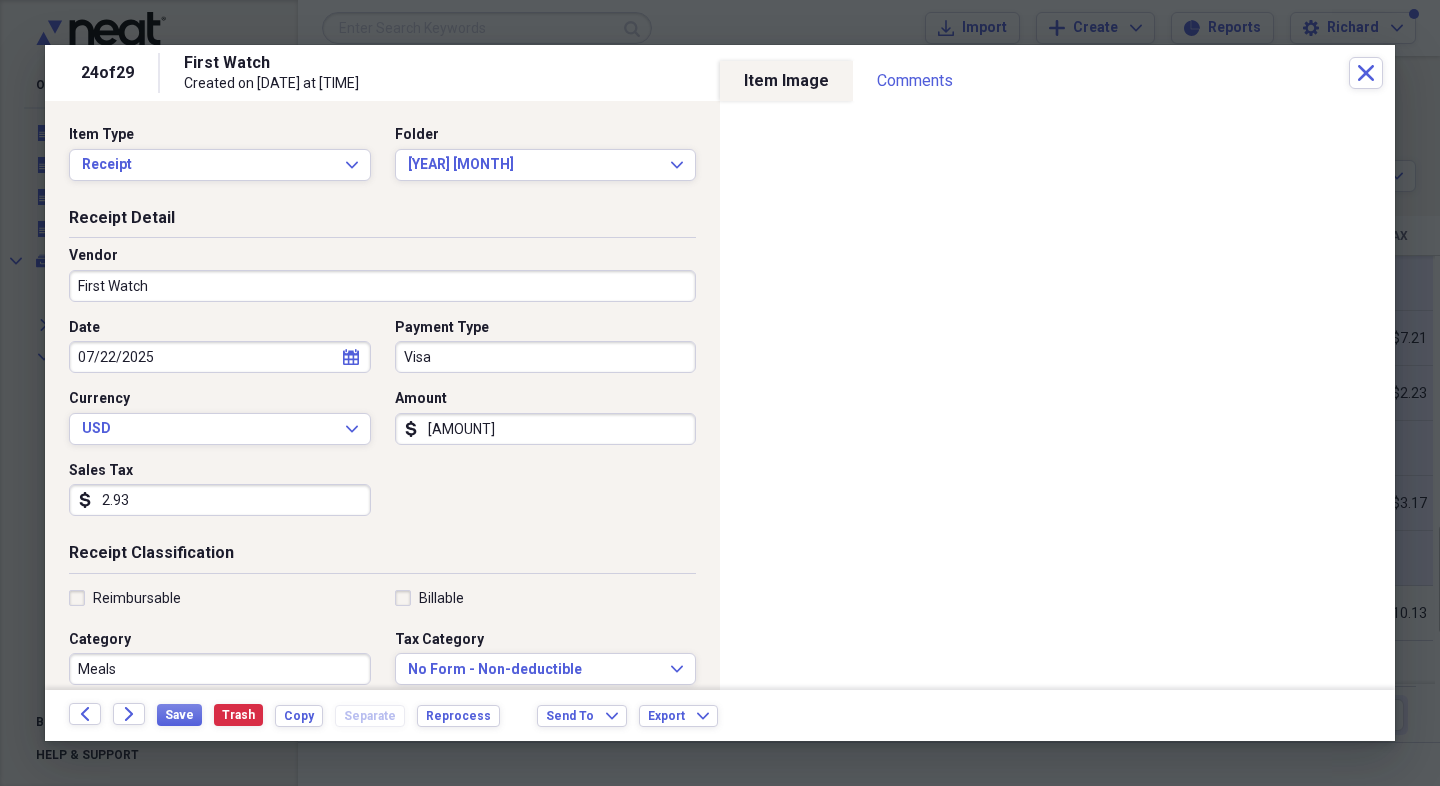 type on "2.93" 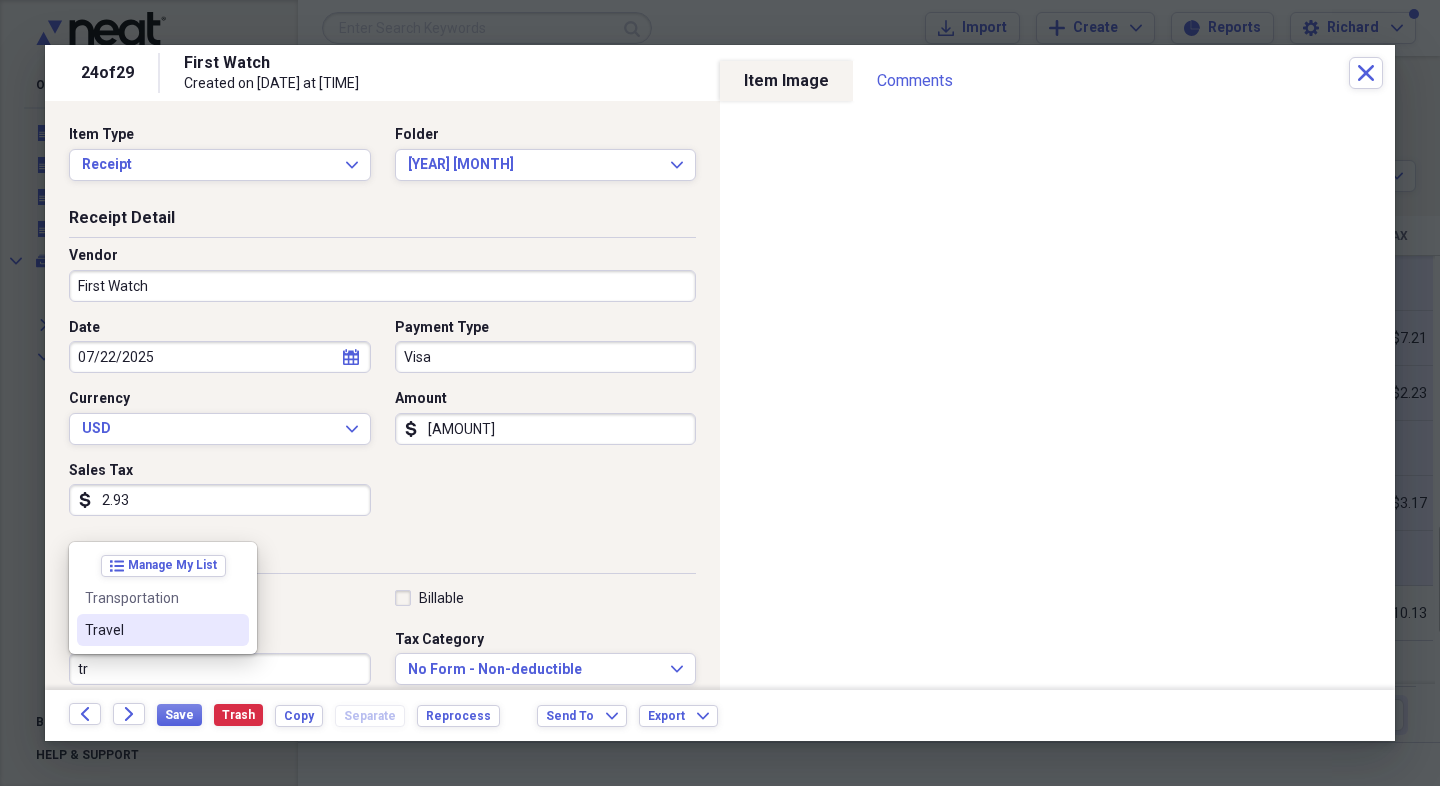 click on "Travel" at bounding box center [151, 630] 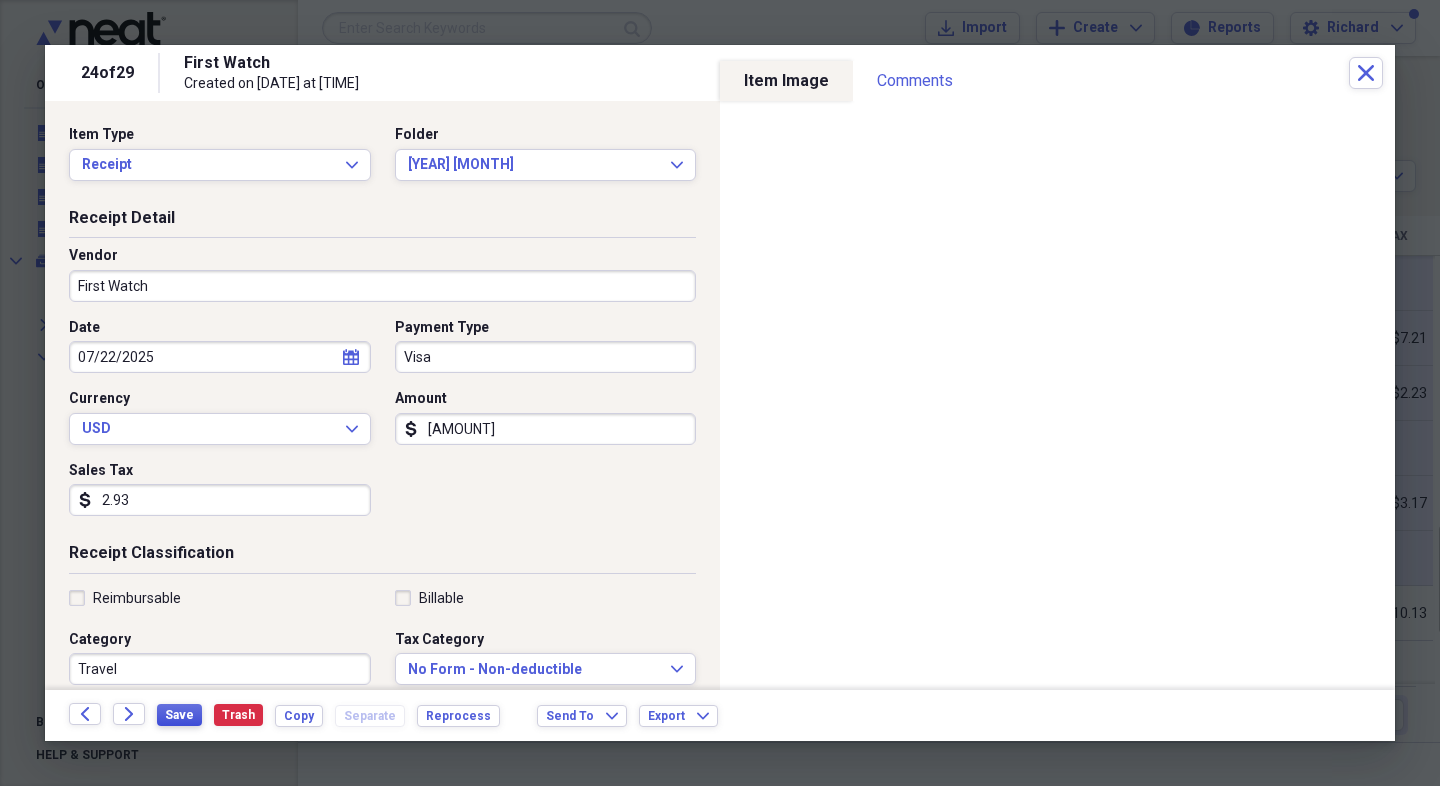 click on "Save" at bounding box center (179, 715) 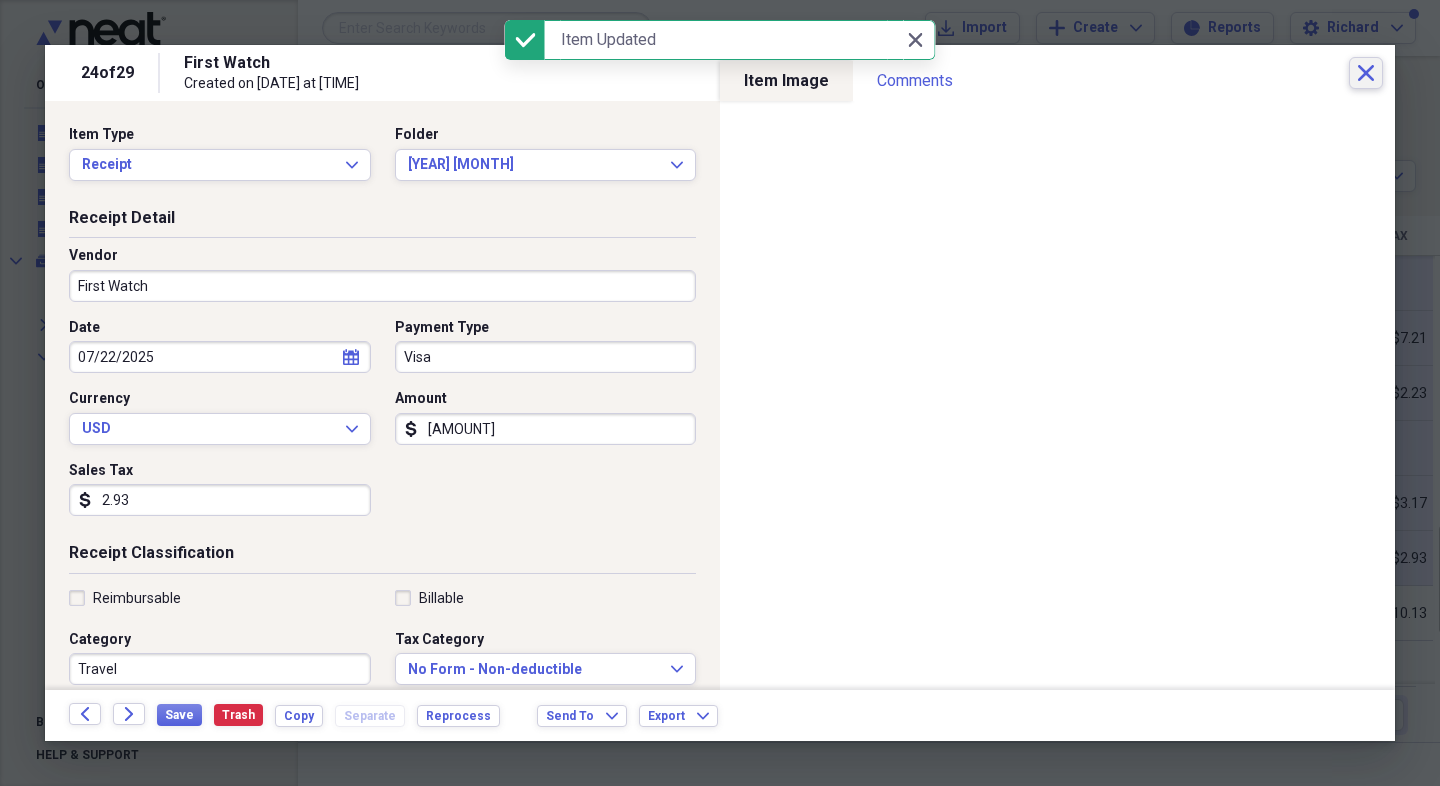 click on "Close" at bounding box center [1366, 73] 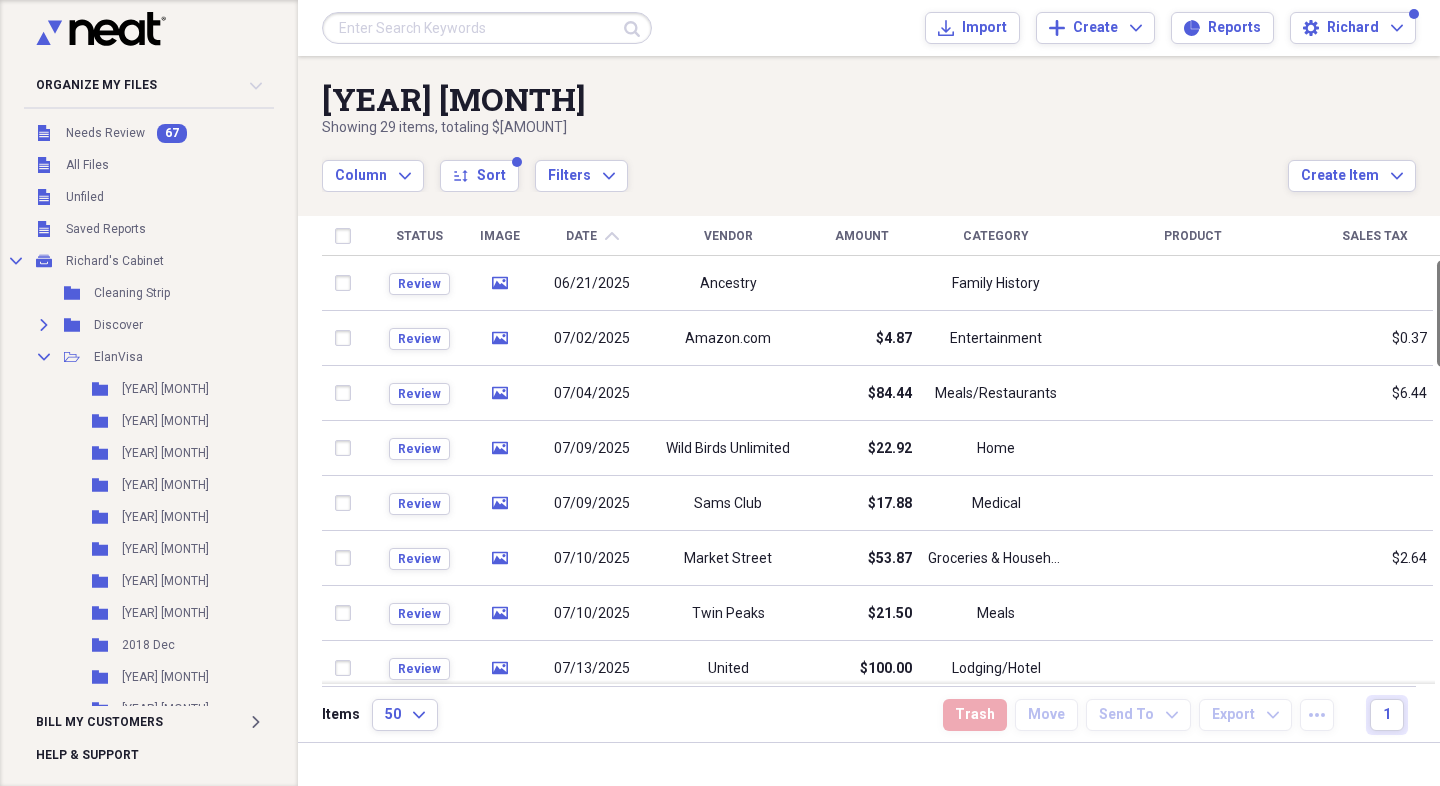 drag, startPoint x: 1429, startPoint y: 557, endPoint x: 1426, endPoint y: 287, distance: 270.01666 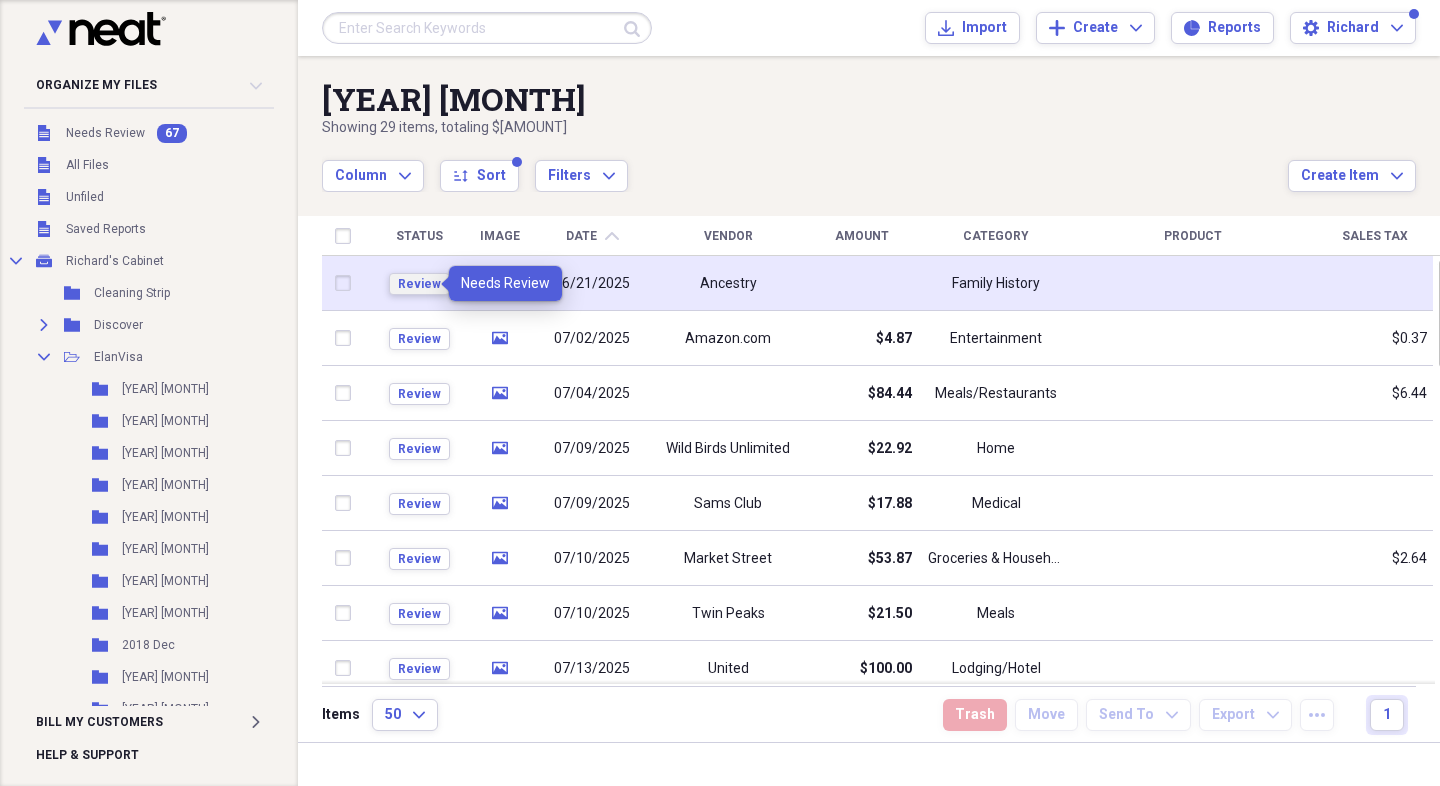 click on "Review" at bounding box center [419, 284] 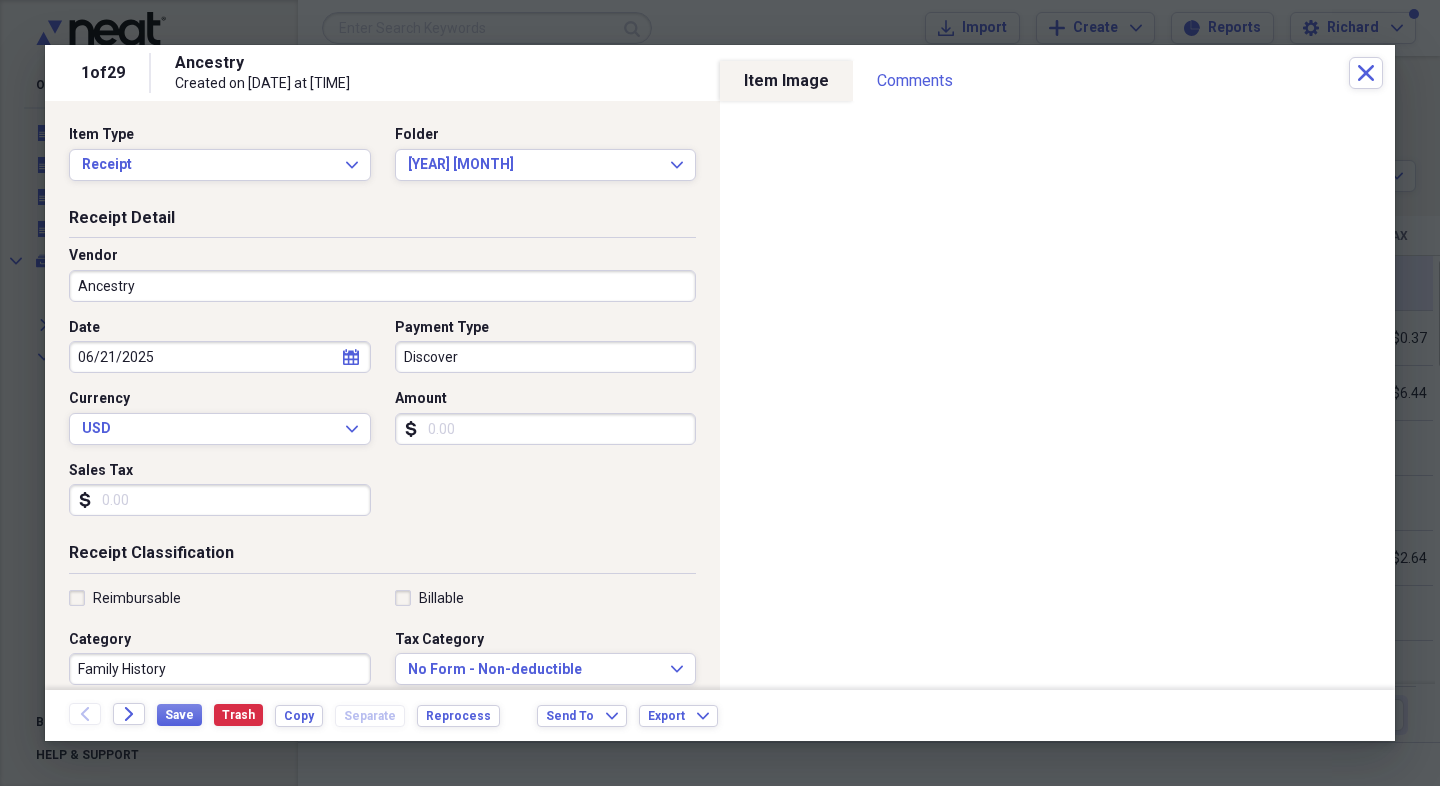 click on "calendar" 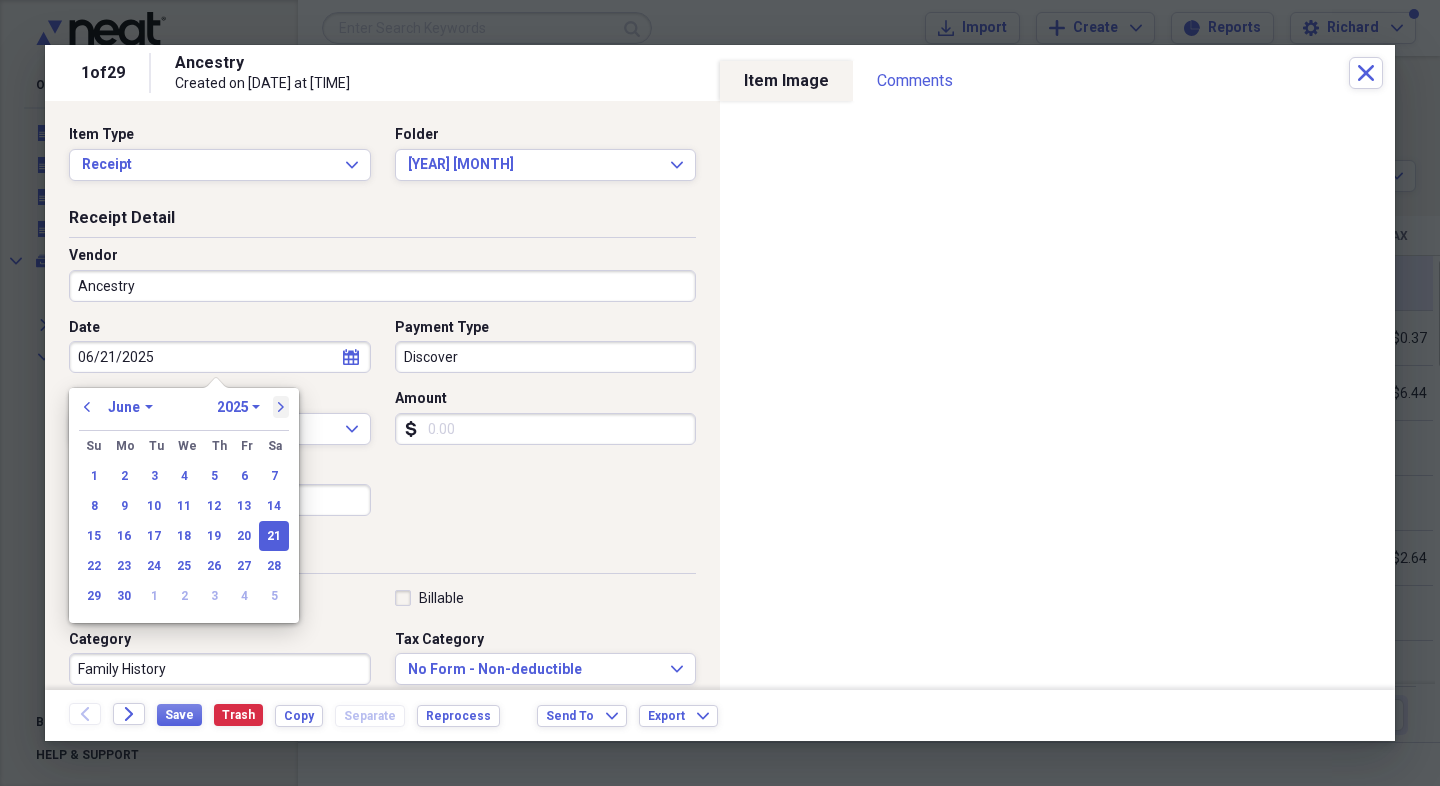 click on "next" at bounding box center [281, 407] 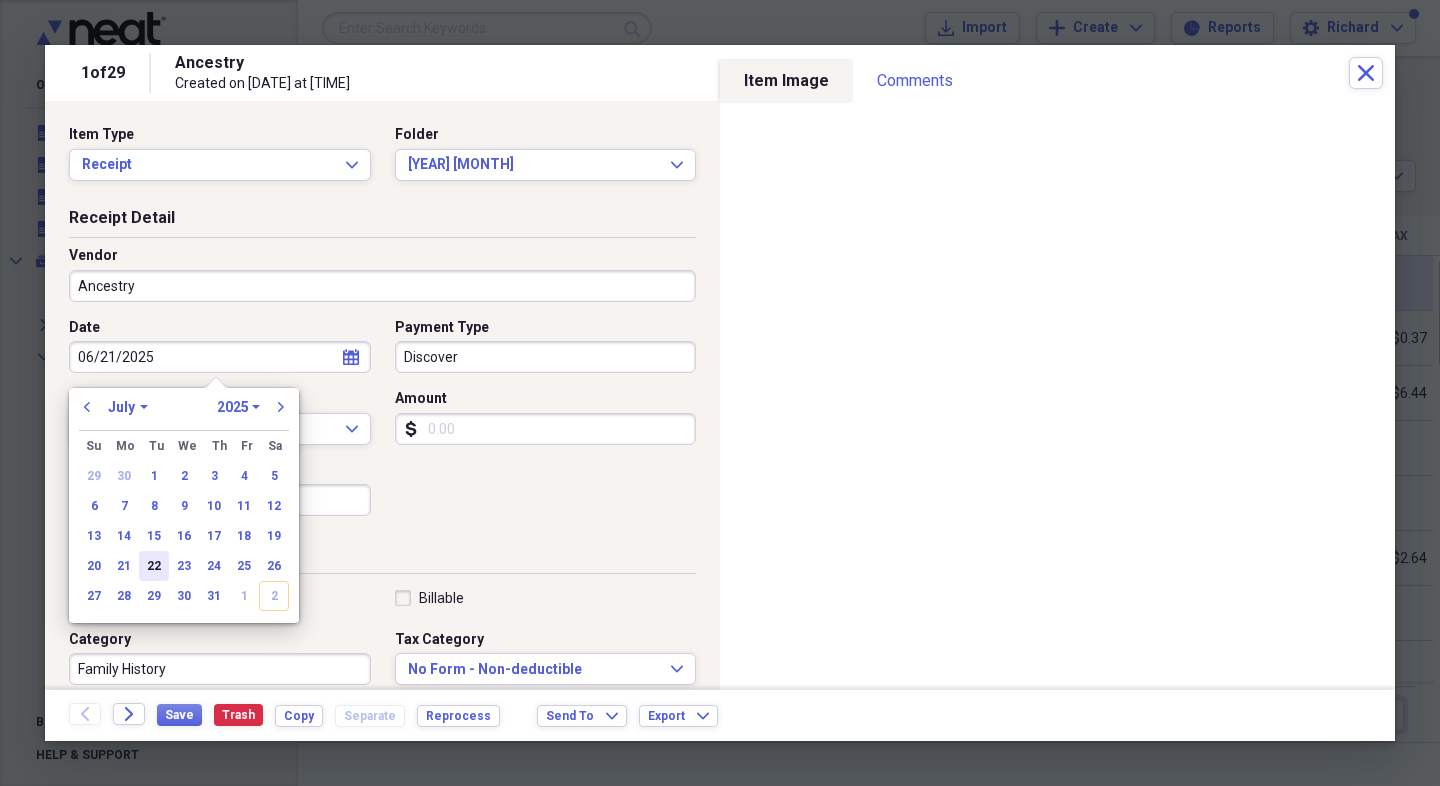 click on "22" at bounding box center [154, 566] 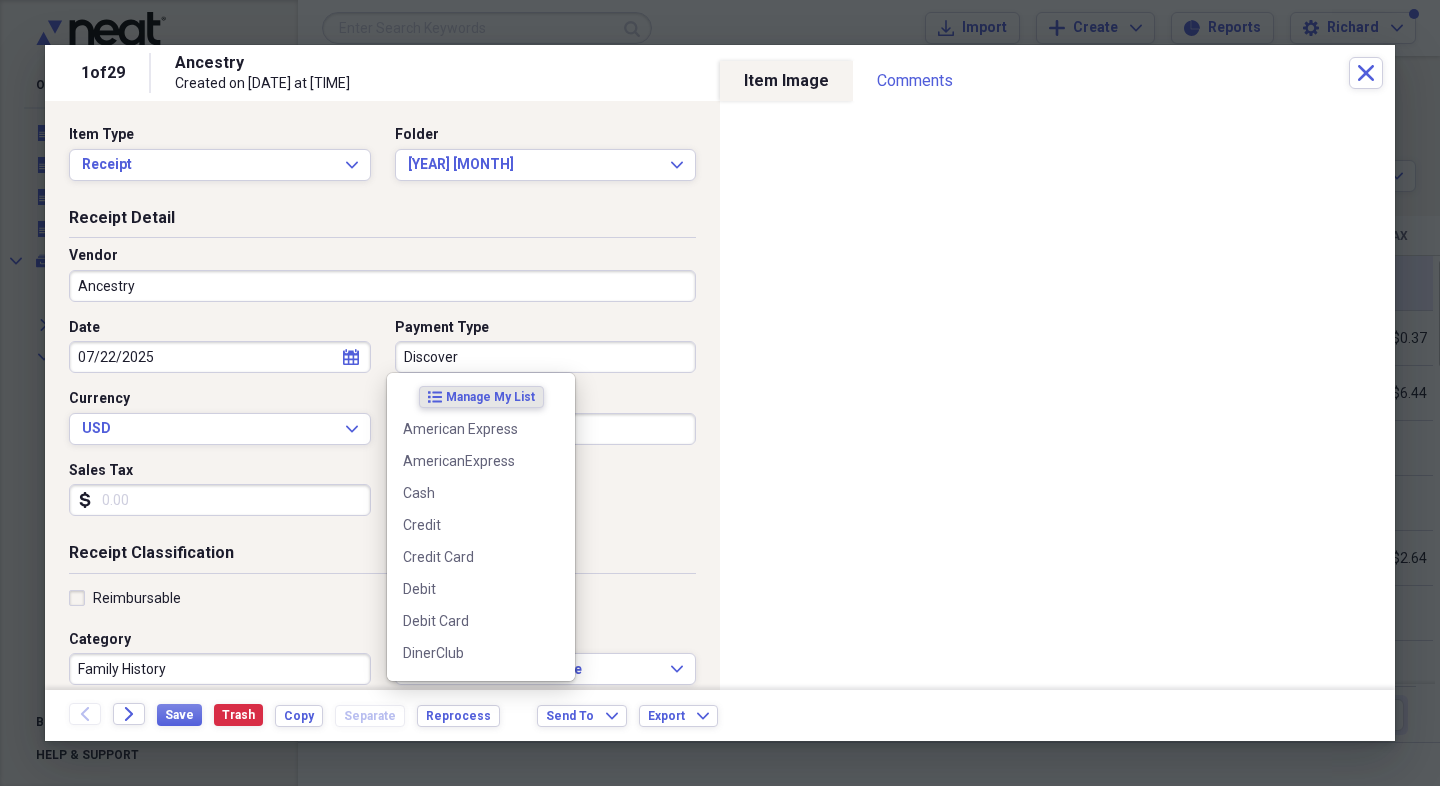 click on "Discover" at bounding box center (546, 357) 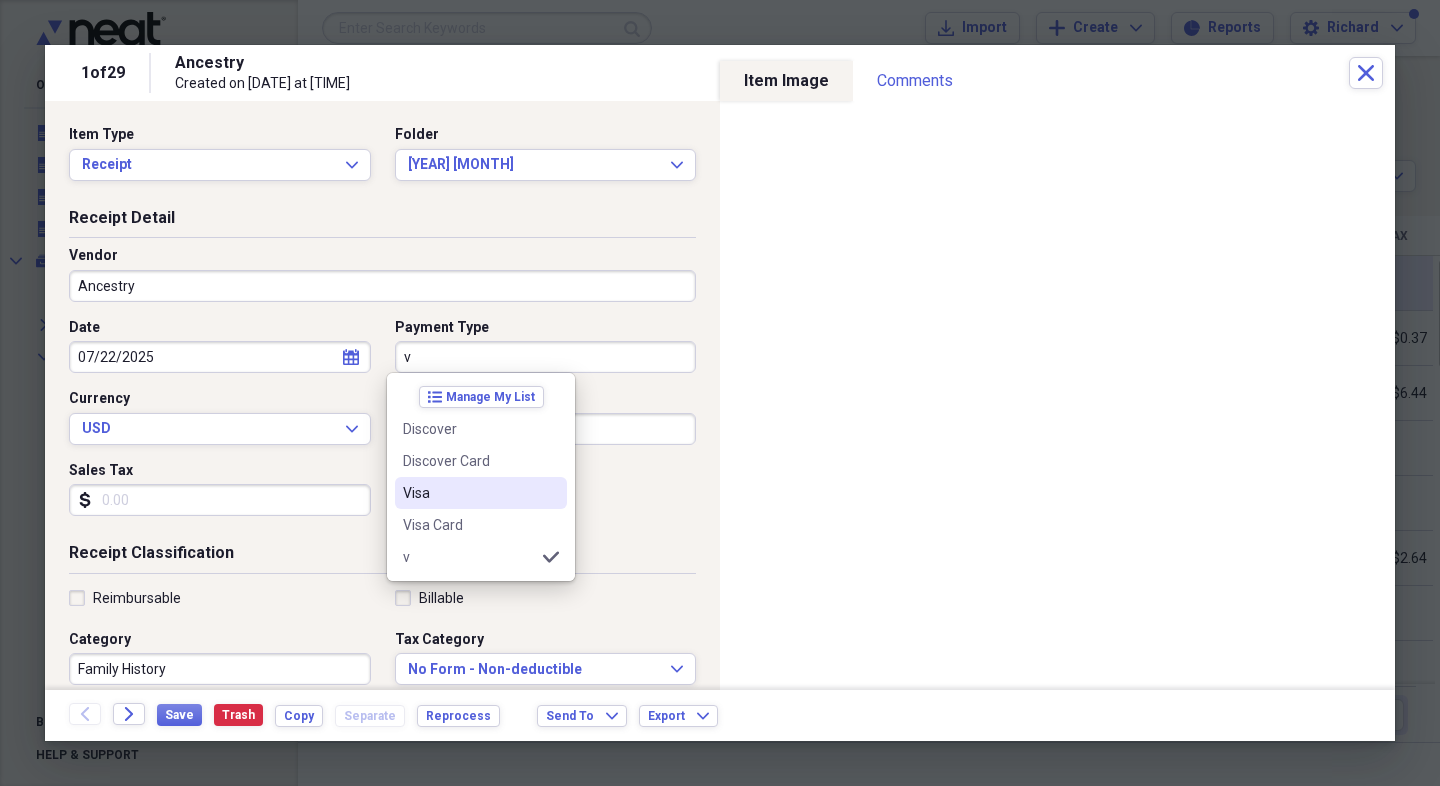 click on "Visa" at bounding box center [469, 493] 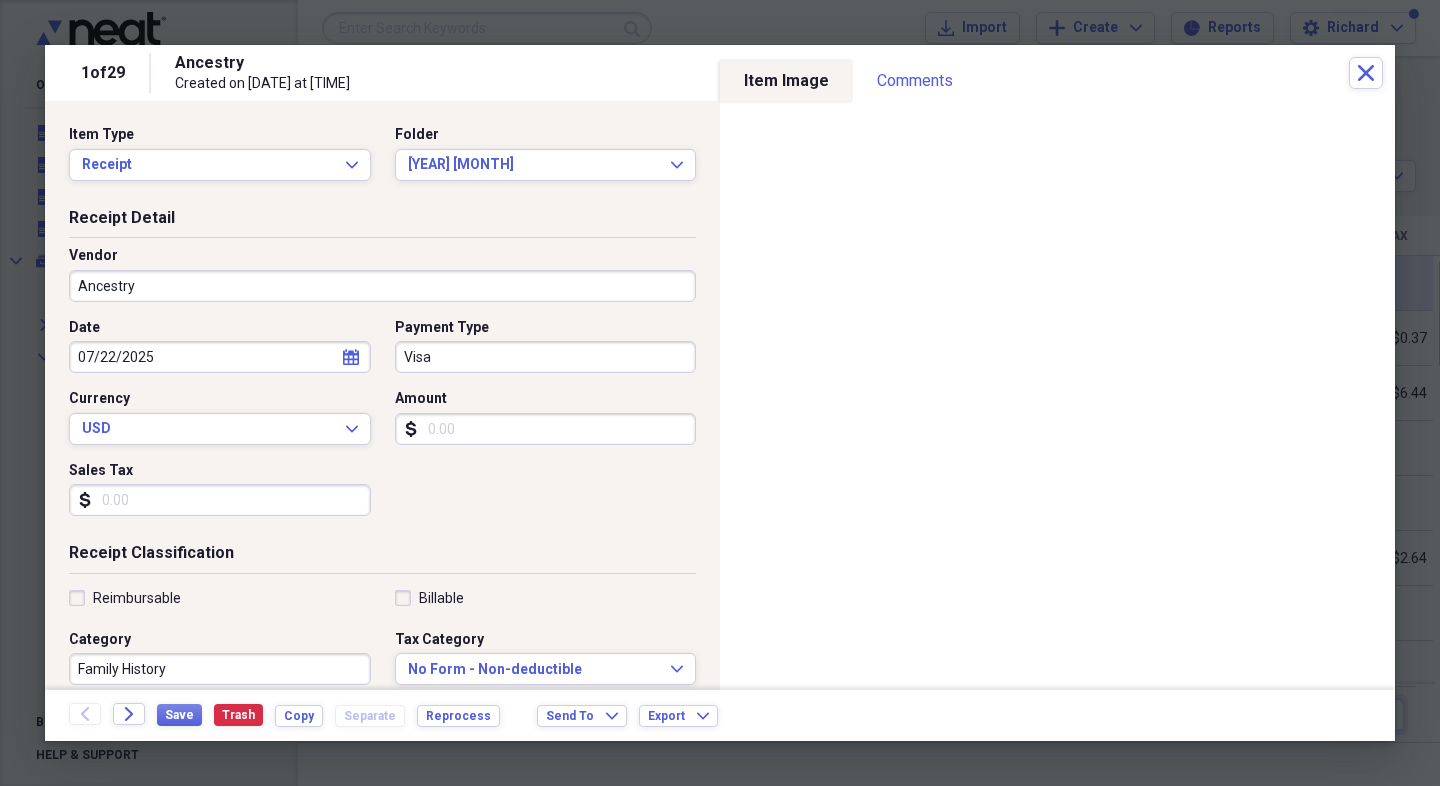click on "Amount" at bounding box center (546, 429) 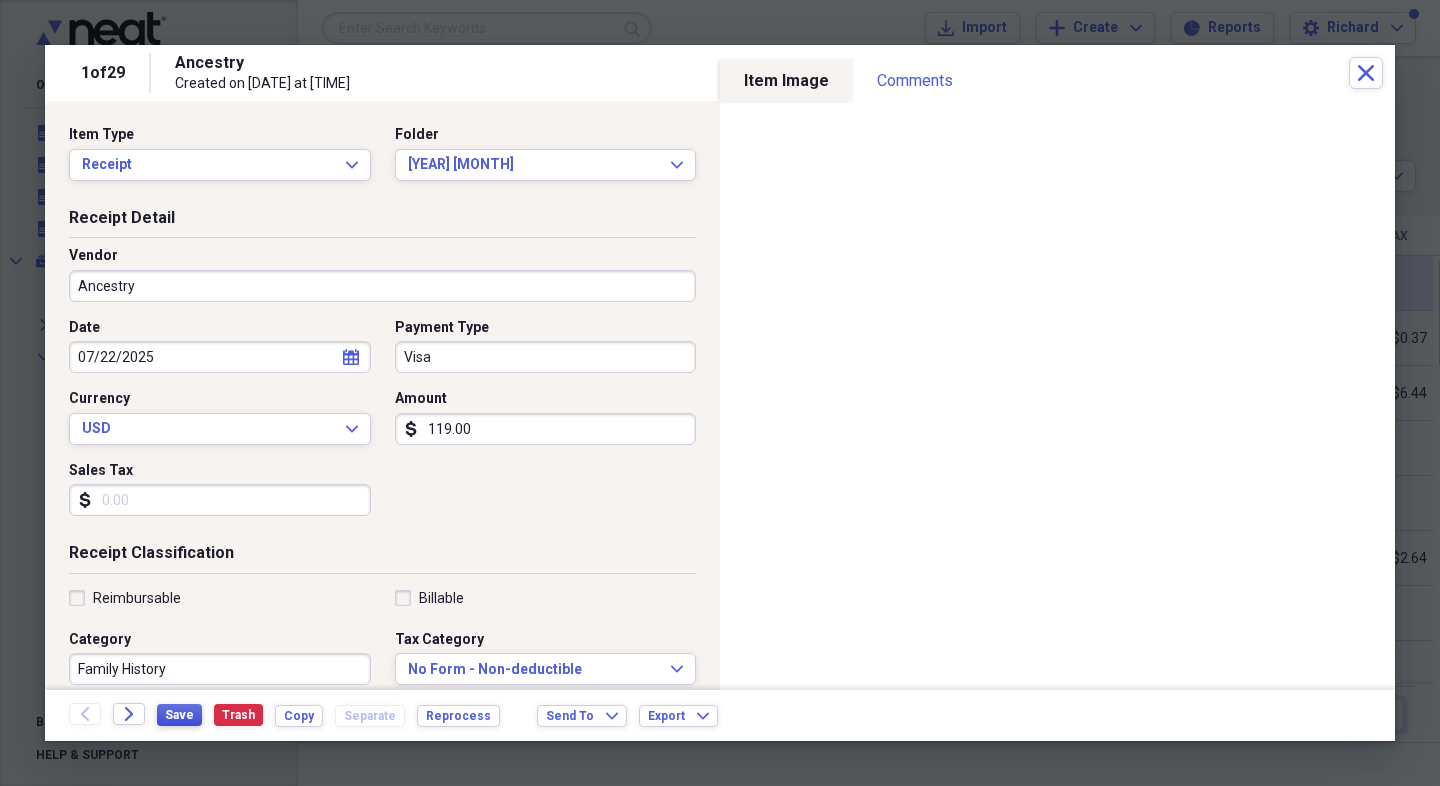 type on "119.00" 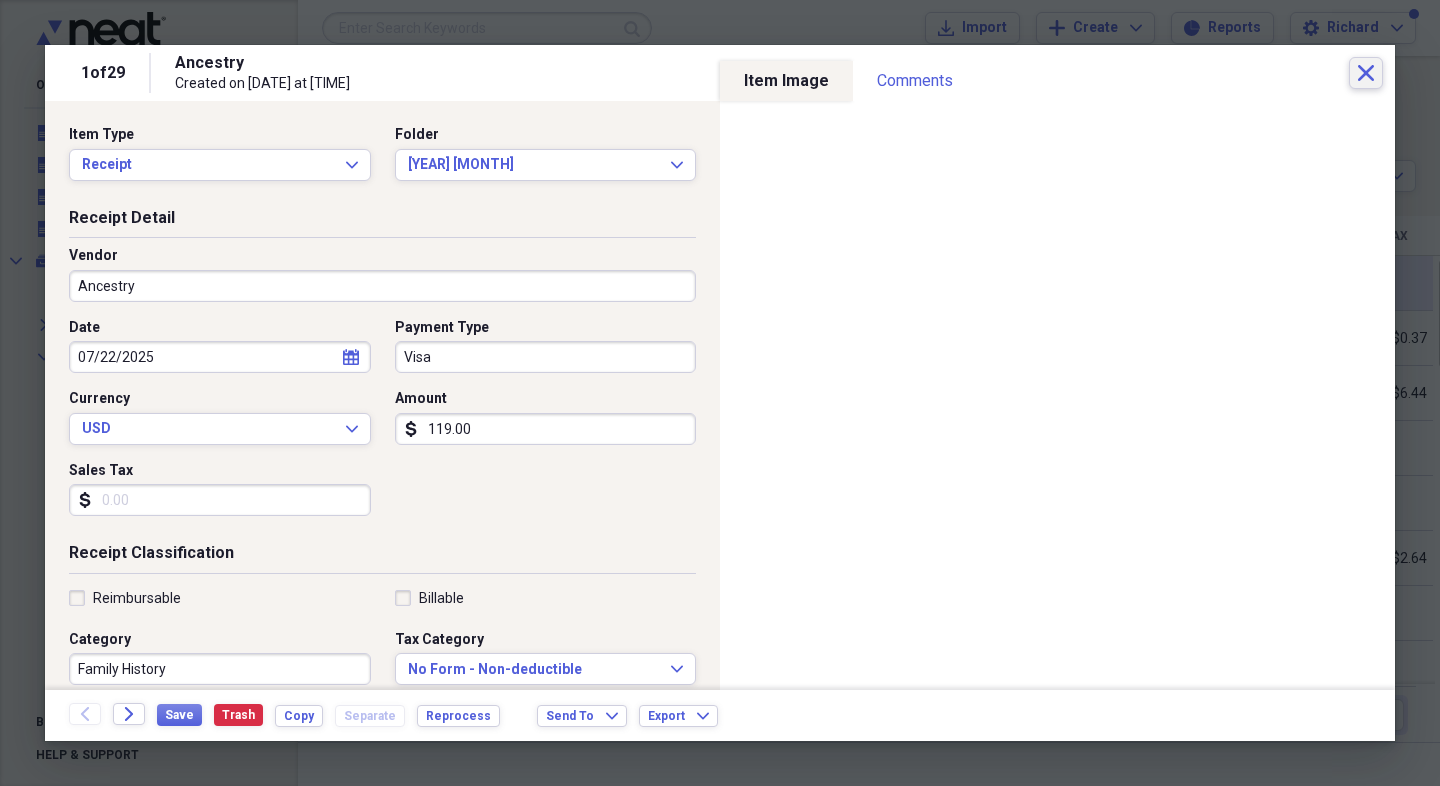 click on "Close" at bounding box center [1366, 73] 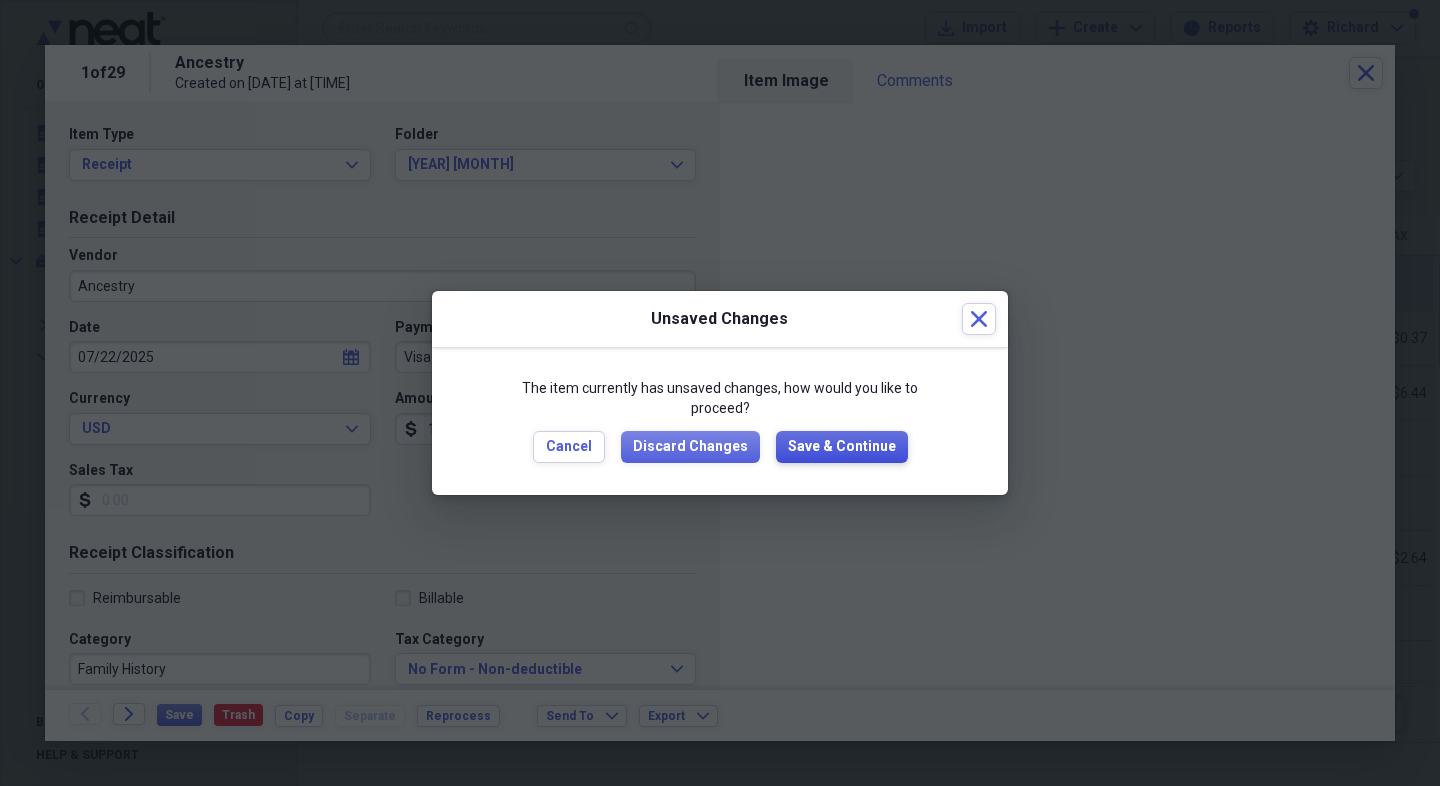 click on "Save & Continue" at bounding box center (842, 447) 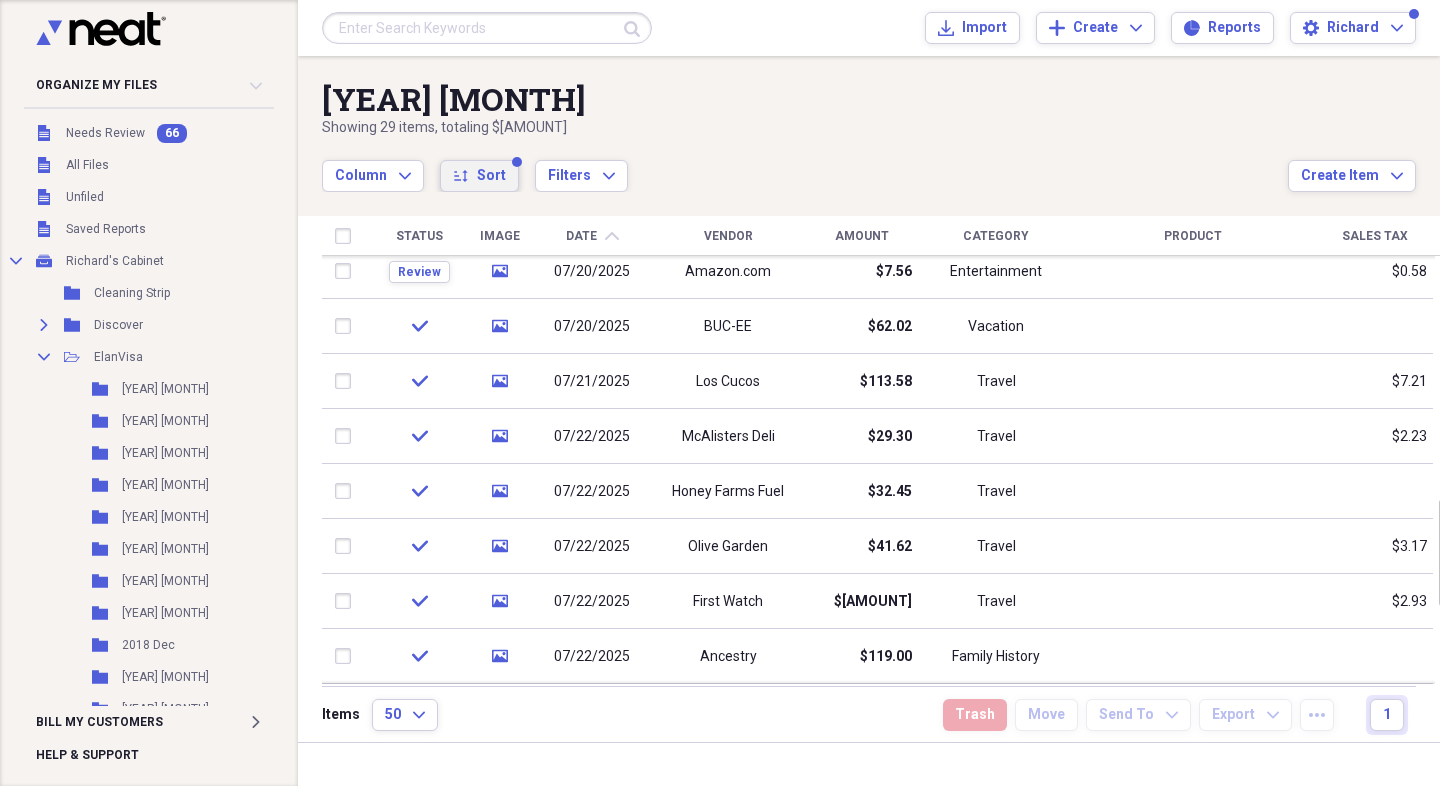 click on "Sort" at bounding box center (491, 176) 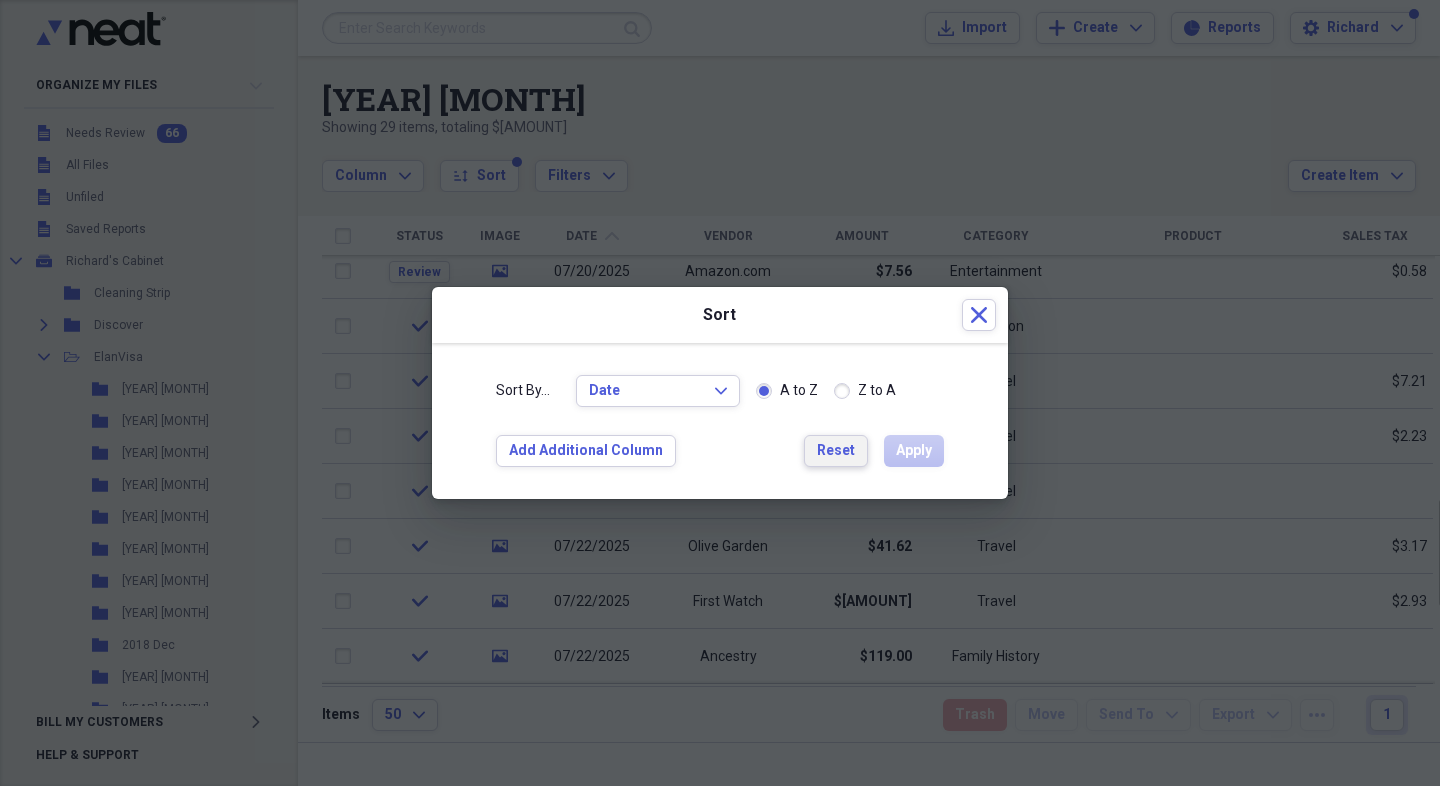 click on "Reset" at bounding box center (836, 451) 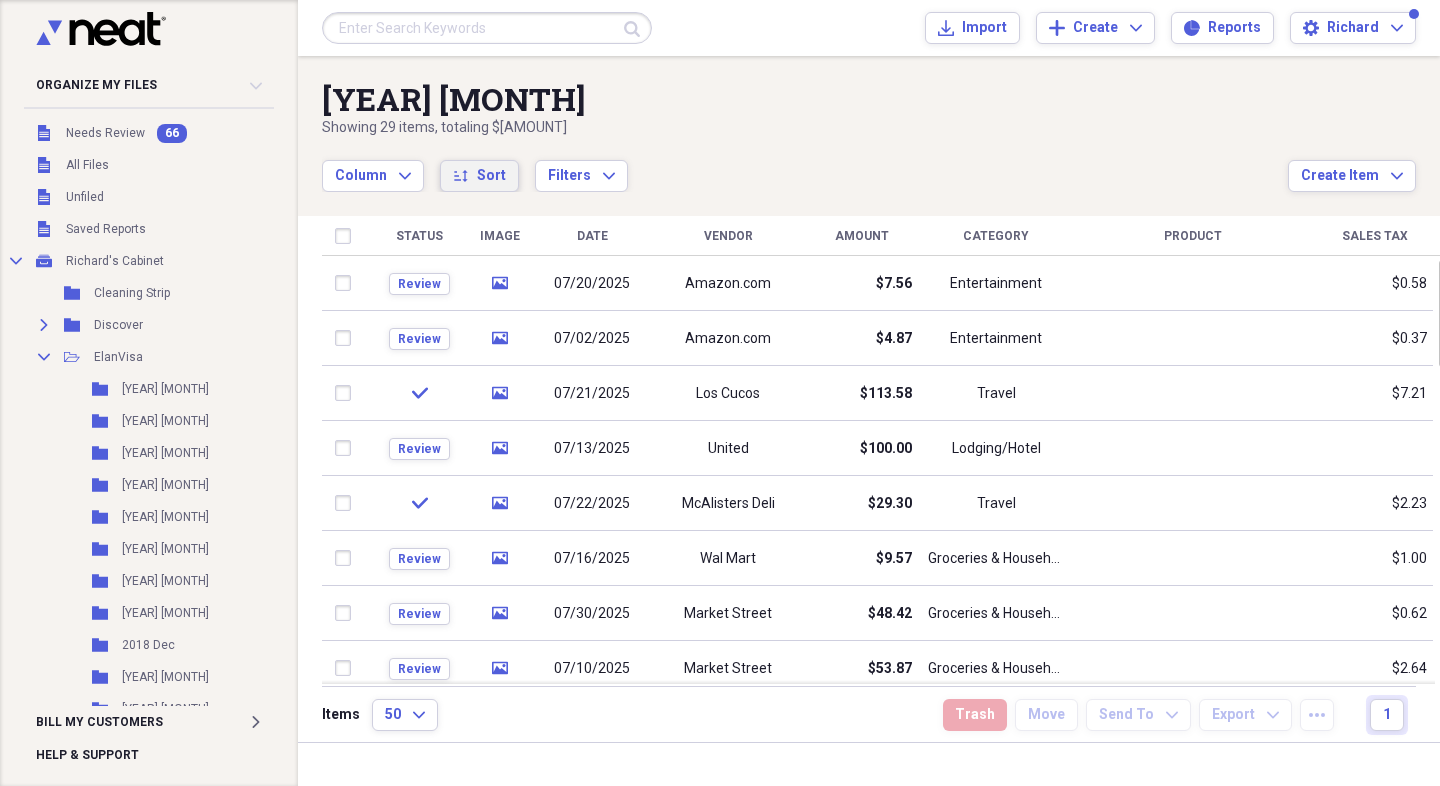 click on "Sort" at bounding box center [491, 176] 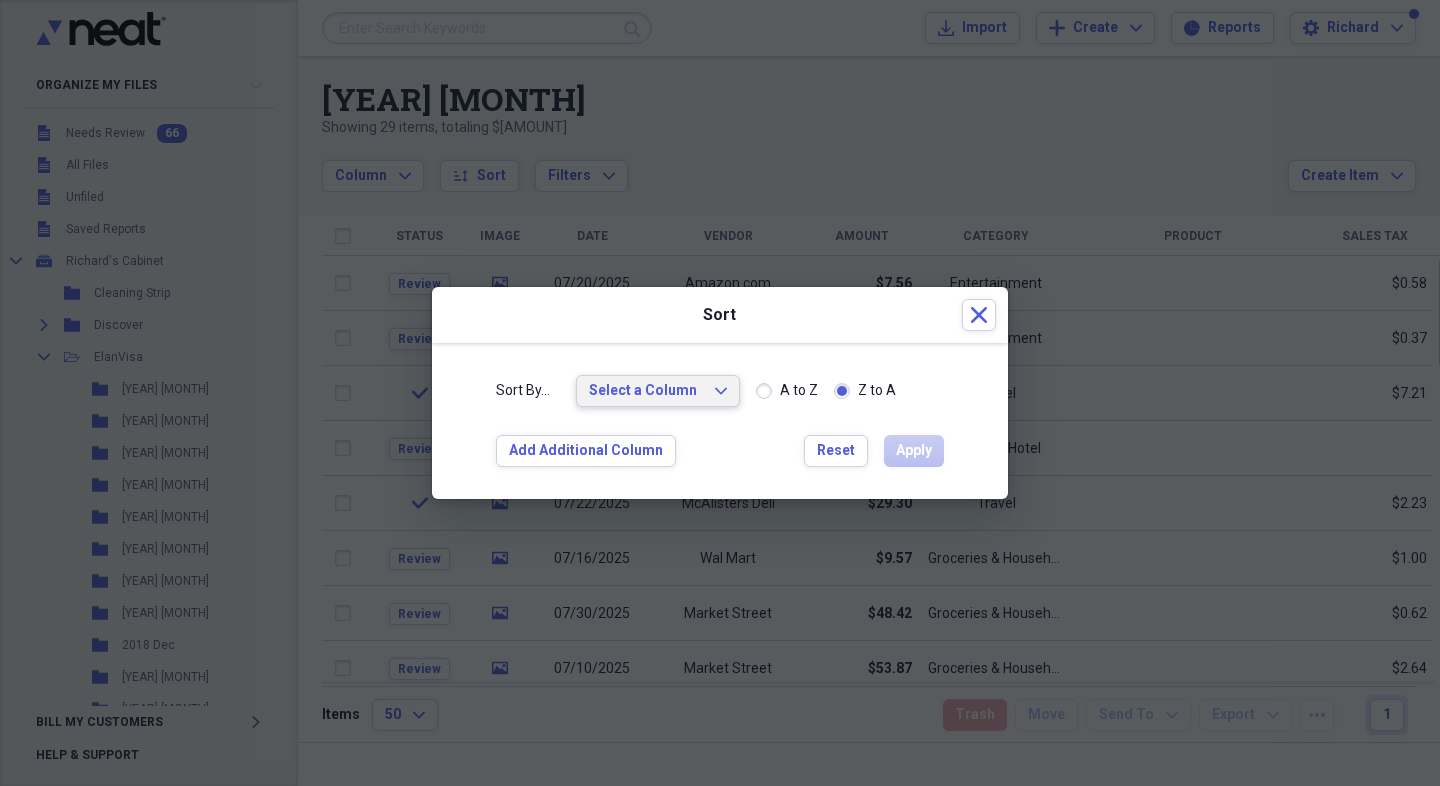 click on "Expand" 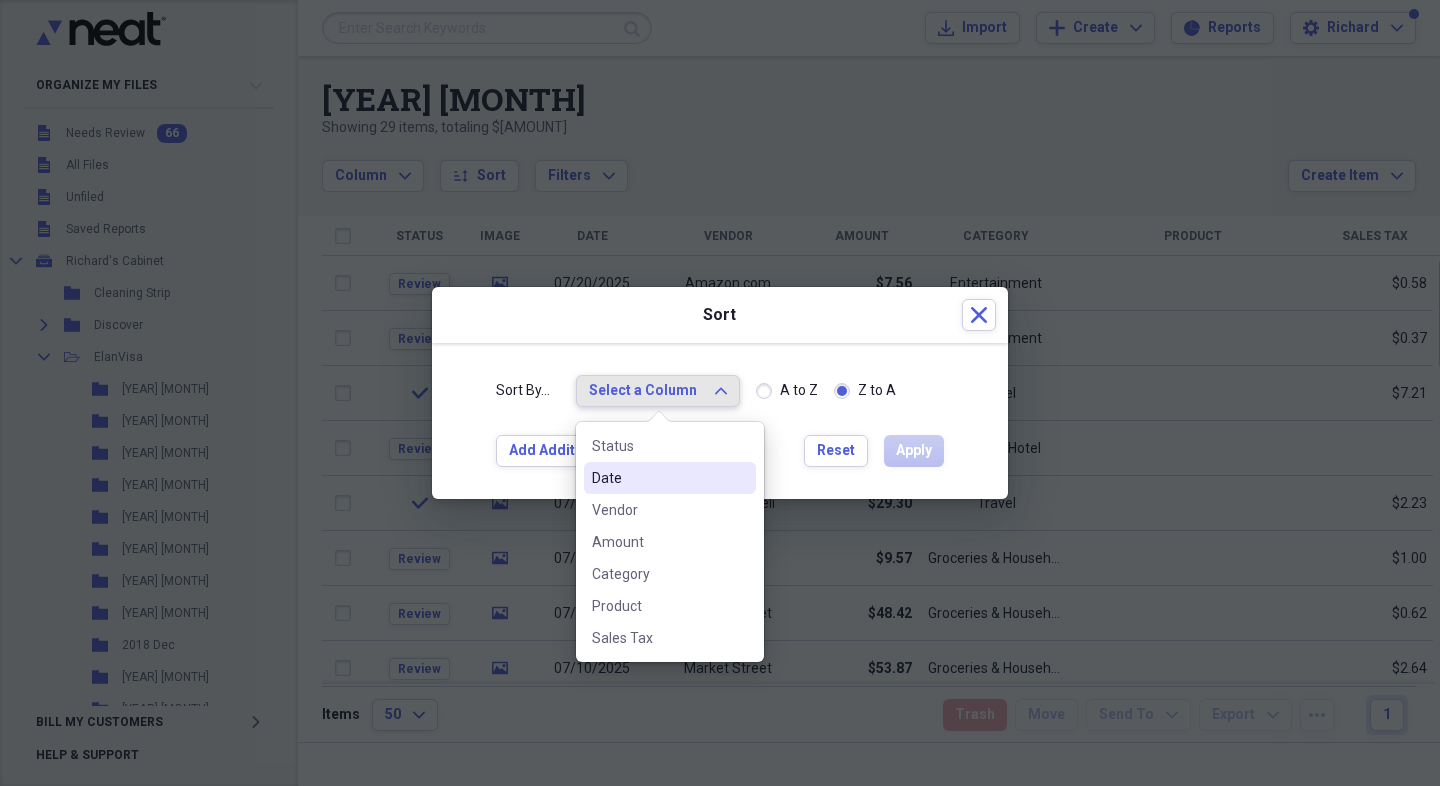 click on "Date" at bounding box center (658, 478) 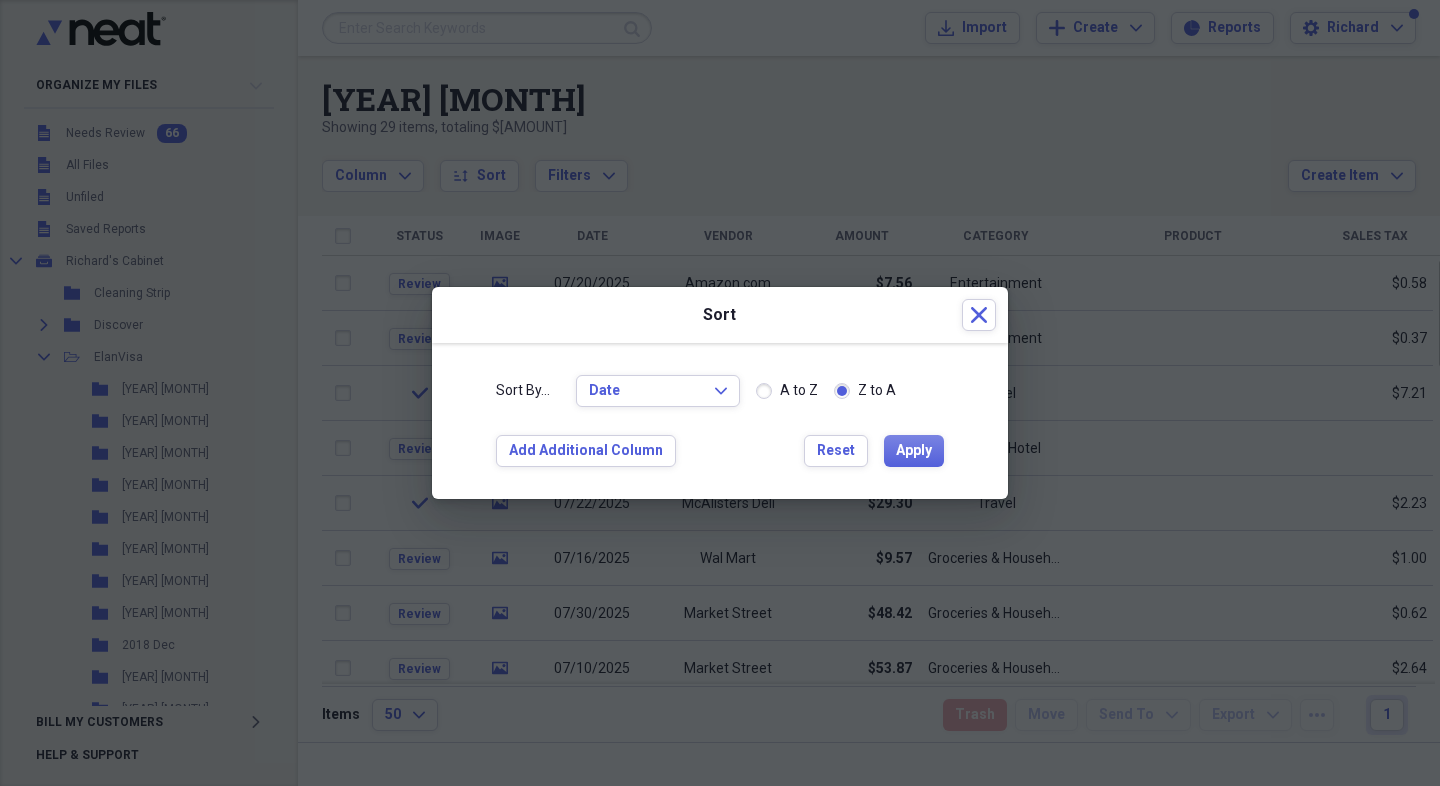 click on "A to Z" at bounding box center (787, 391) 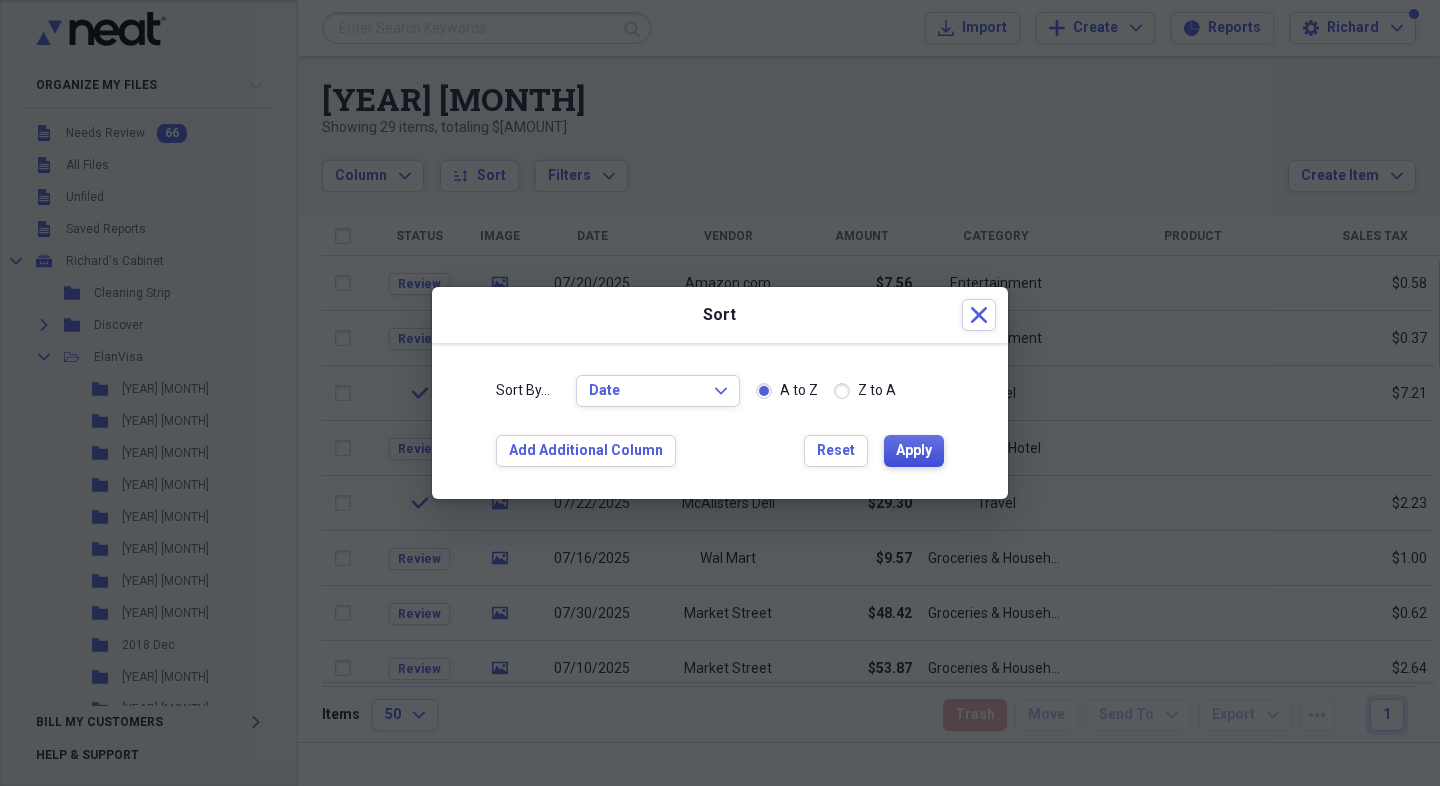 click on "Apply" at bounding box center [914, 451] 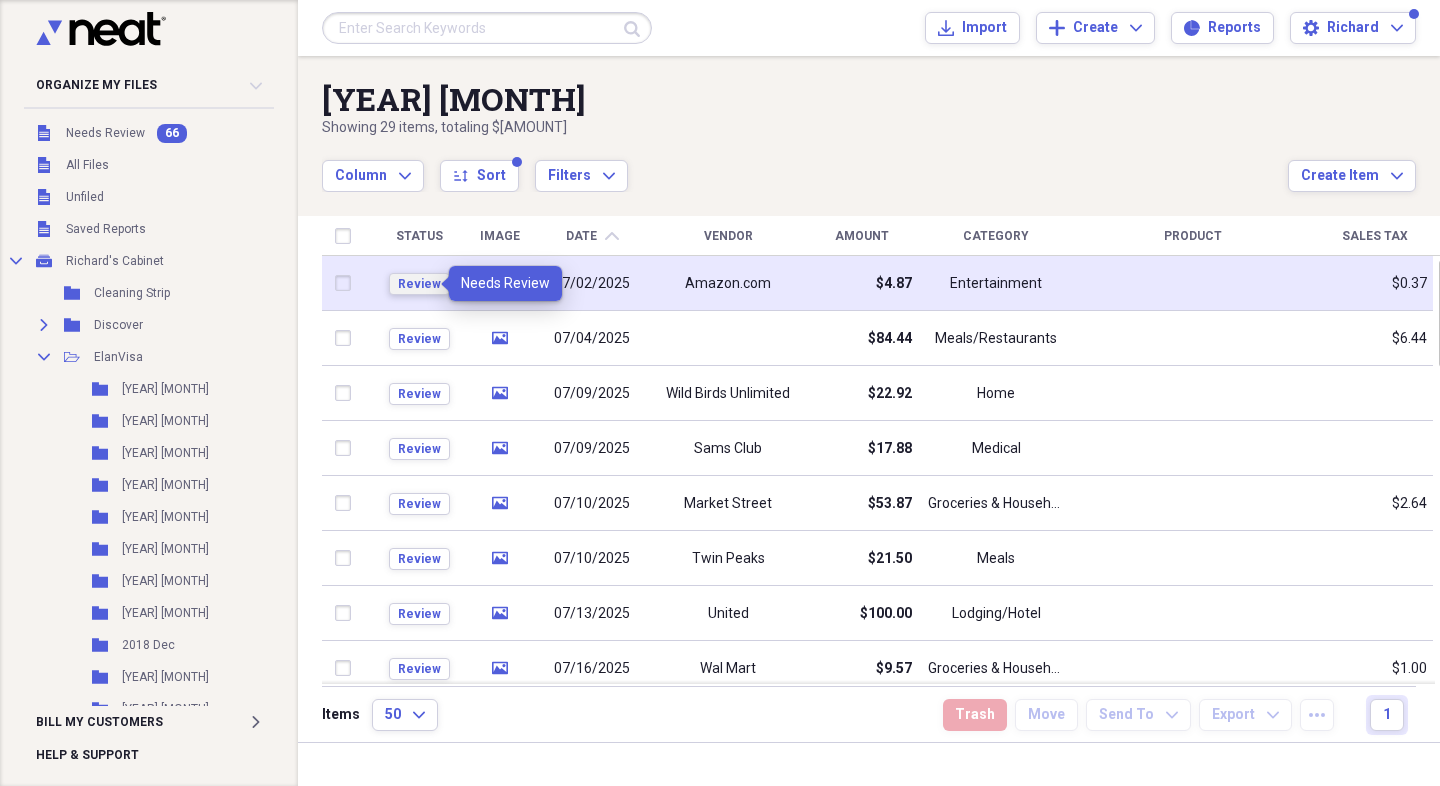 click on "Review" at bounding box center (419, 284) 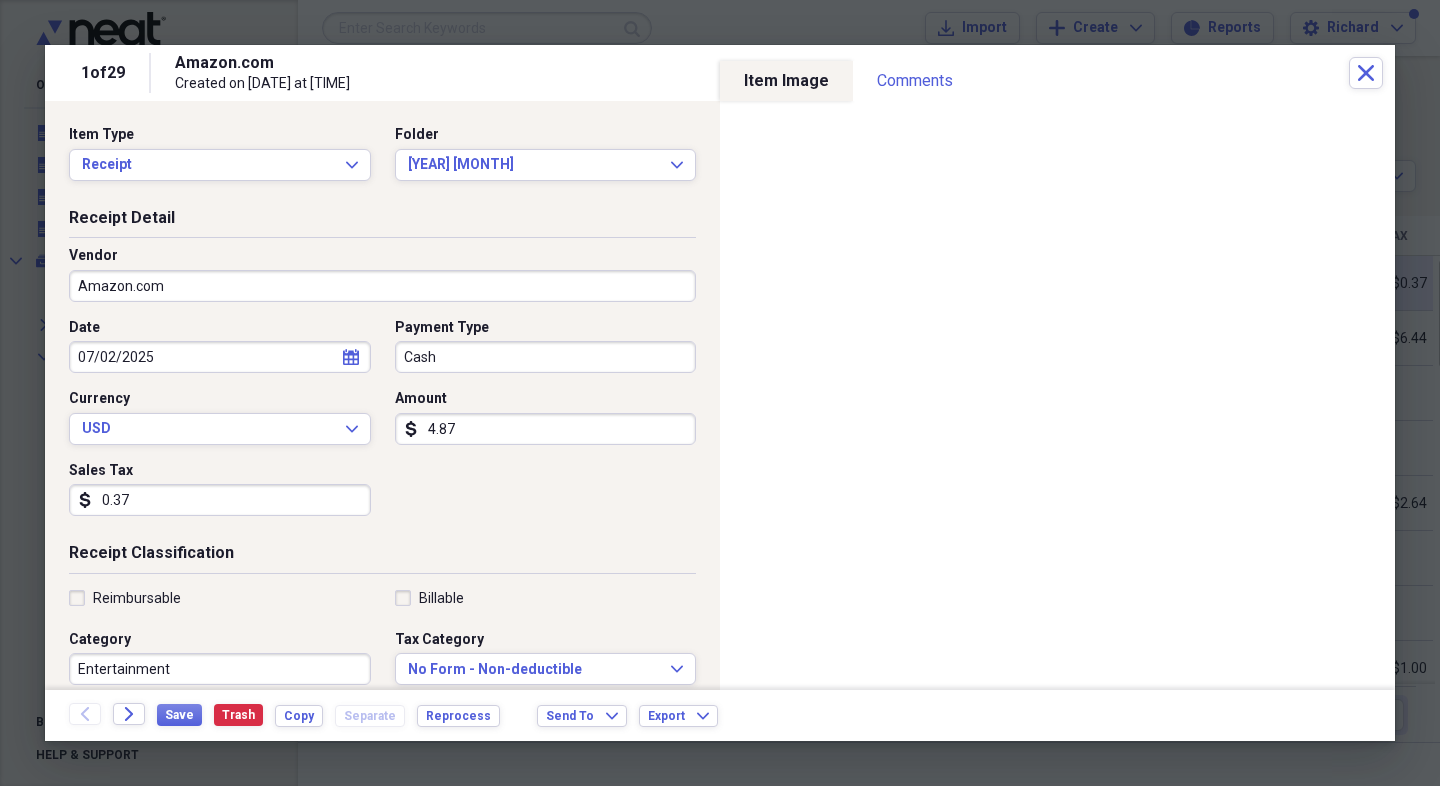click on "Cash" at bounding box center (546, 357) 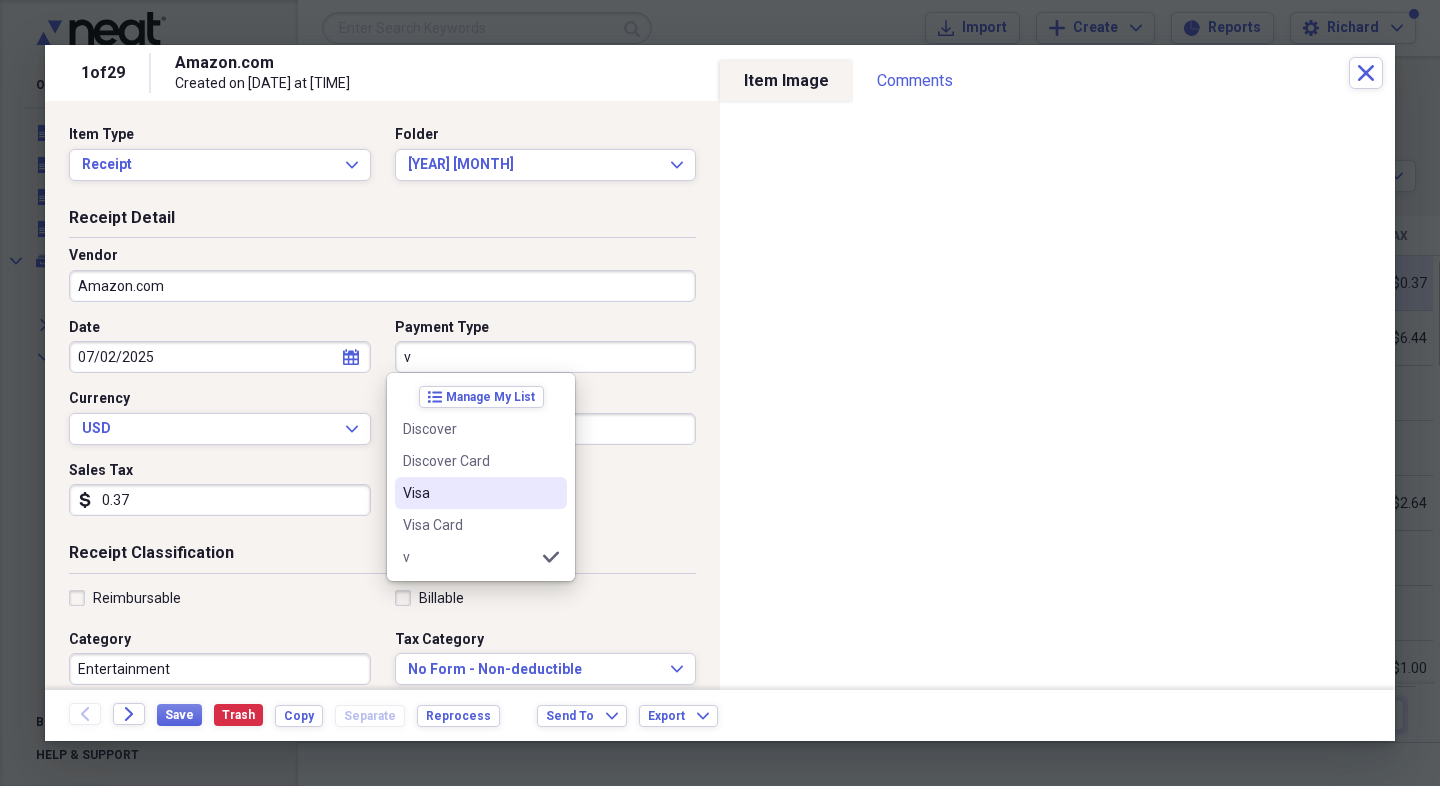 click on "Visa" at bounding box center [469, 493] 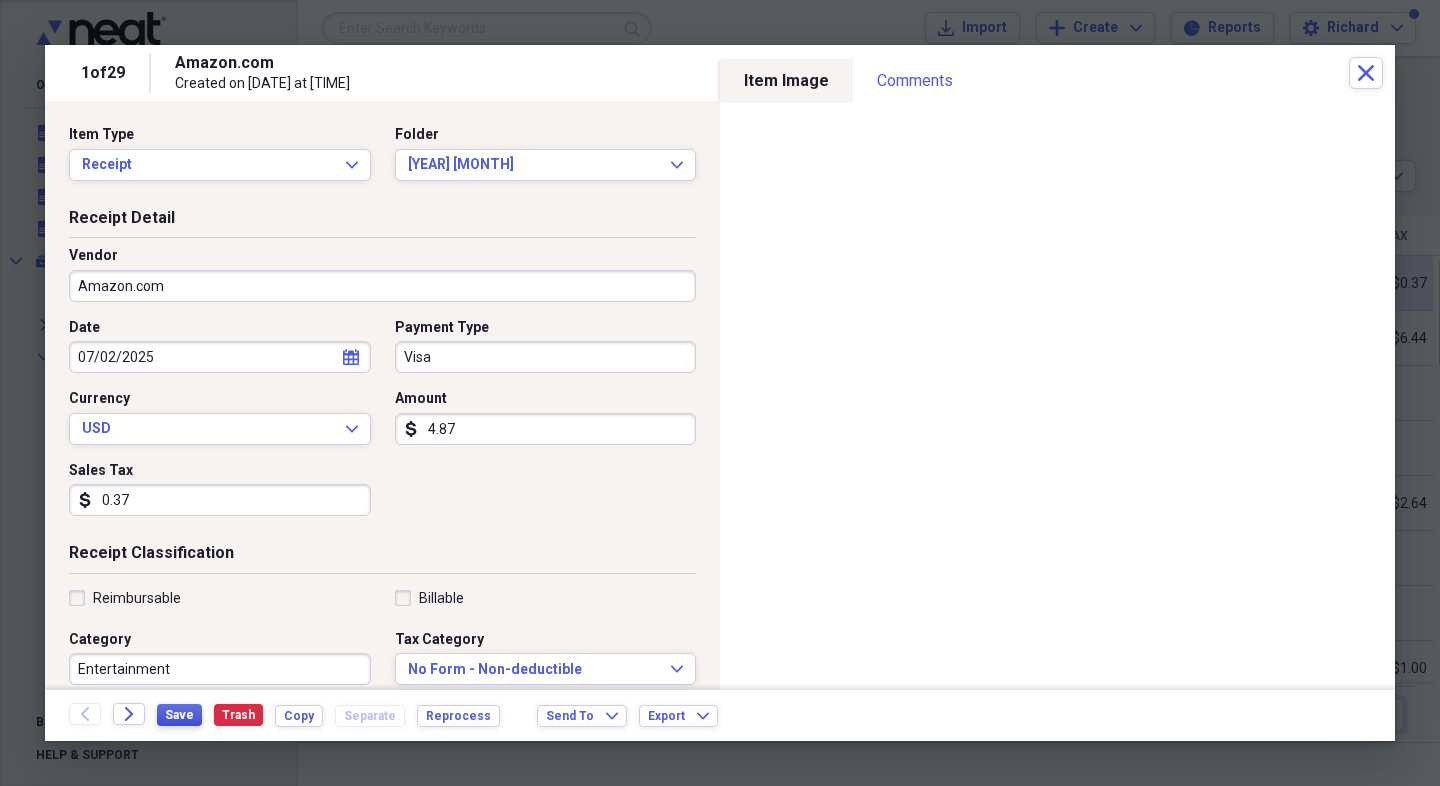 click on "Save" at bounding box center [179, 715] 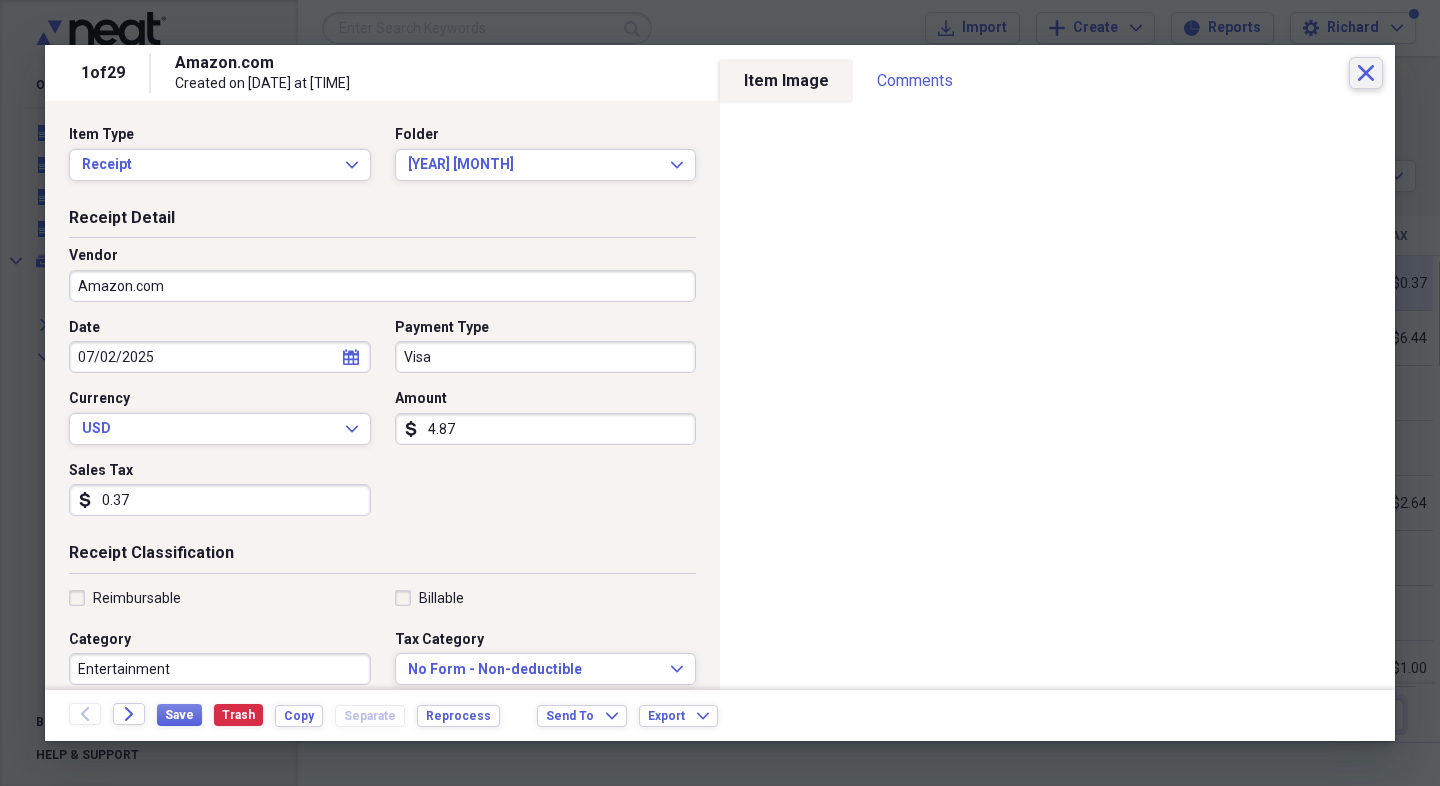 click on "Close" at bounding box center (1366, 73) 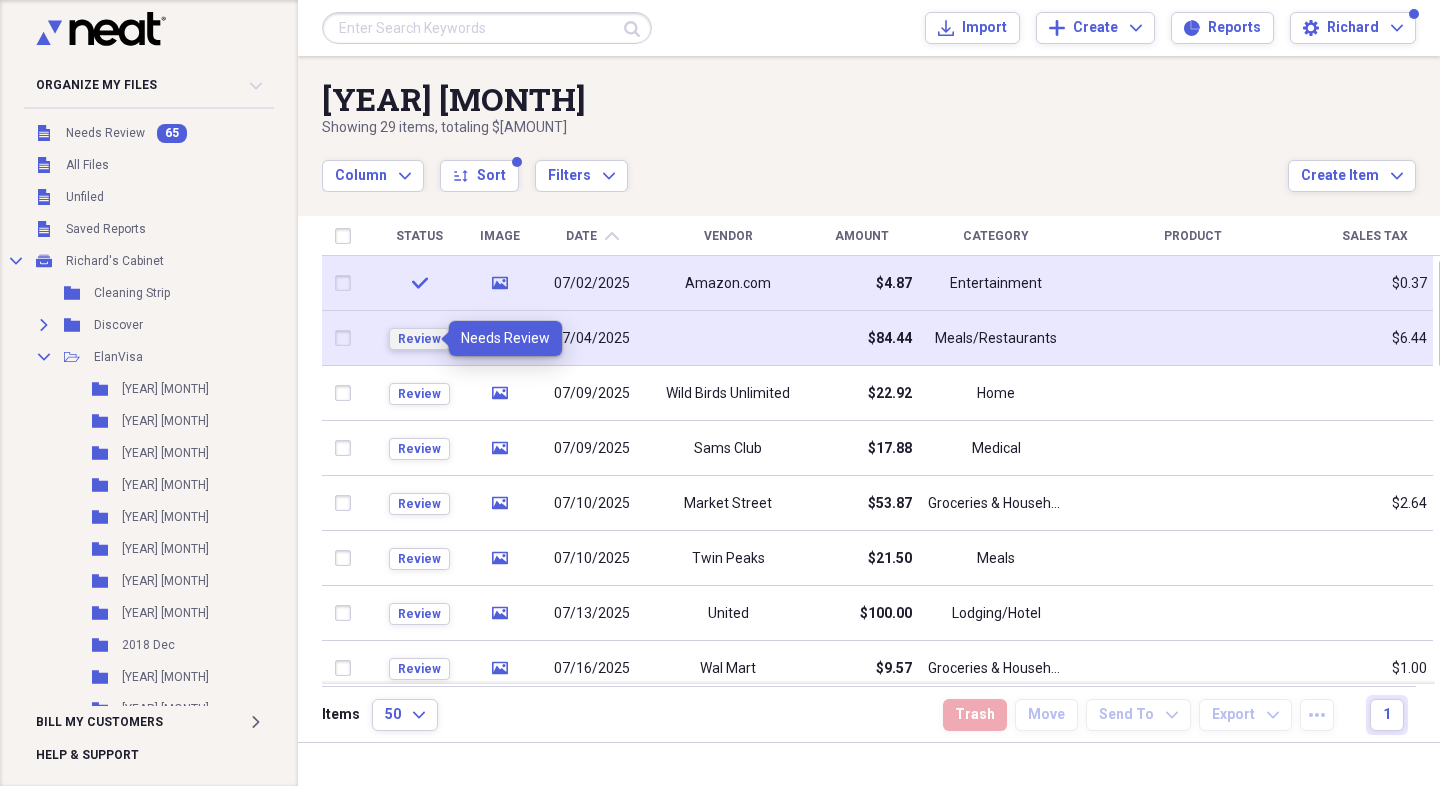 click on "Review" at bounding box center (419, 339) 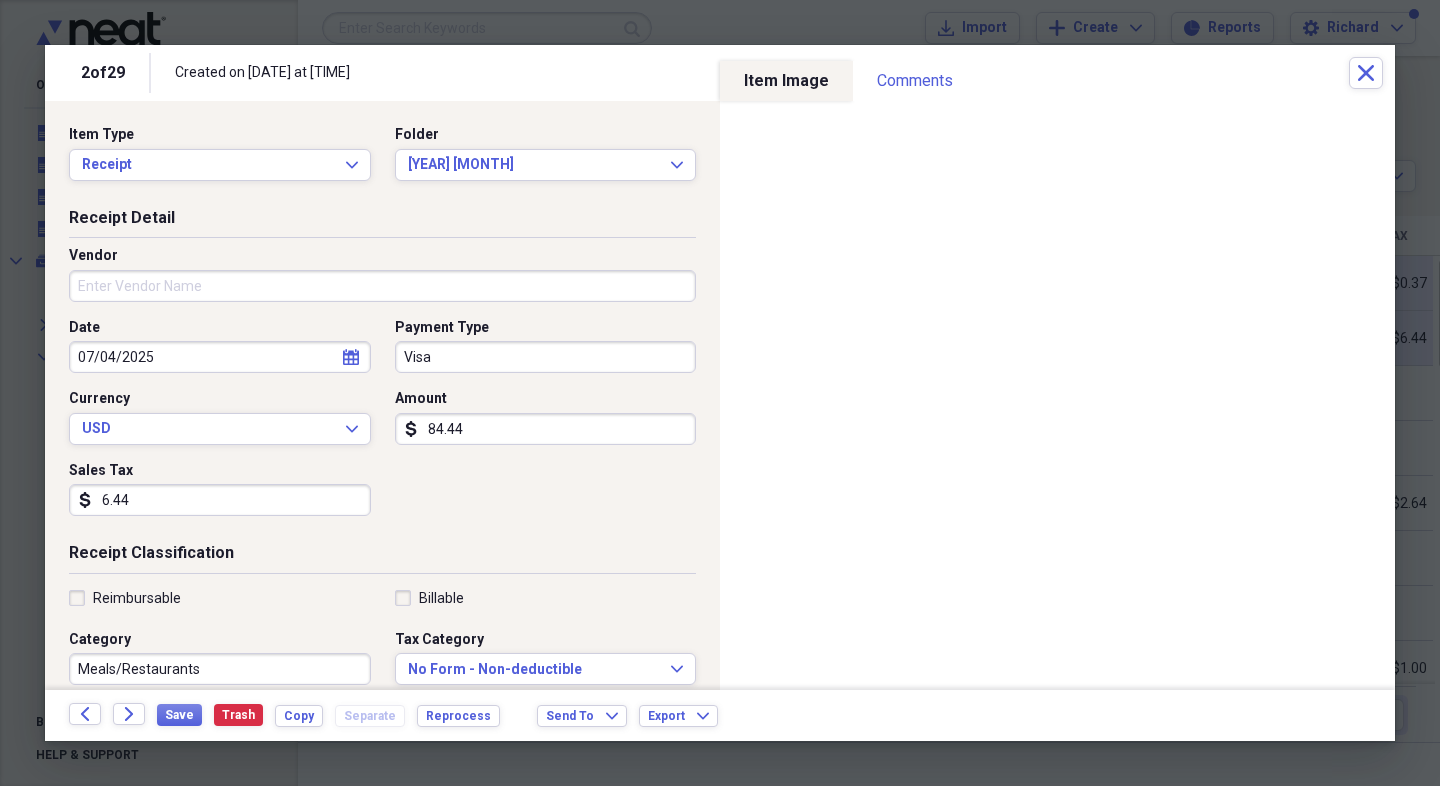 click on "Vendor" at bounding box center (382, 286) 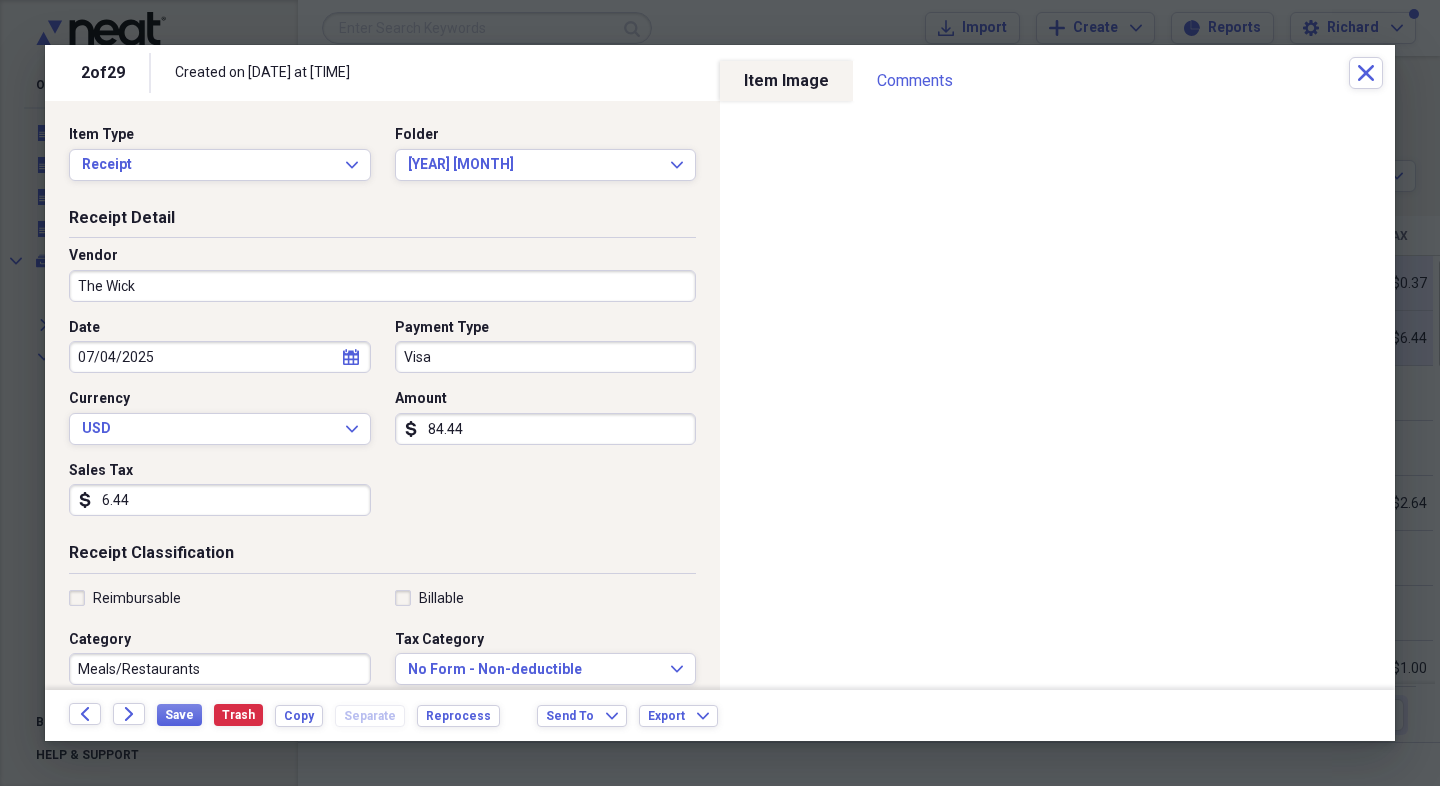 type on "The Wick" 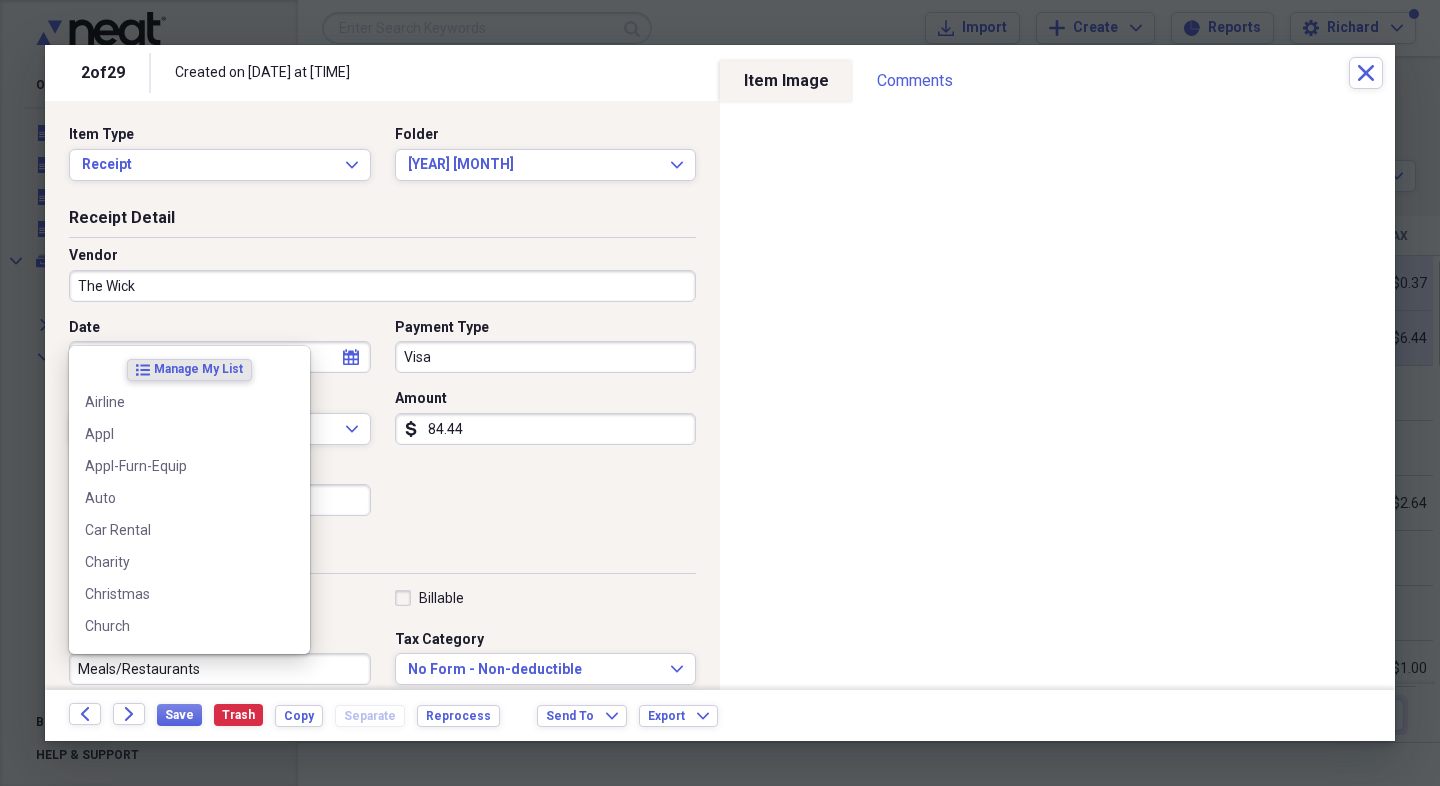 click on "Meals/Restaurants" at bounding box center [220, 669] 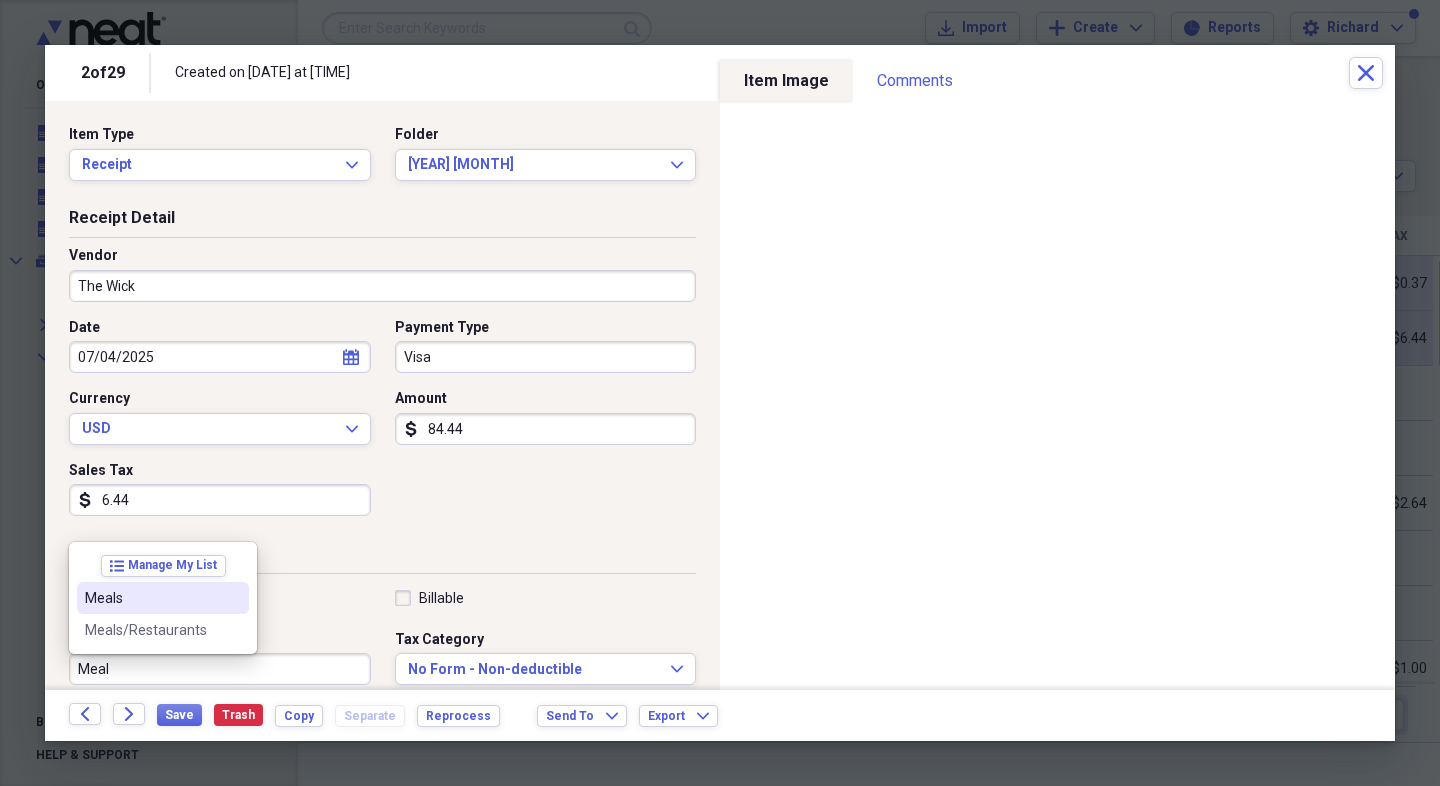 click on "Meals" at bounding box center [151, 598] 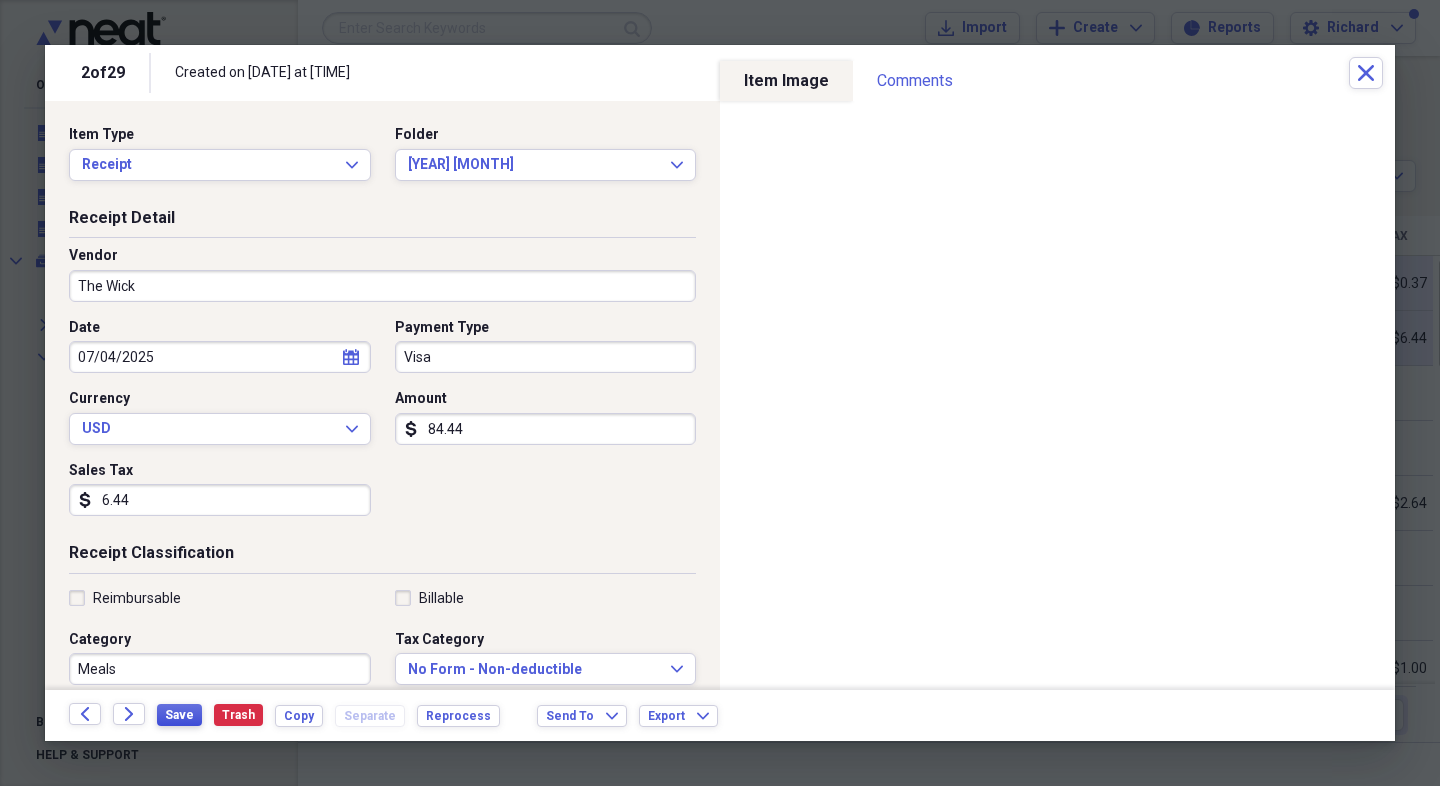 click on "Save" at bounding box center (179, 715) 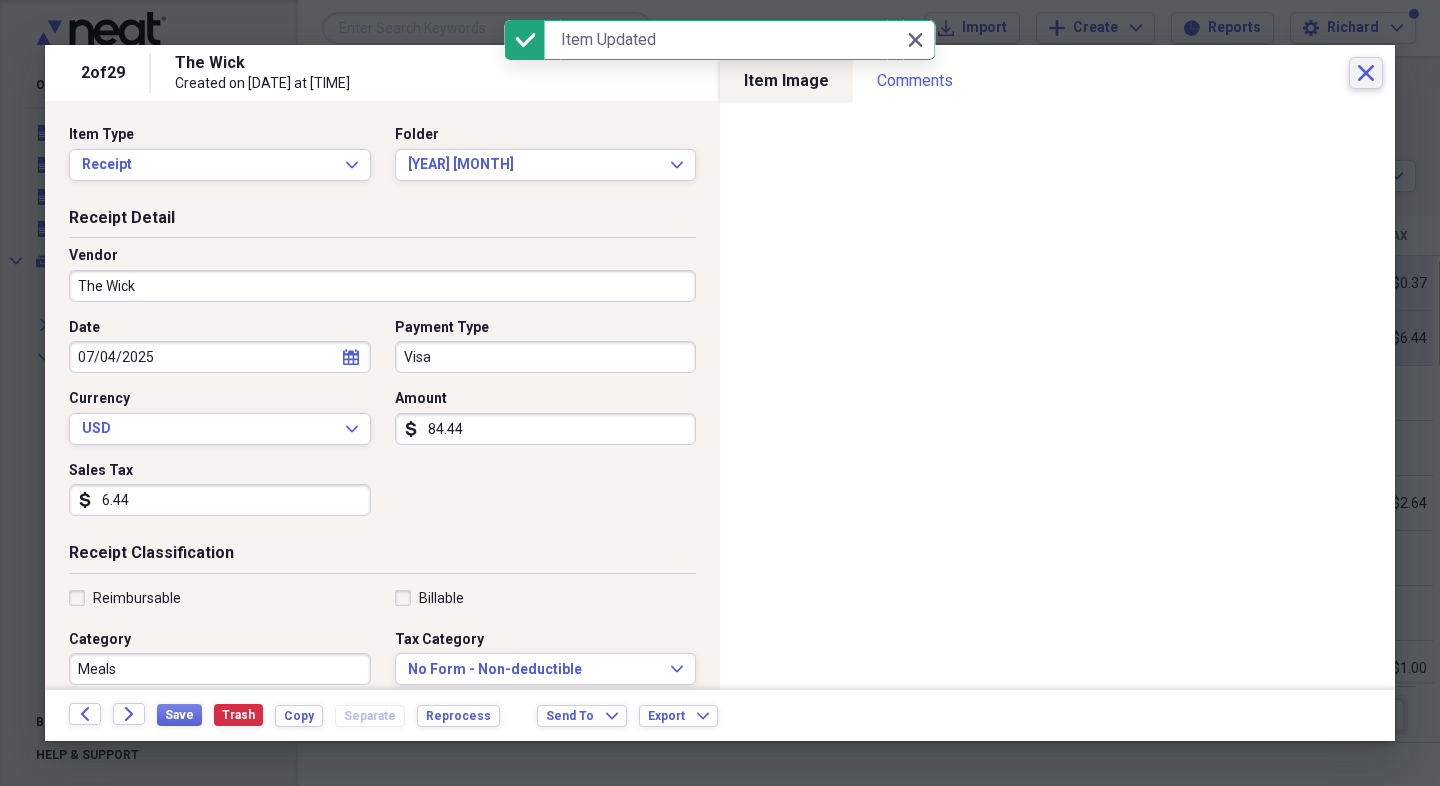 click on "Close" at bounding box center (1366, 73) 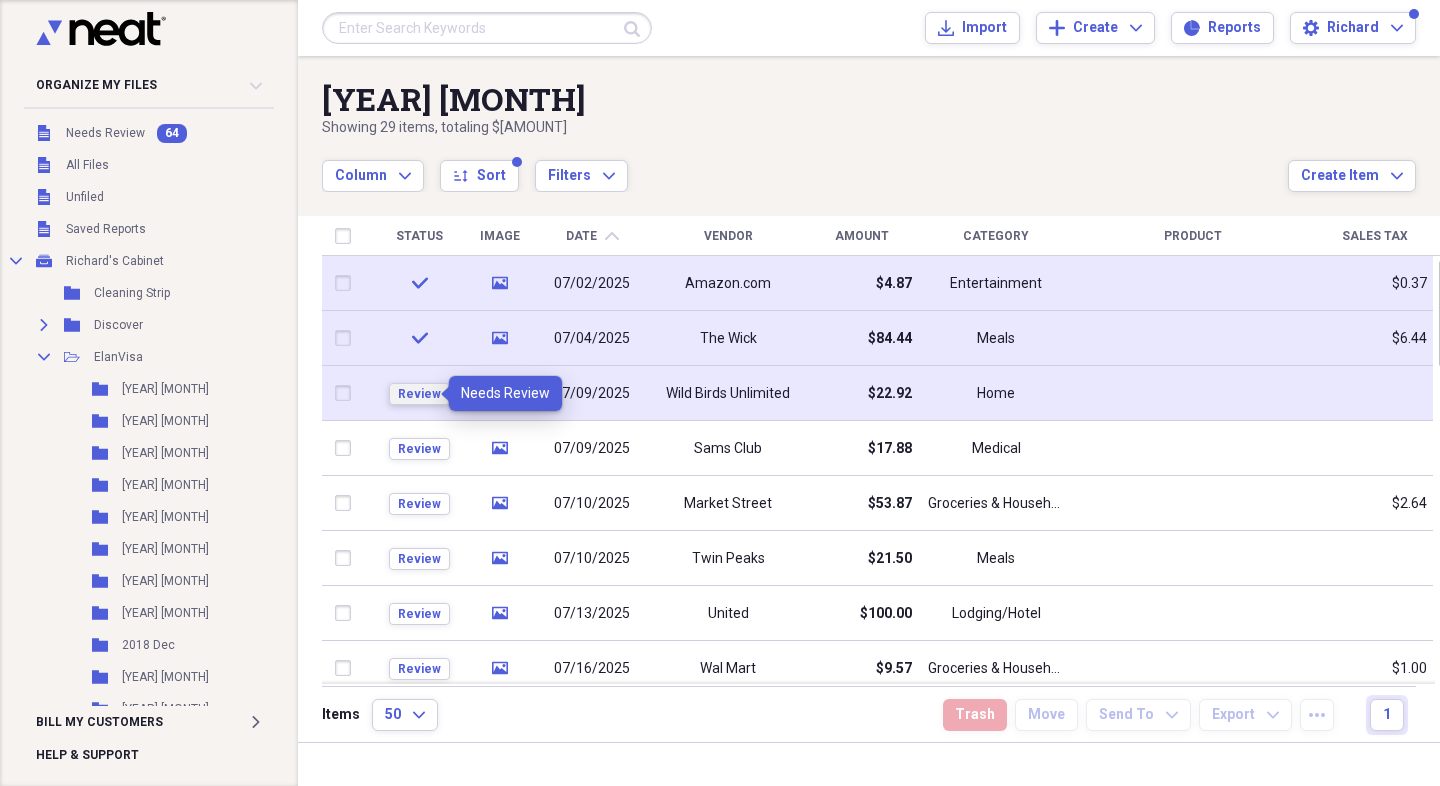 click on "Review" at bounding box center (419, 394) 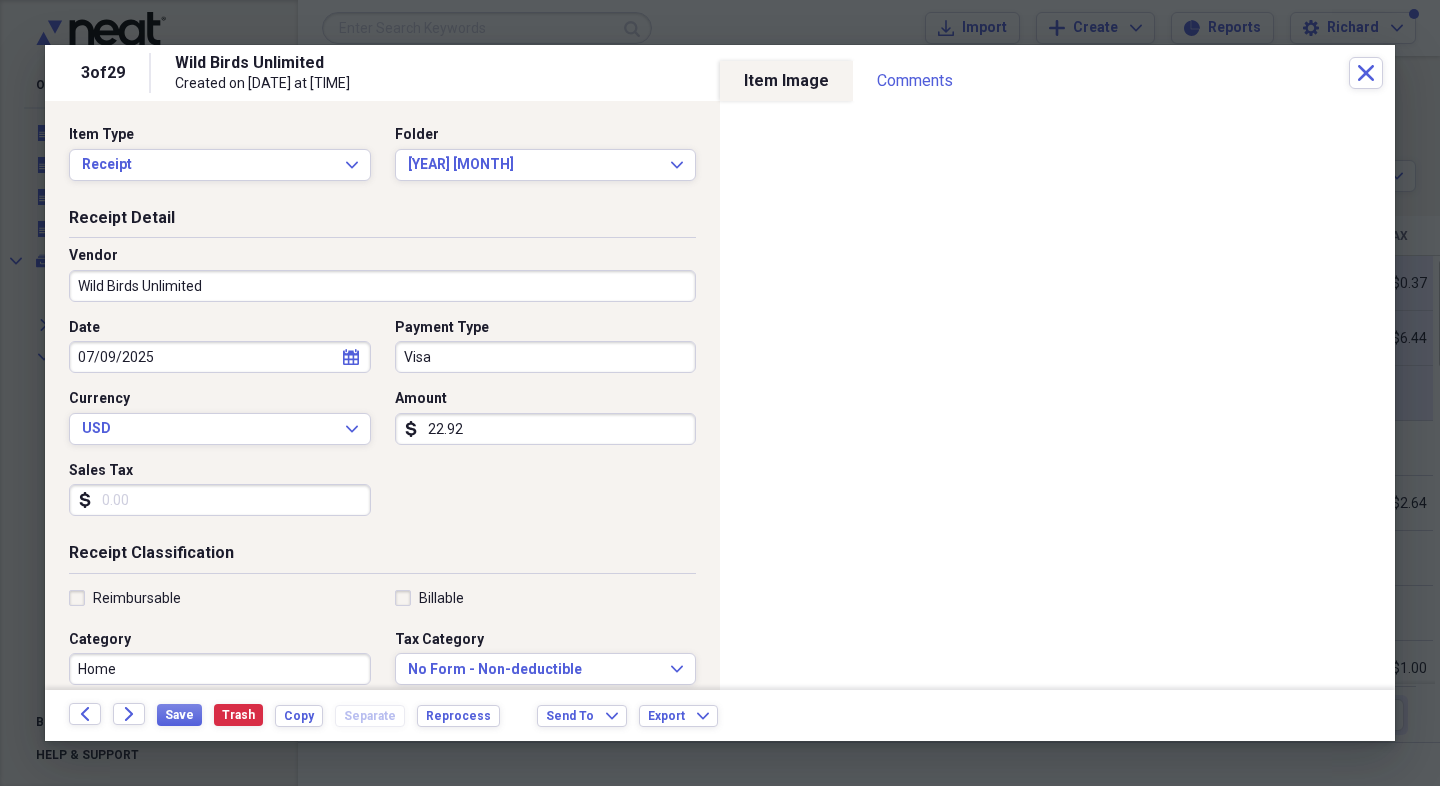 click on "Sales Tax" at bounding box center [220, 500] 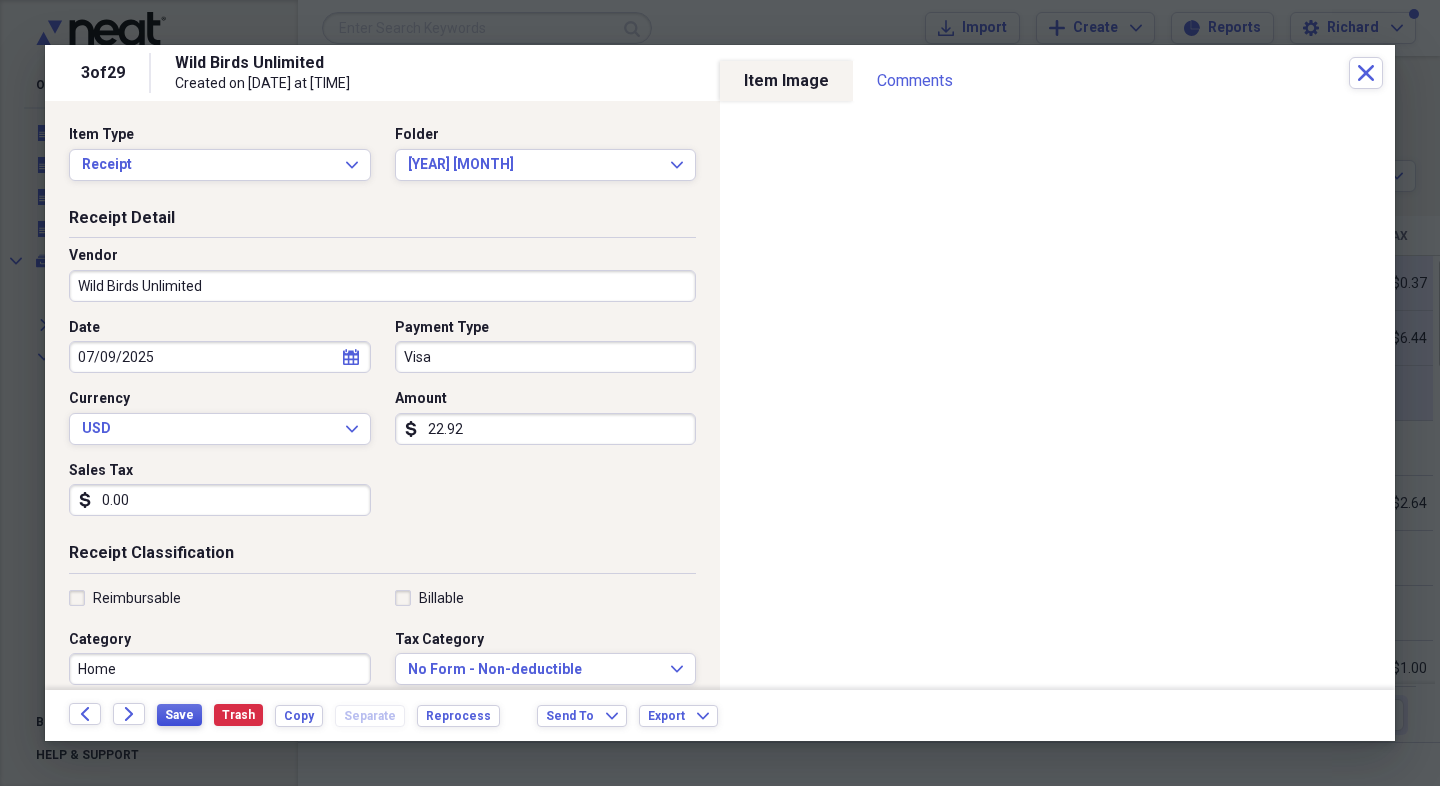 type on "0.00" 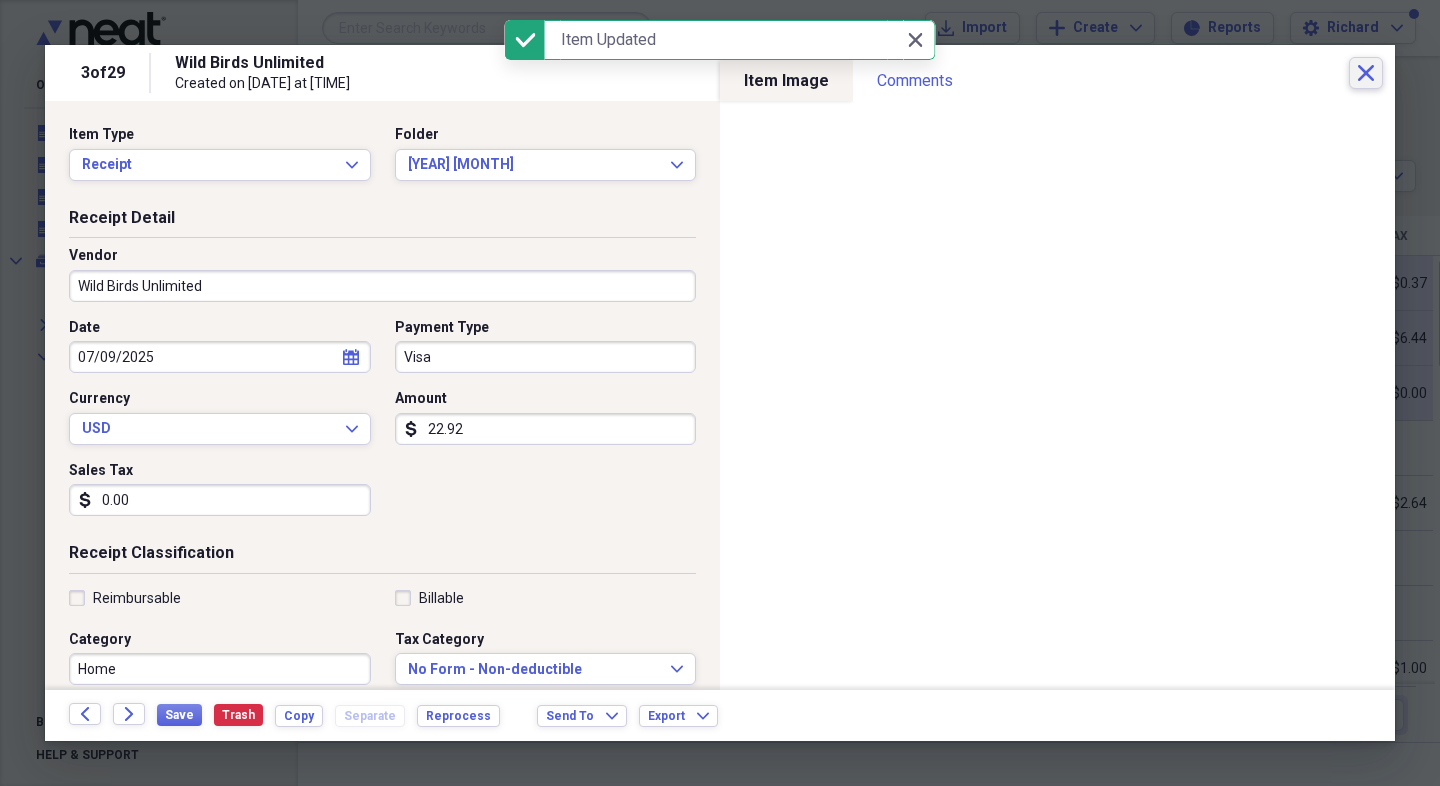 click on "Close" 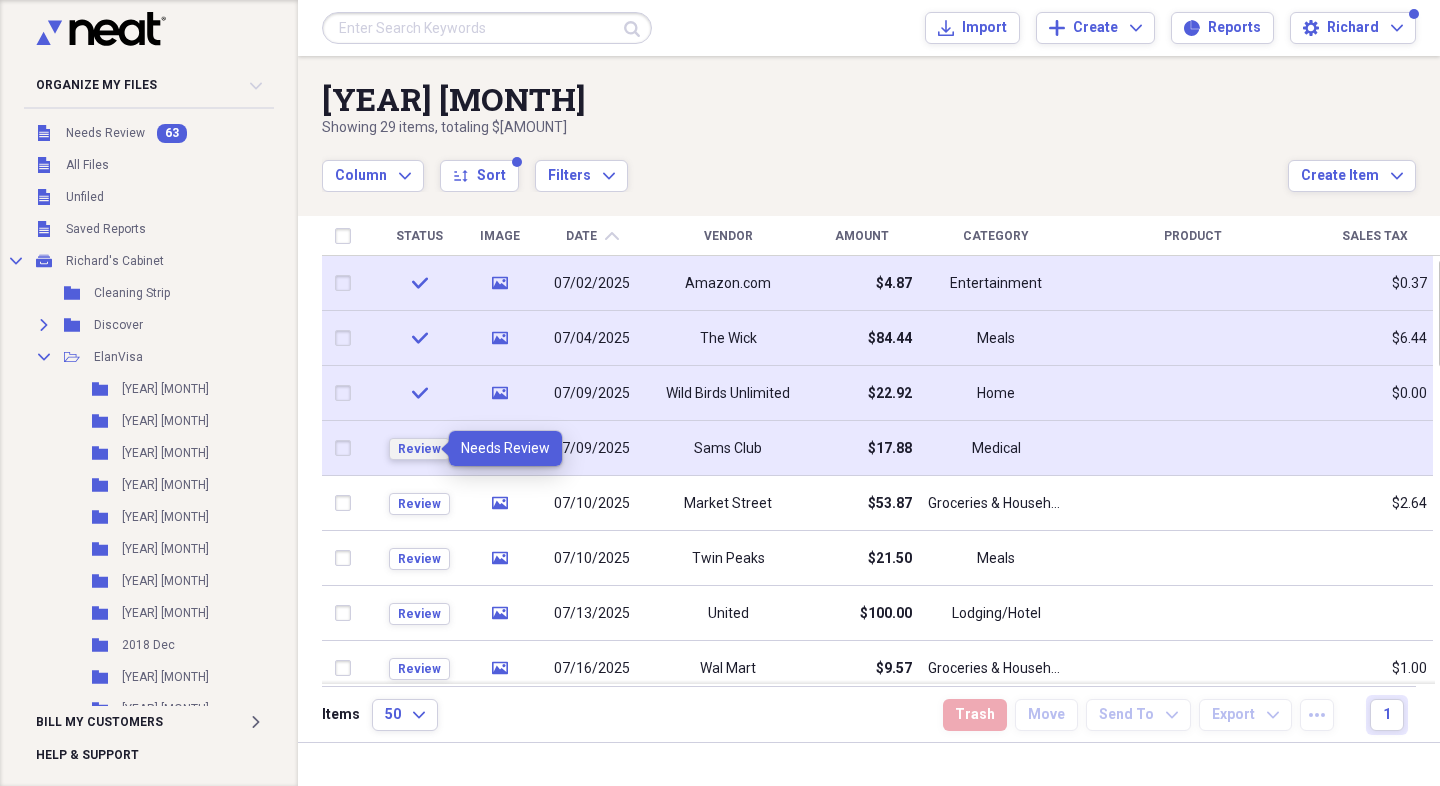 click on "Review" at bounding box center (419, 449) 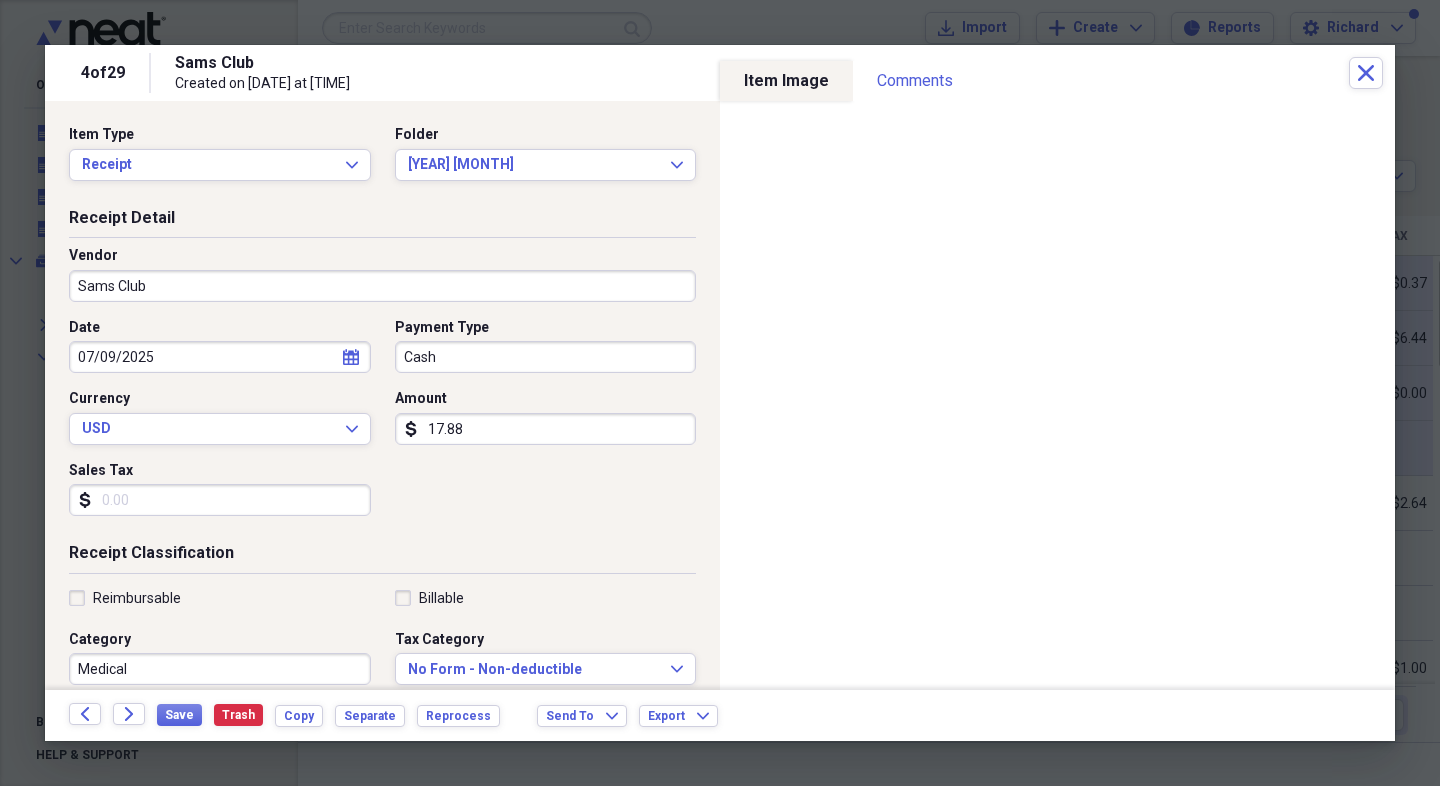 click on "Cash" at bounding box center (546, 357) 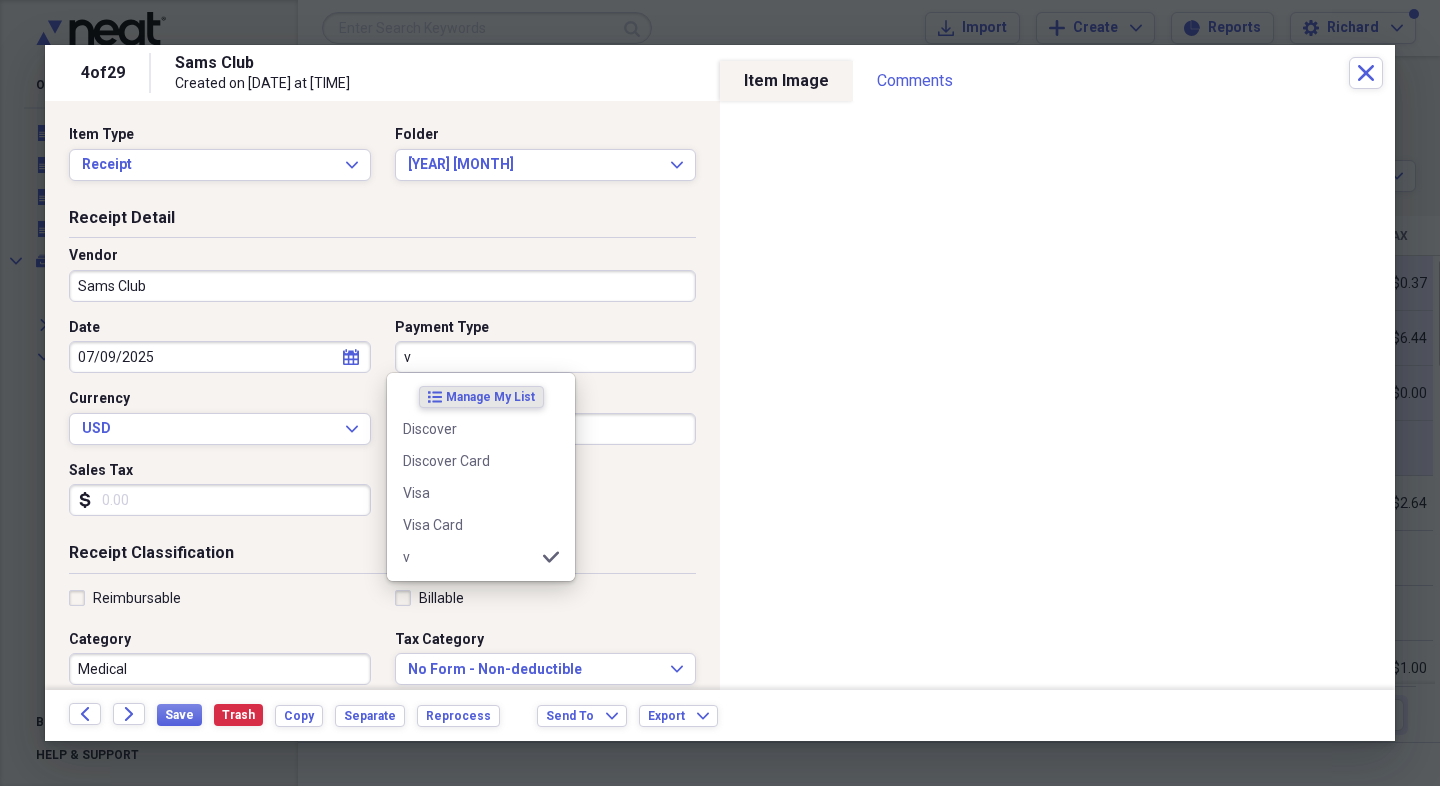 click on "Visa" at bounding box center (469, 493) 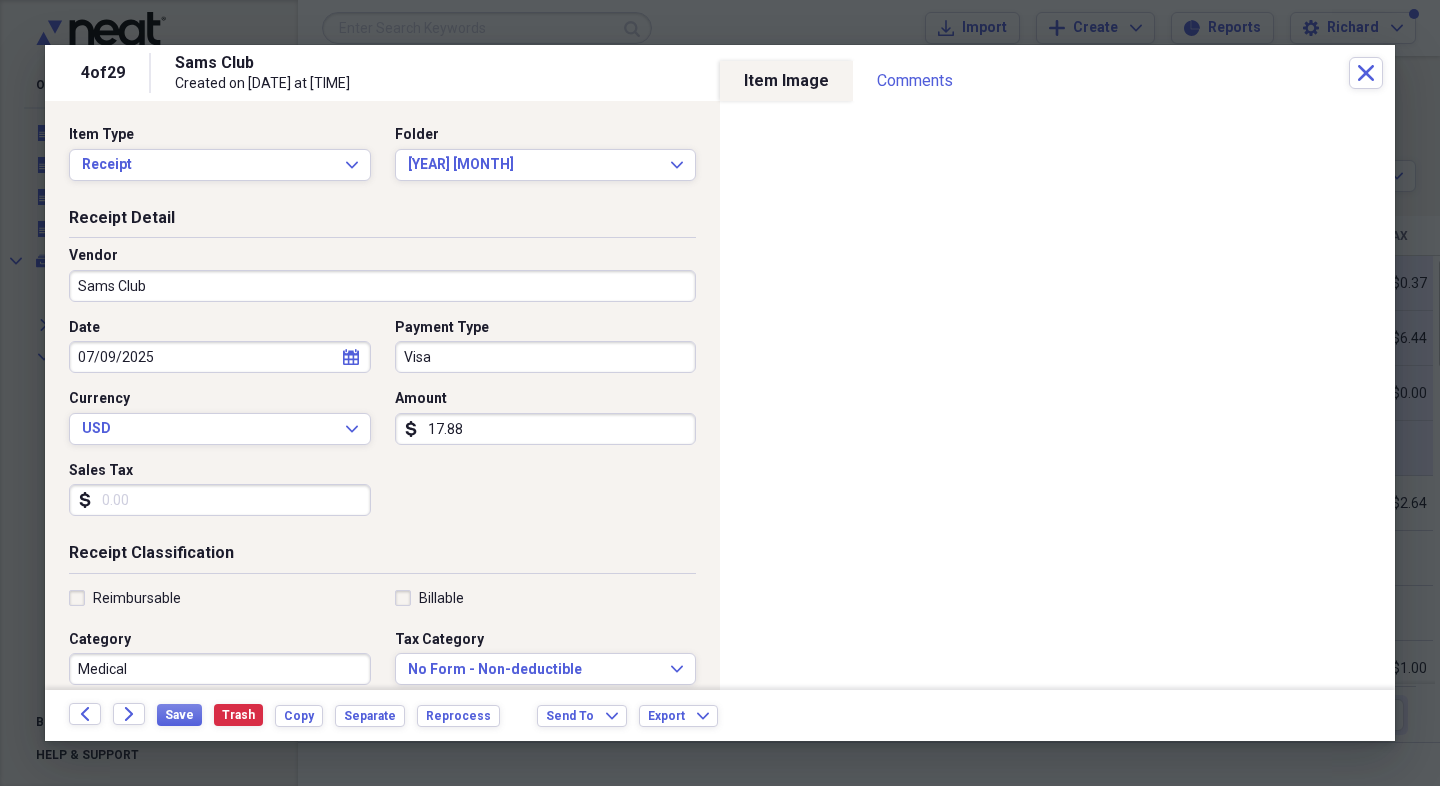 click on "17.88" at bounding box center (546, 429) 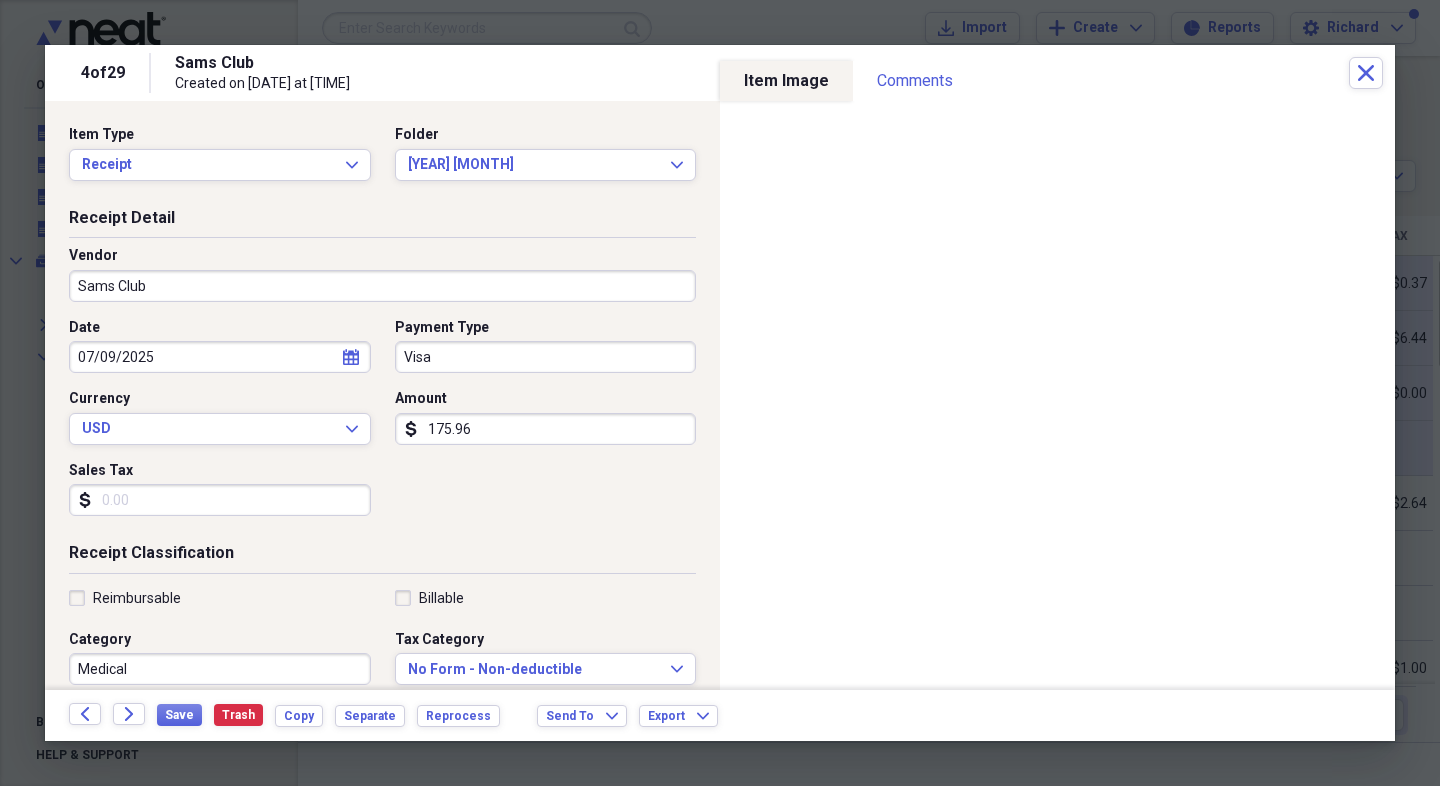type on "175.96" 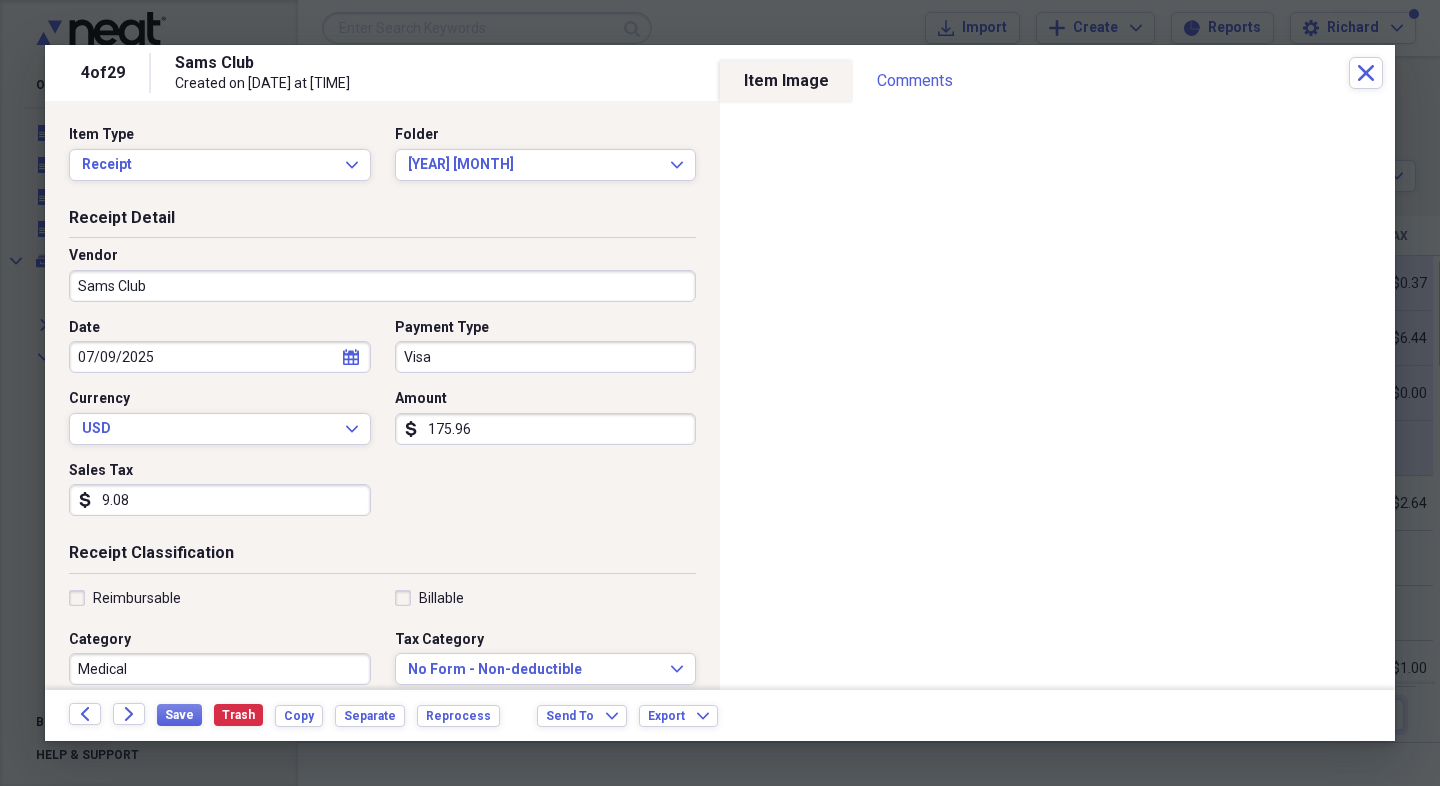 type on "9.08" 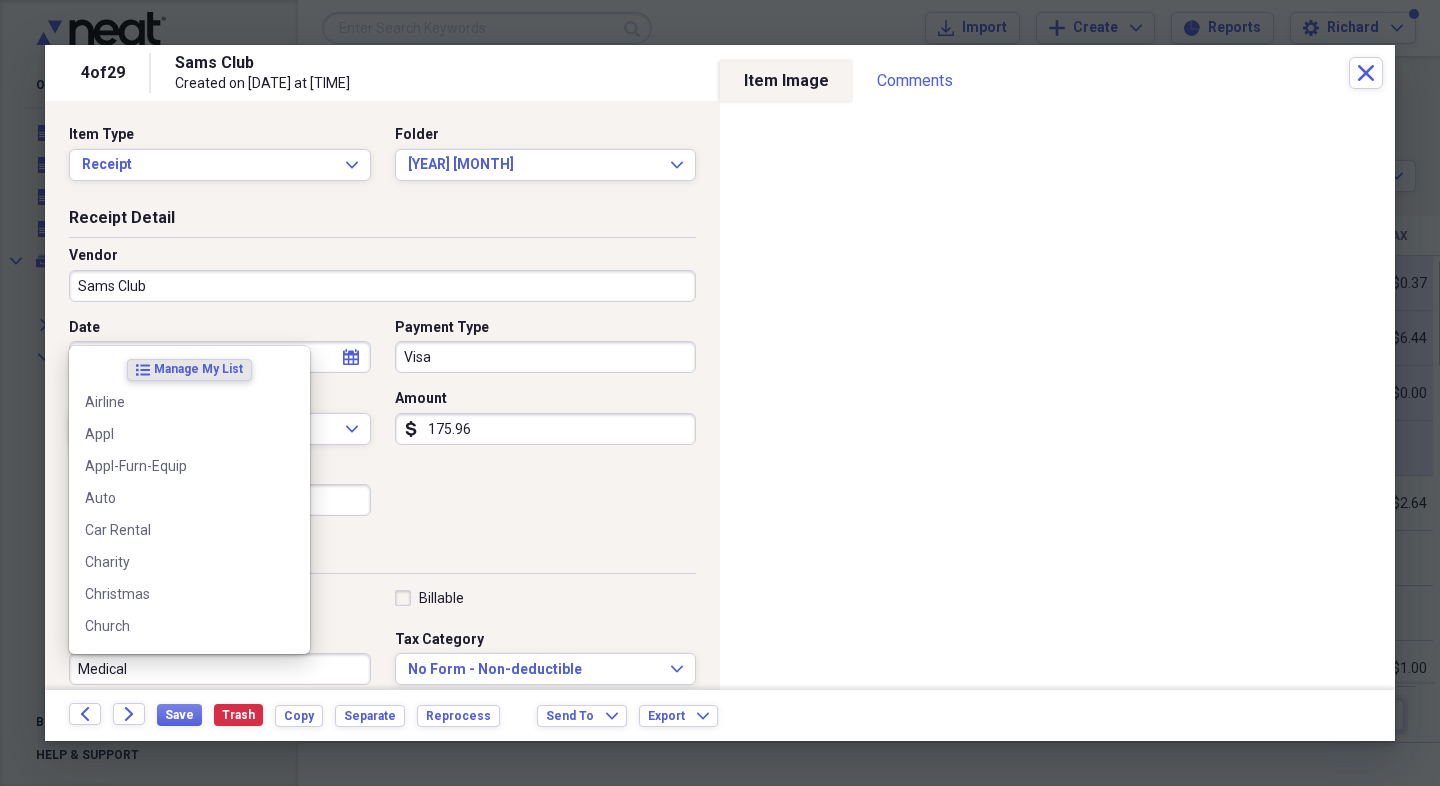 click on "Medical" at bounding box center (220, 669) 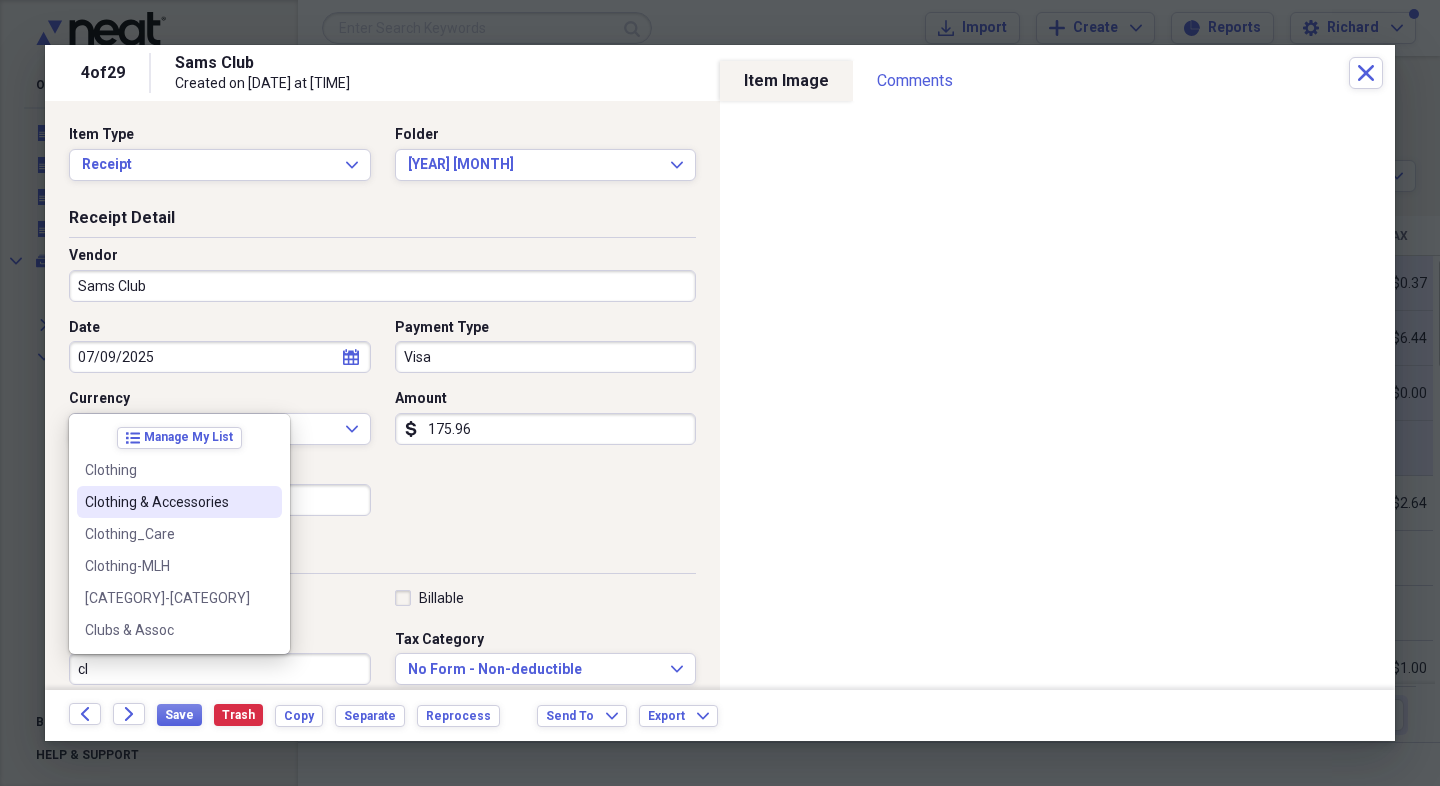click on "Clothing & Accessories" at bounding box center [167, 502] 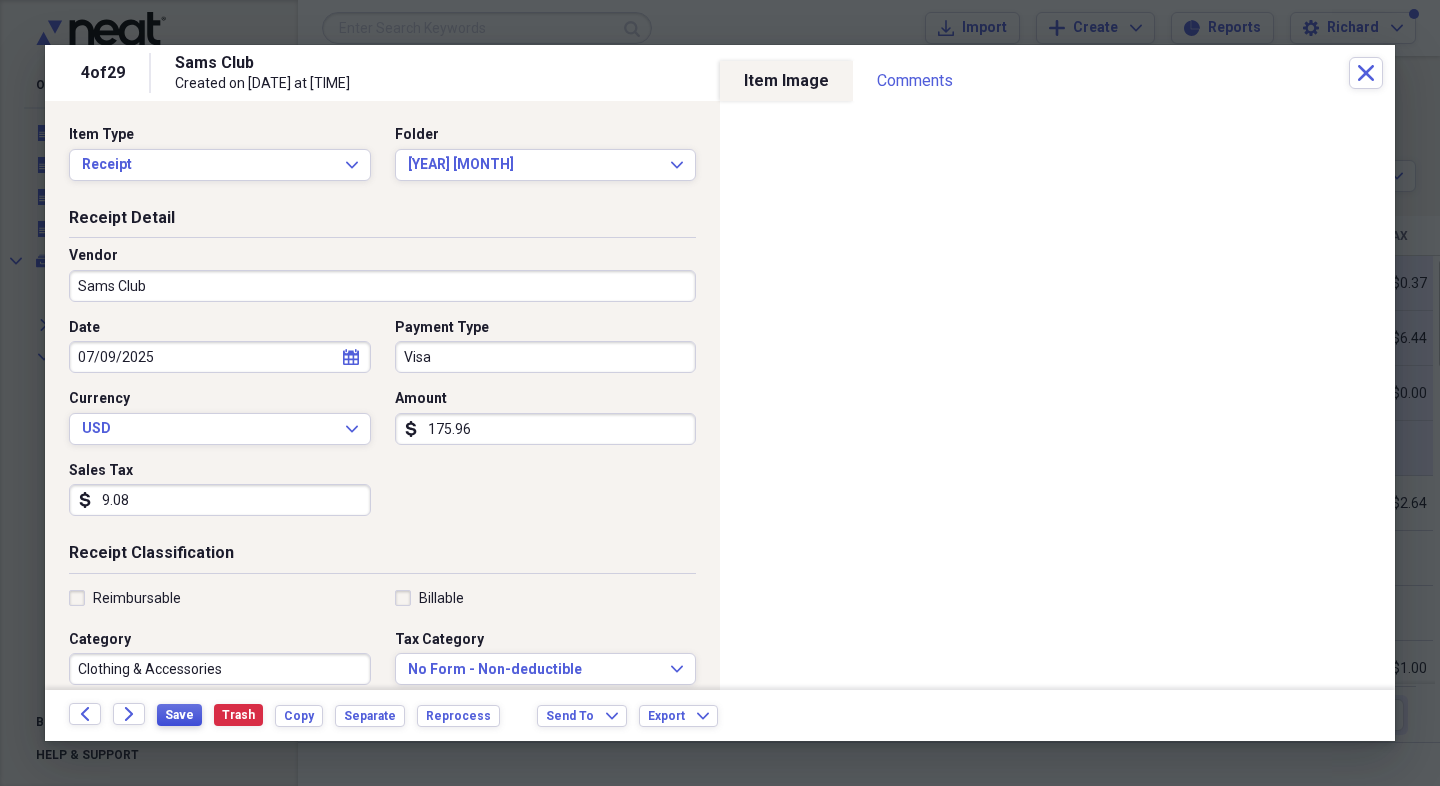 click on "Save" at bounding box center [179, 715] 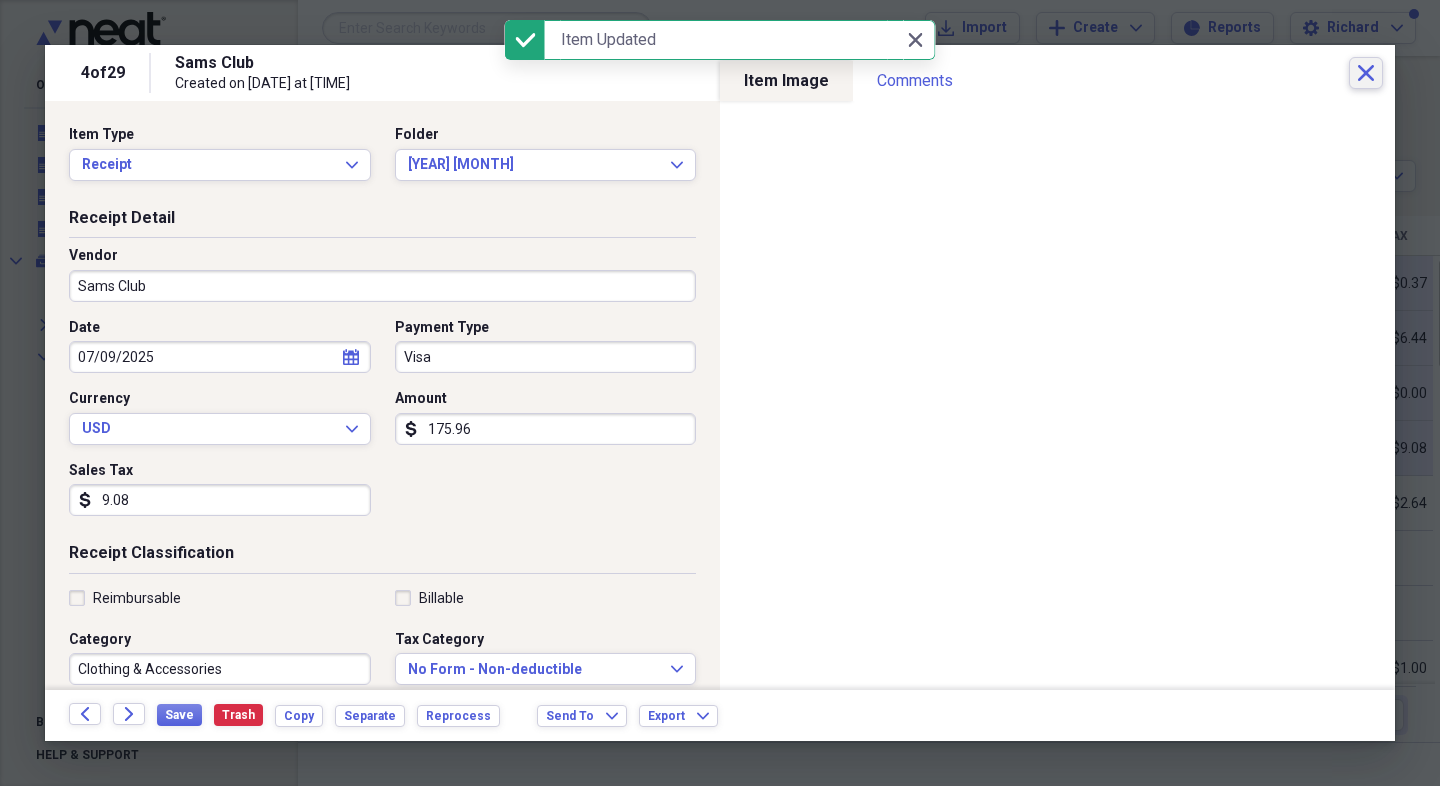 click on "Close" 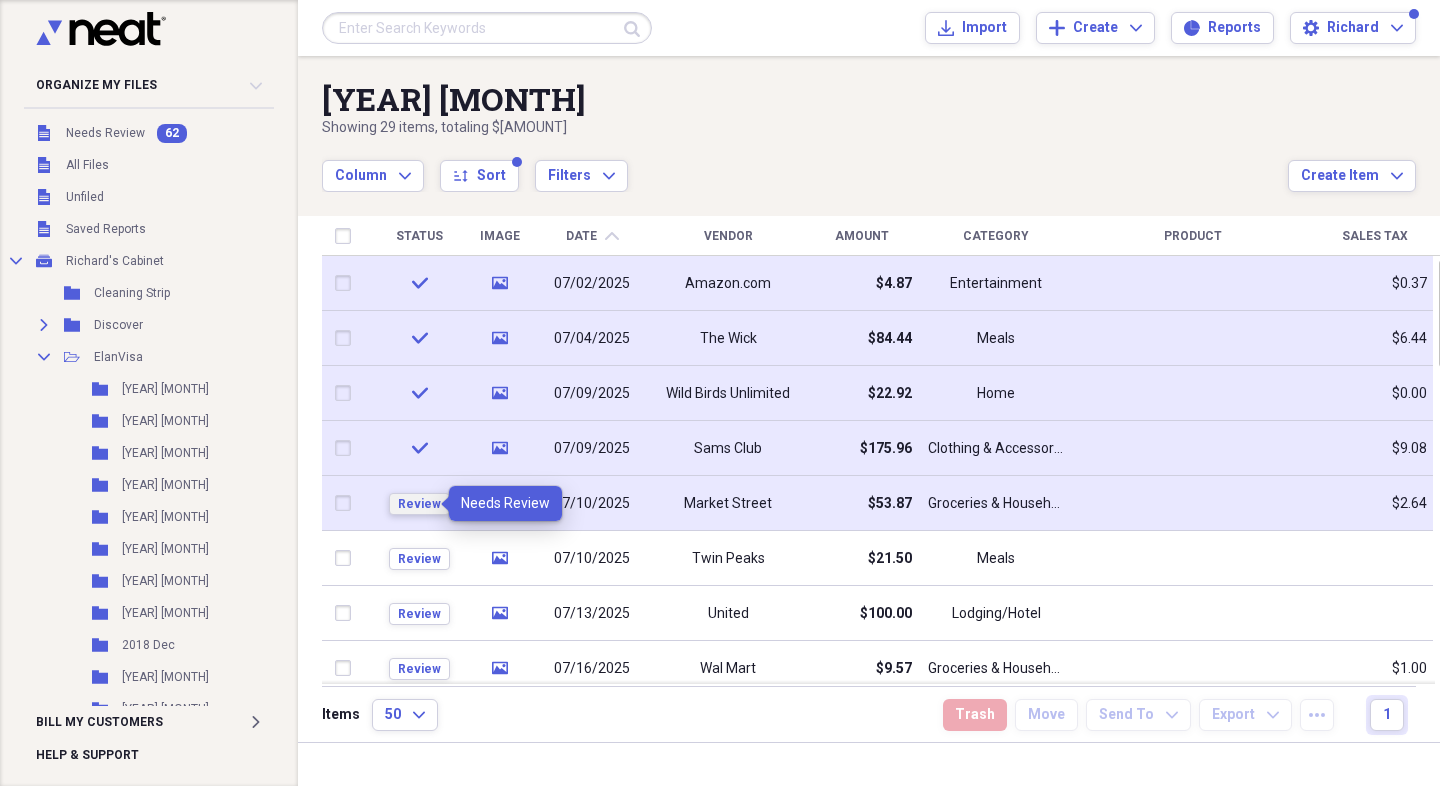 click on "Review" at bounding box center [419, 504] 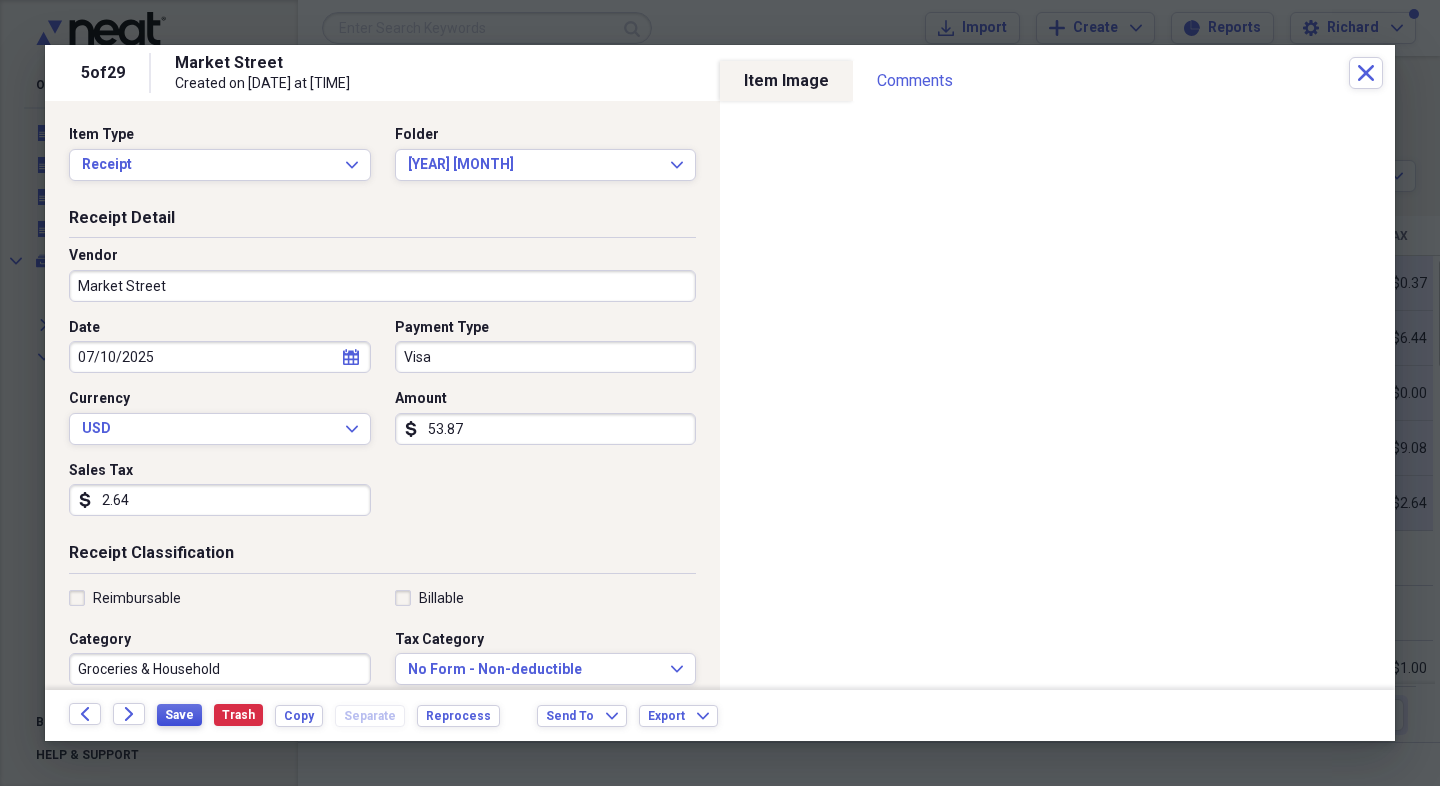 click on "Save" at bounding box center [179, 715] 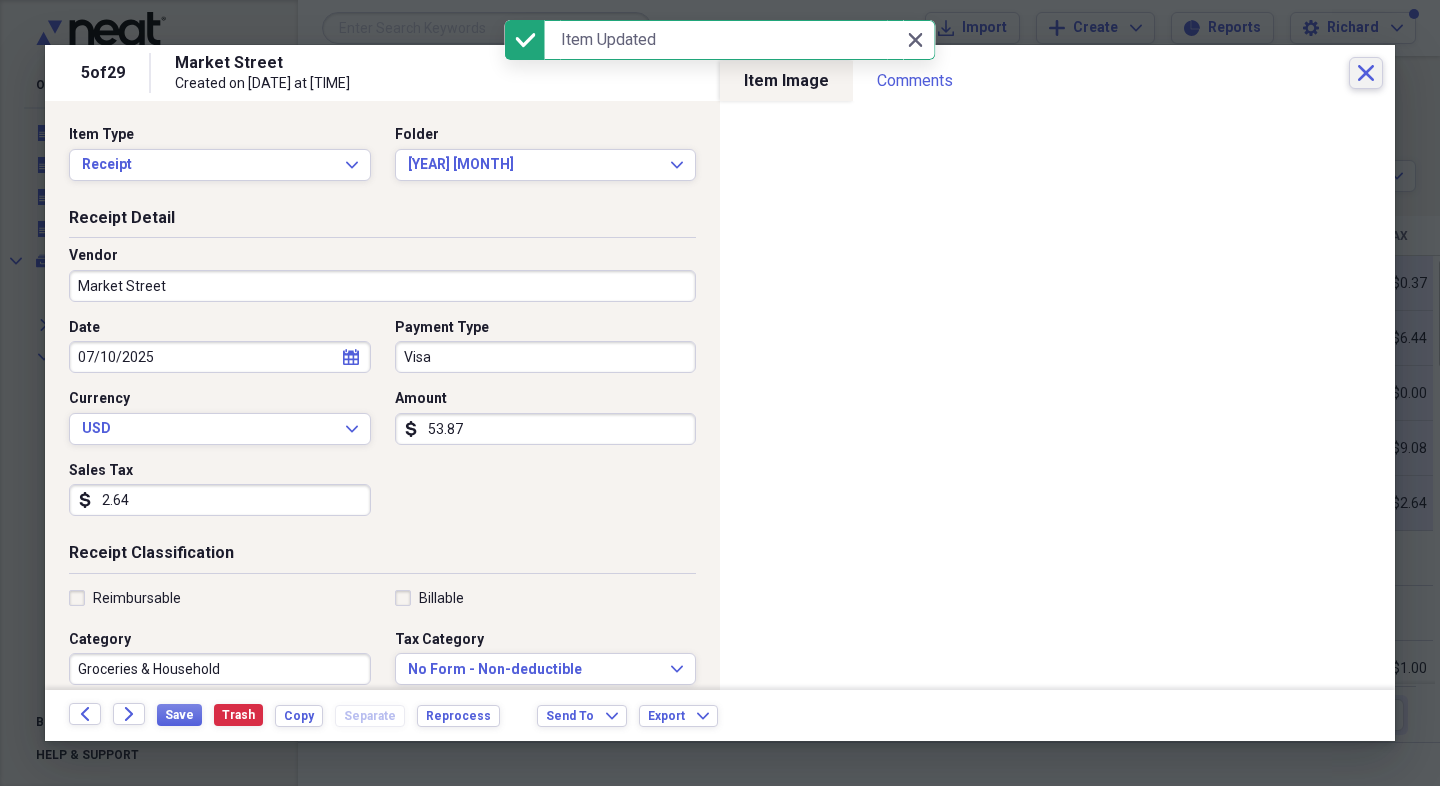 click on "Close" 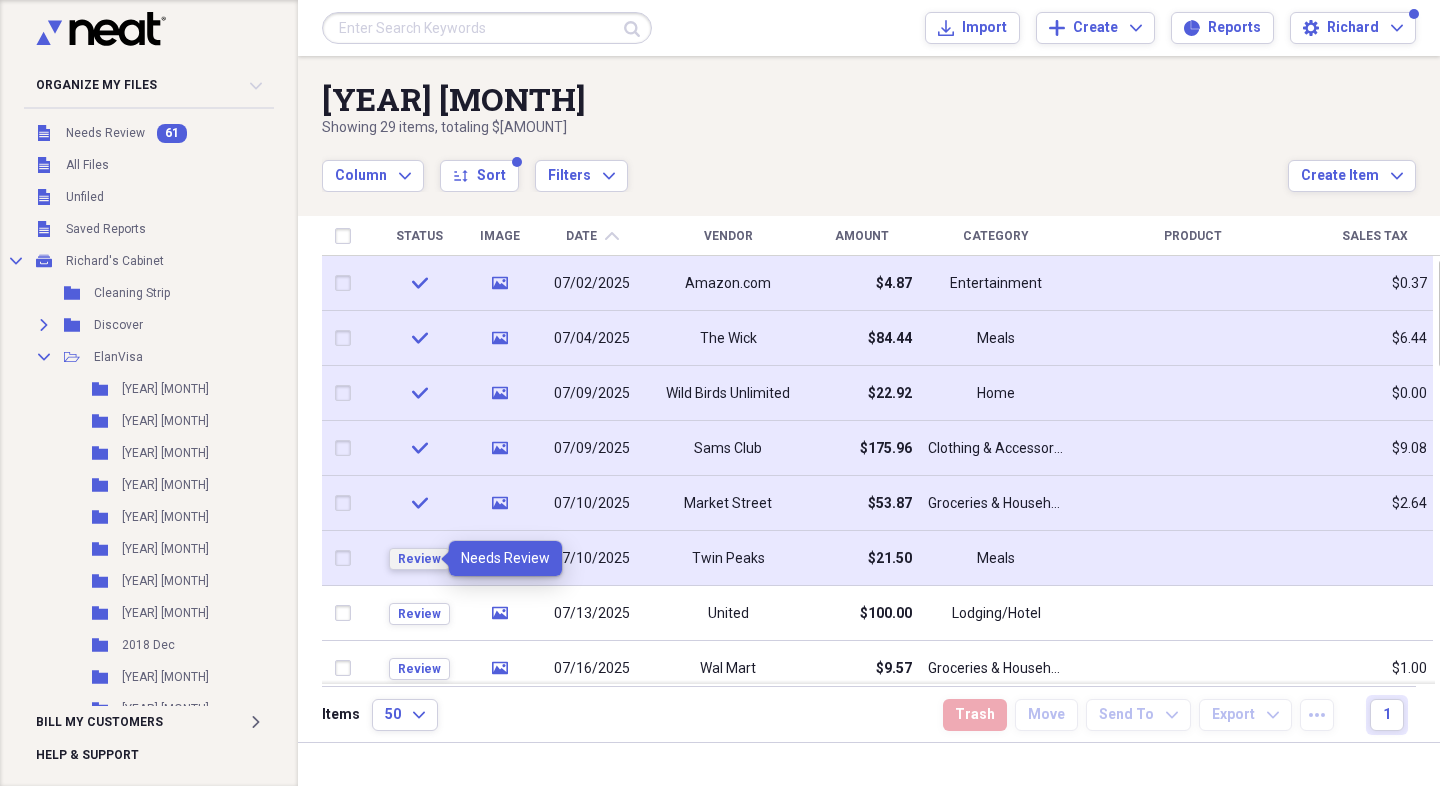 click on "Review" at bounding box center [419, 559] 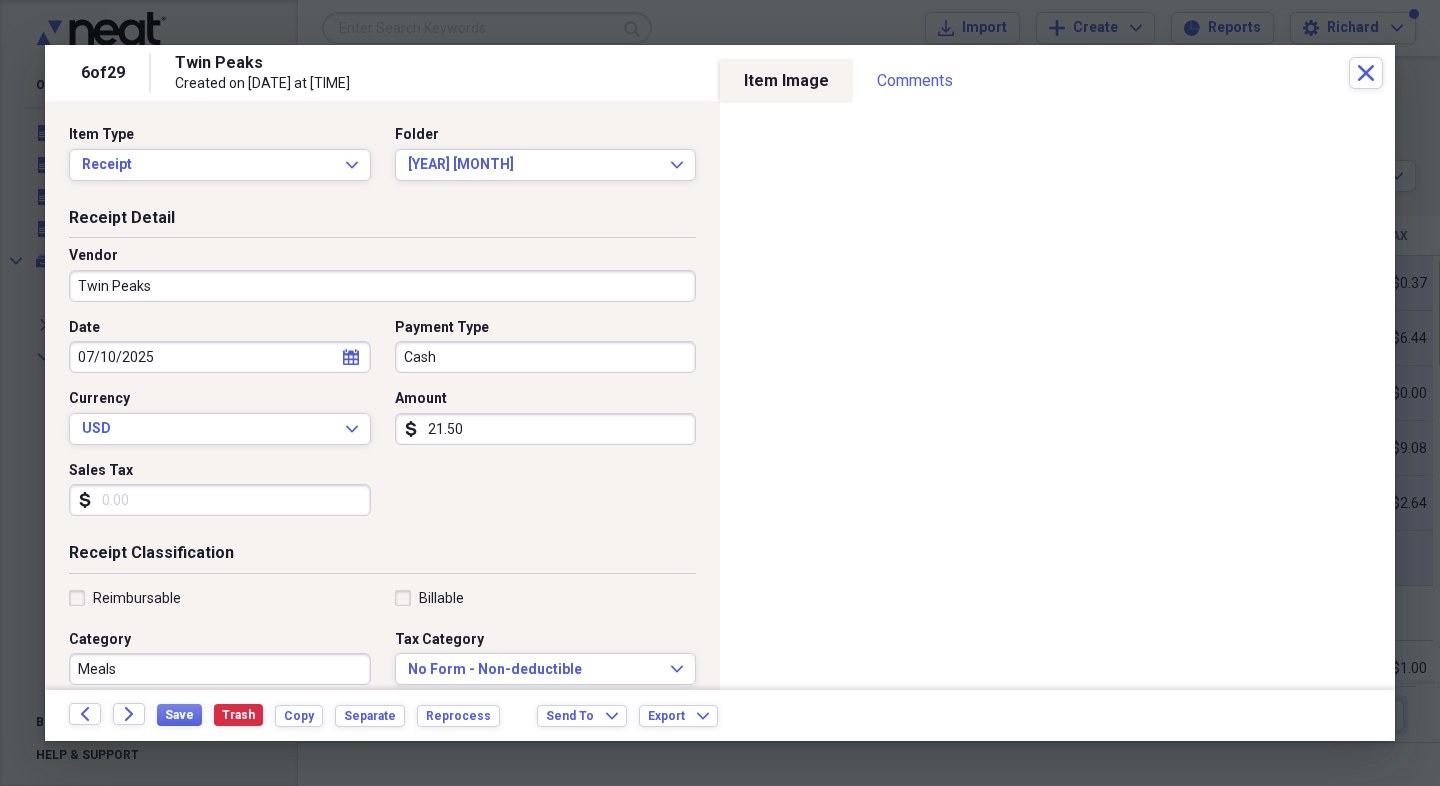 click on "Cash" at bounding box center (546, 357) 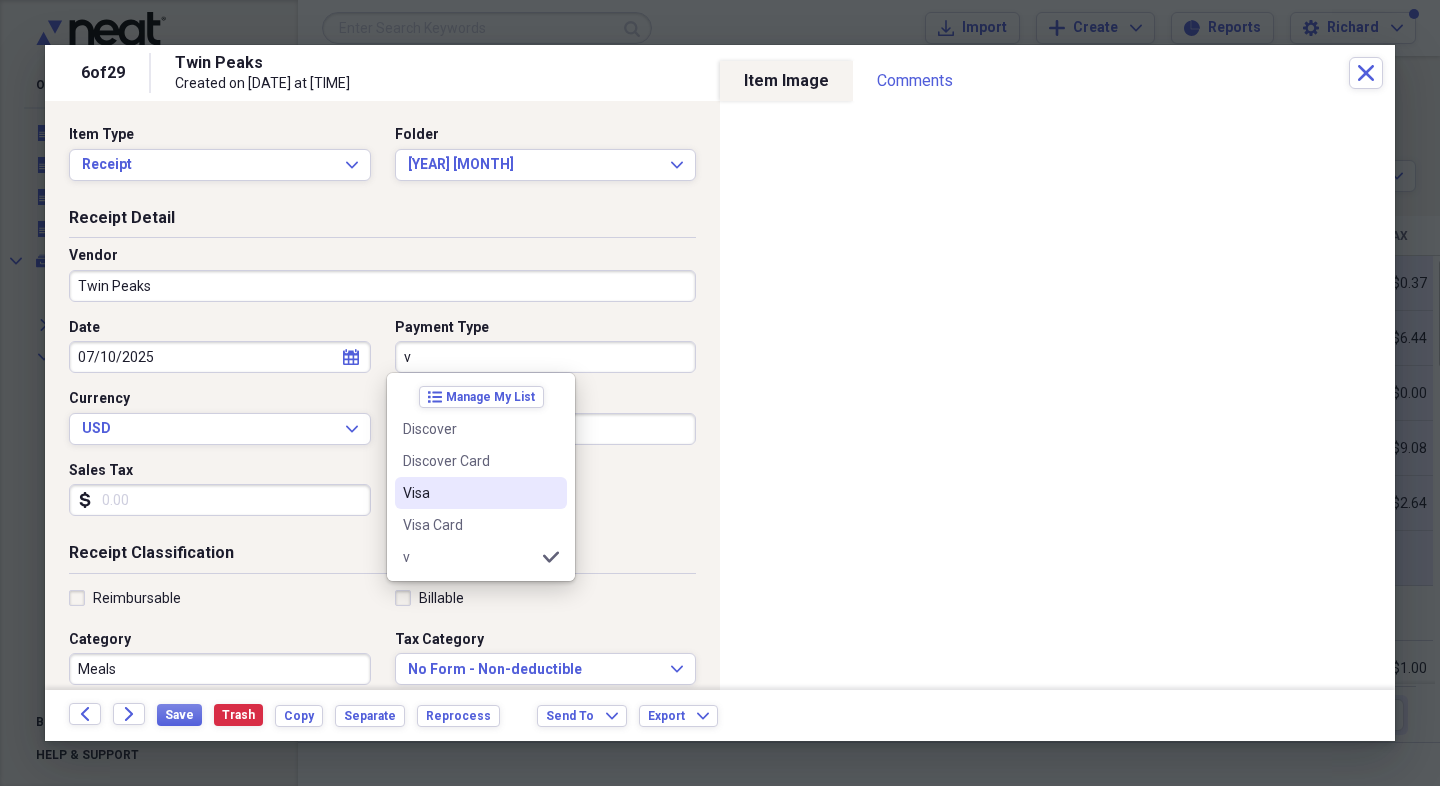 click on "Visa" at bounding box center (469, 493) 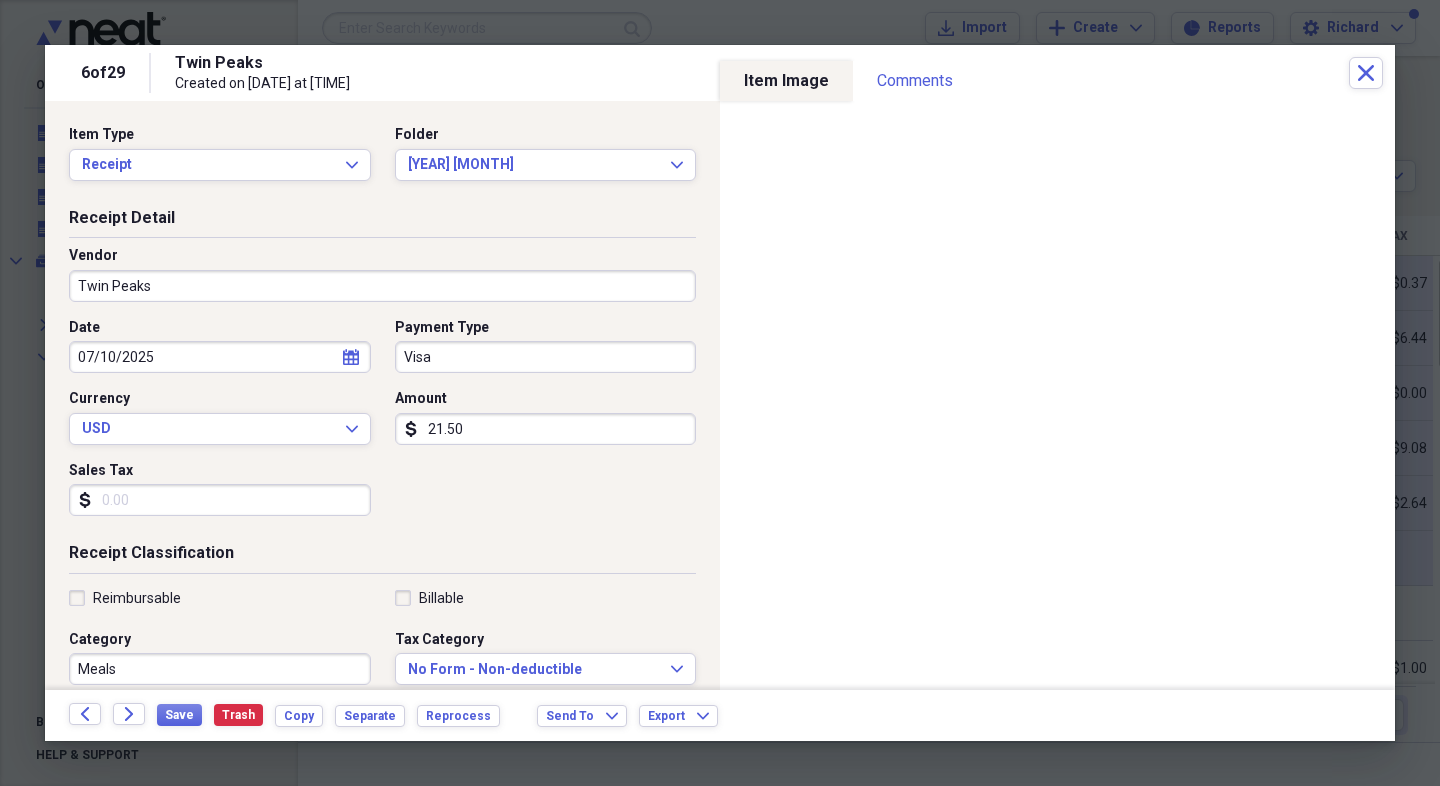 click on "Sales Tax" at bounding box center (220, 500) 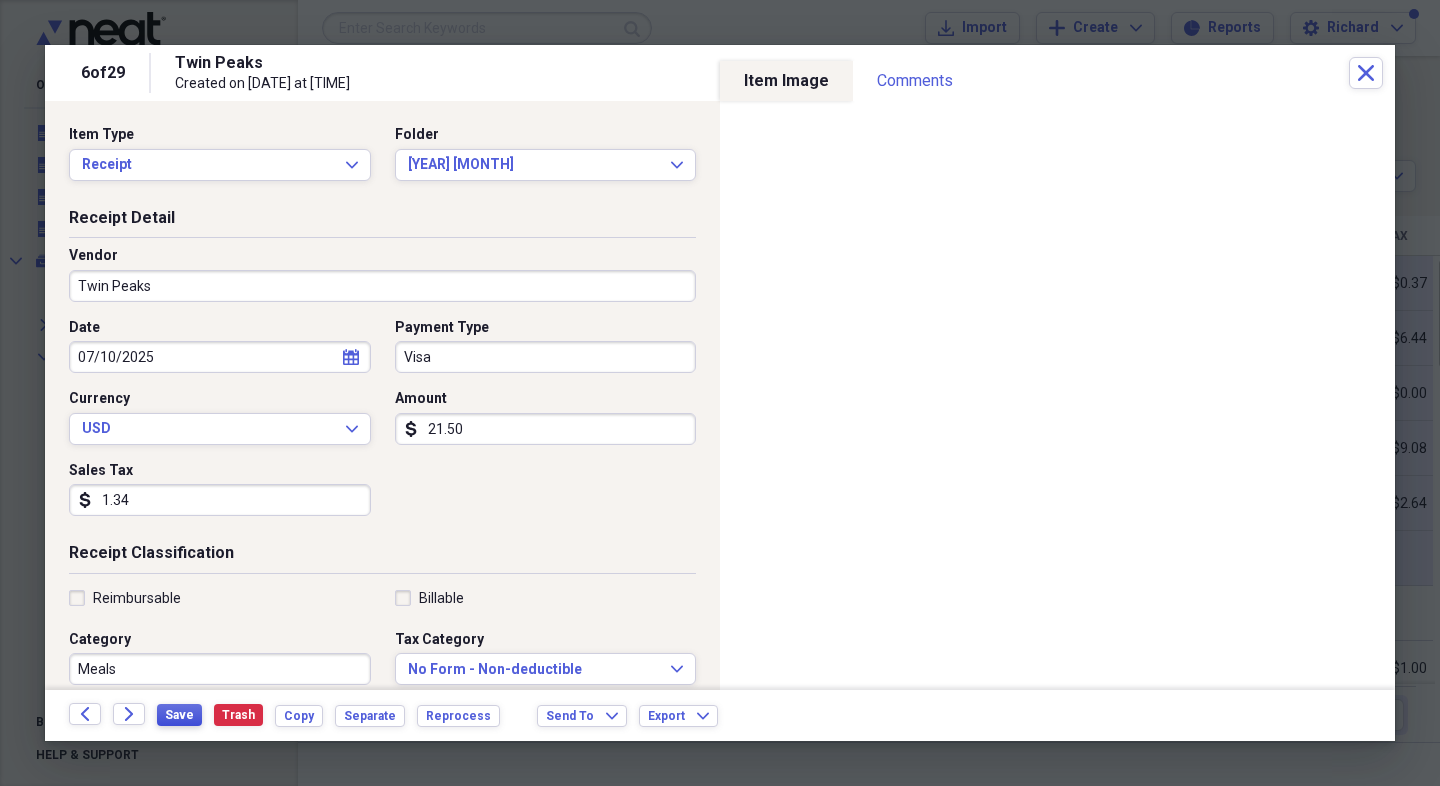 type on "1.34" 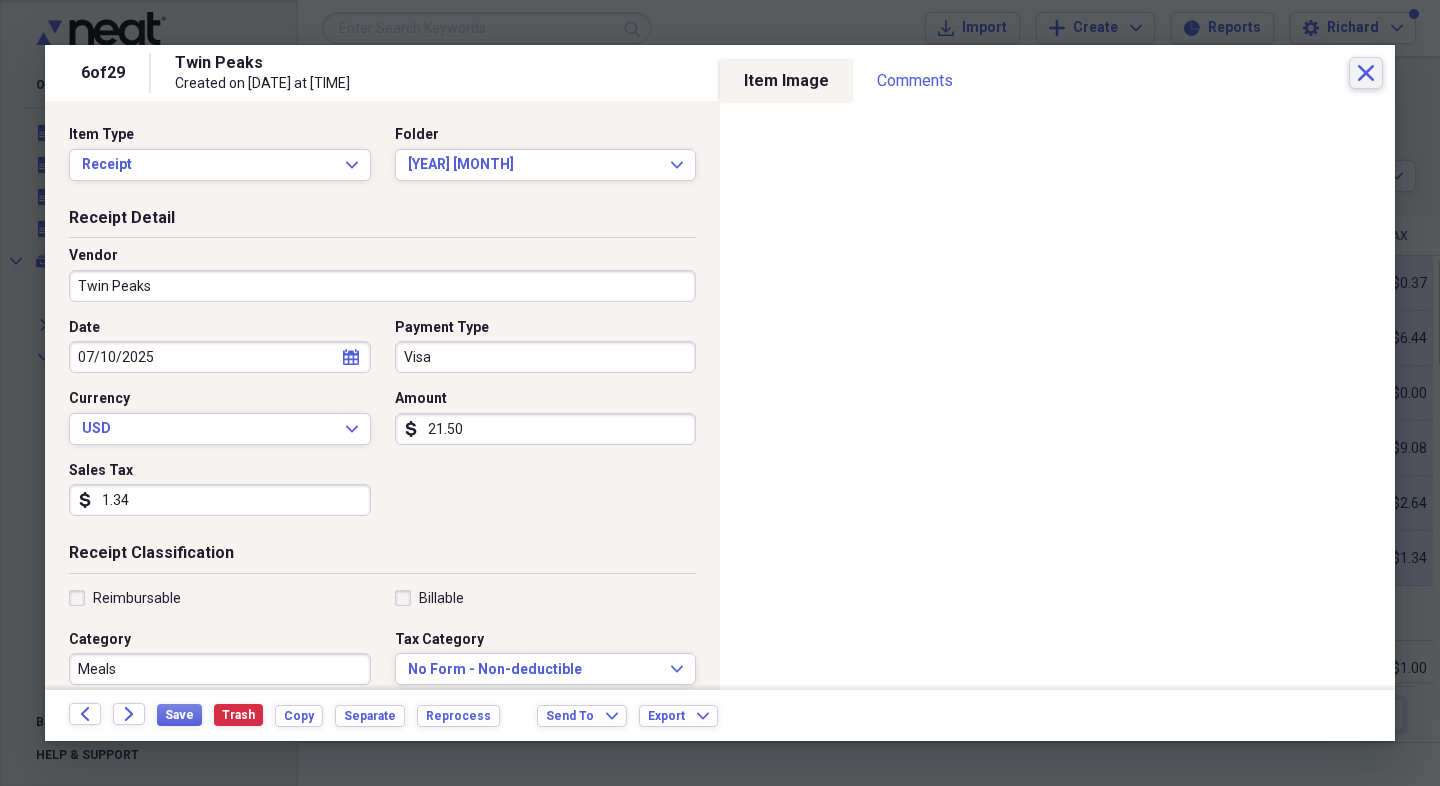 click 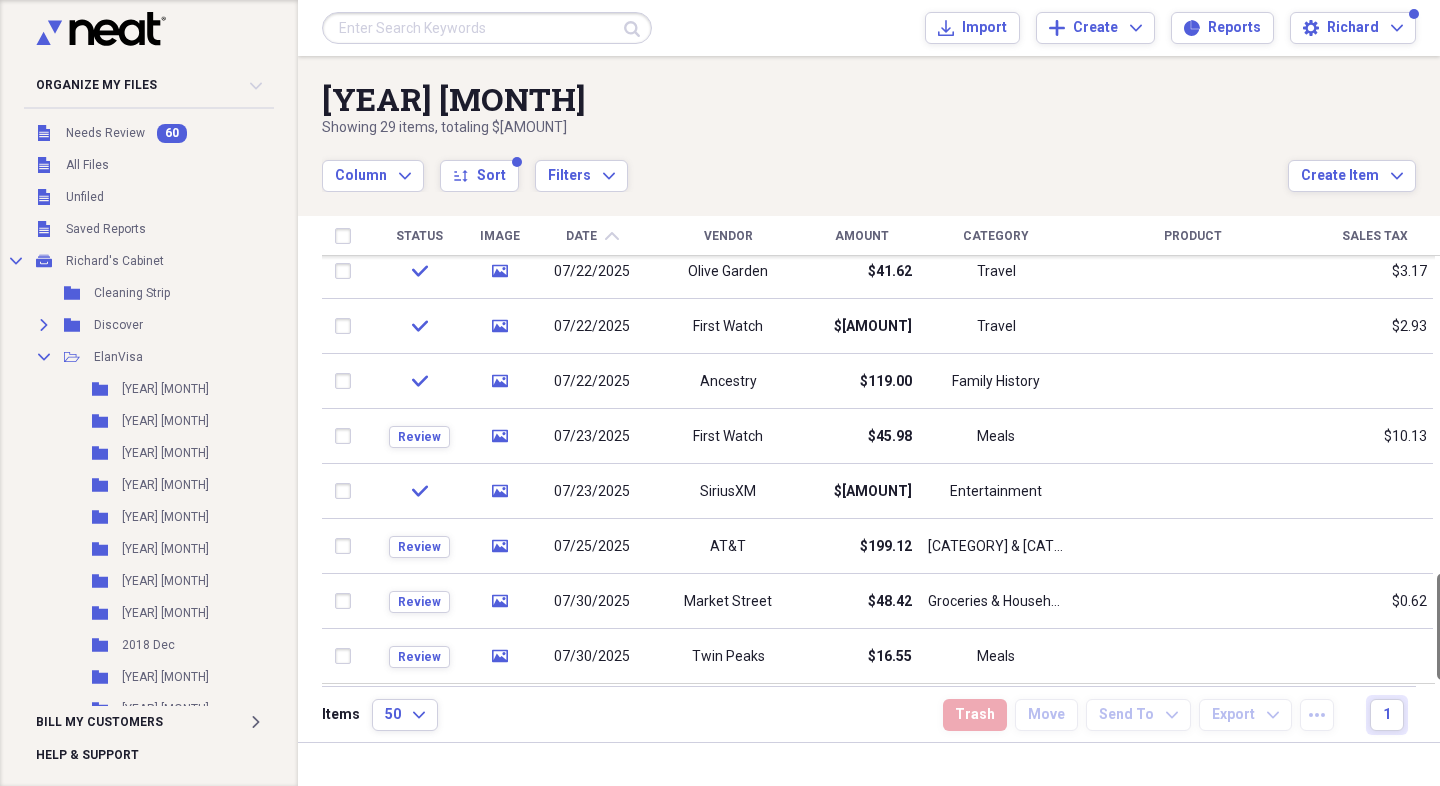 drag, startPoint x: 1433, startPoint y: 296, endPoint x: 1430, endPoint y: 648, distance: 352.0128 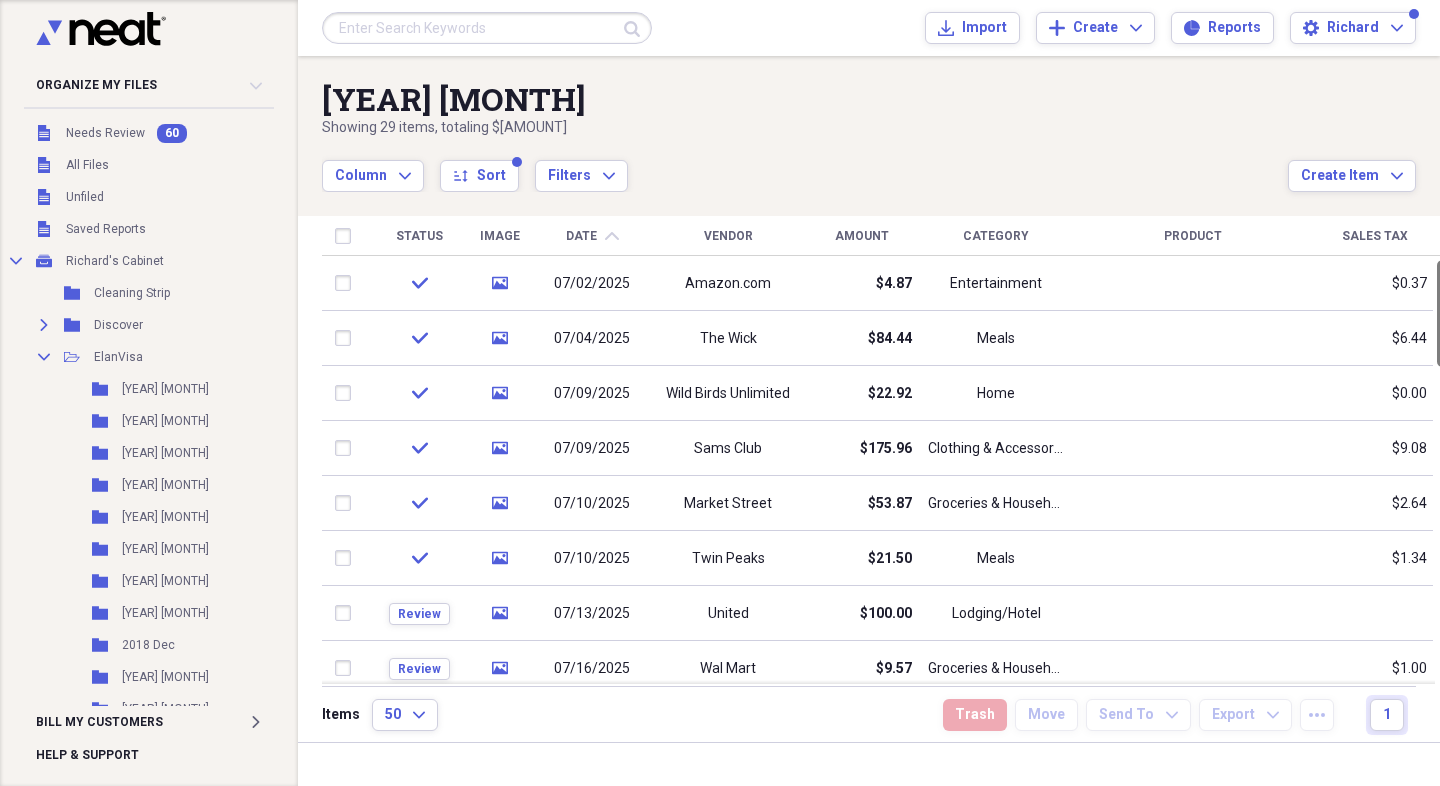 drag, startPoint x: 1433, startPoint y: 640, endPoint x: 1426, endPoint y: 283, distance: 357.06863 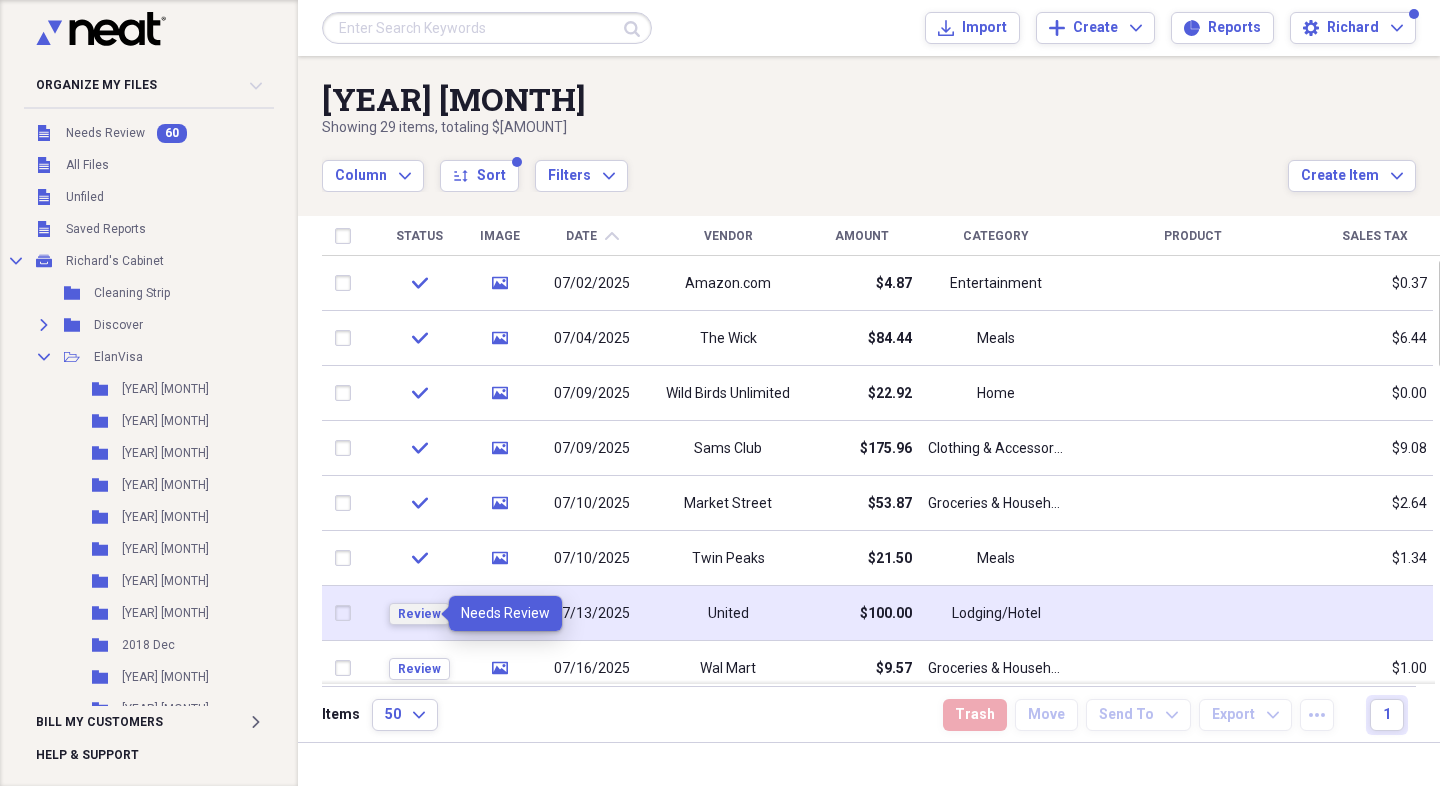 click on "Review" at bounding box center (419, 614) 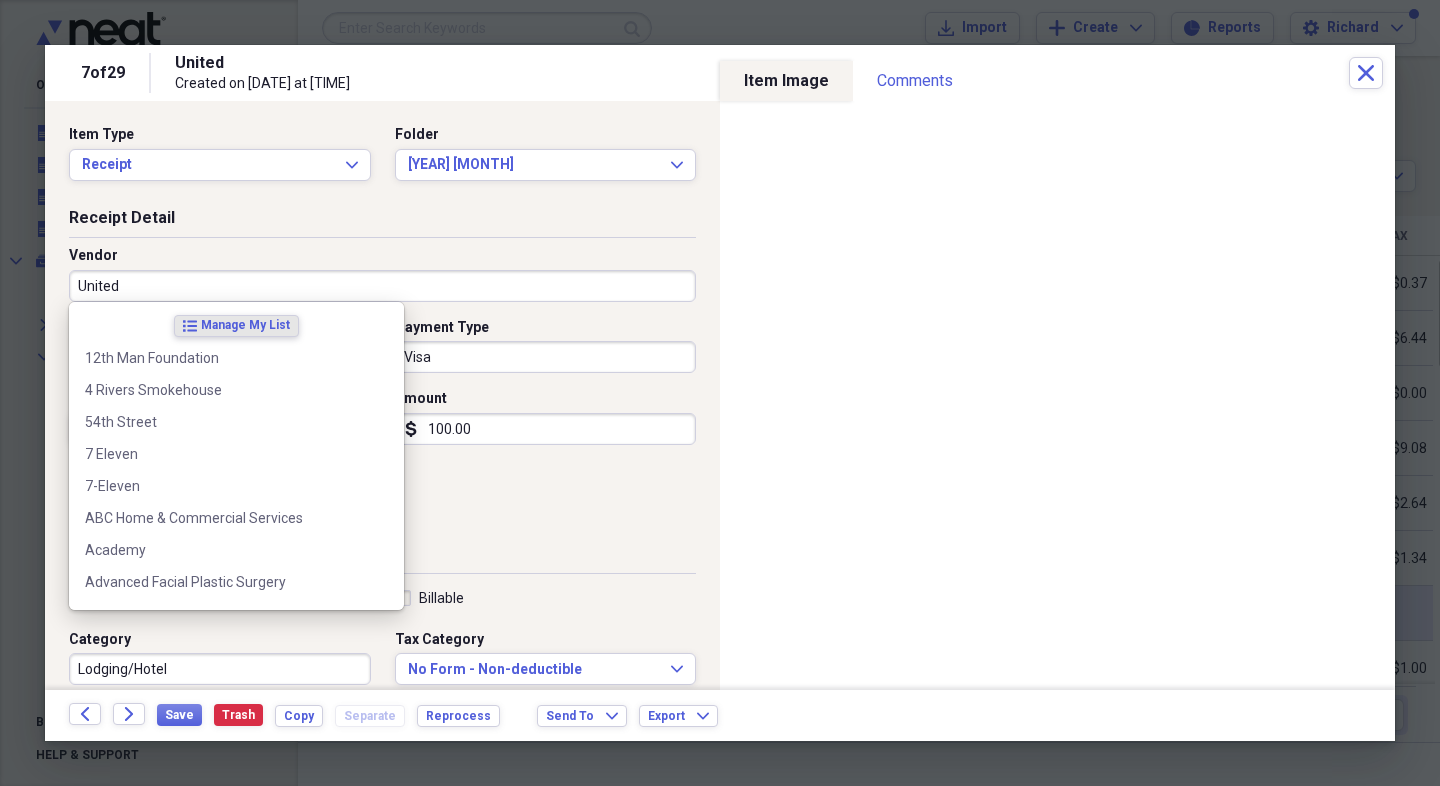click on "United" at bounding box center (382, 286) 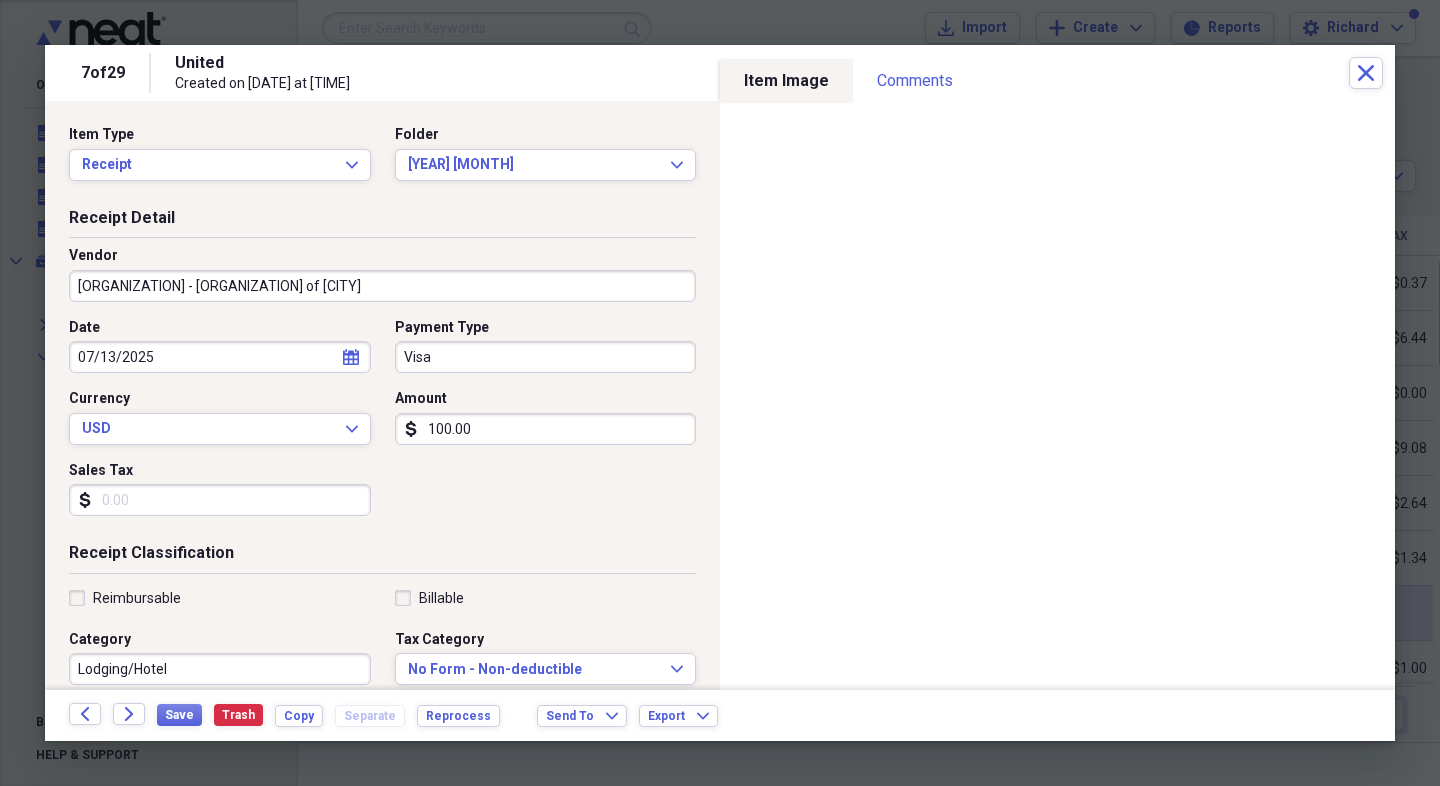type on "[ORGANIZATION] - [ORGANIZATION] of [CITY]" 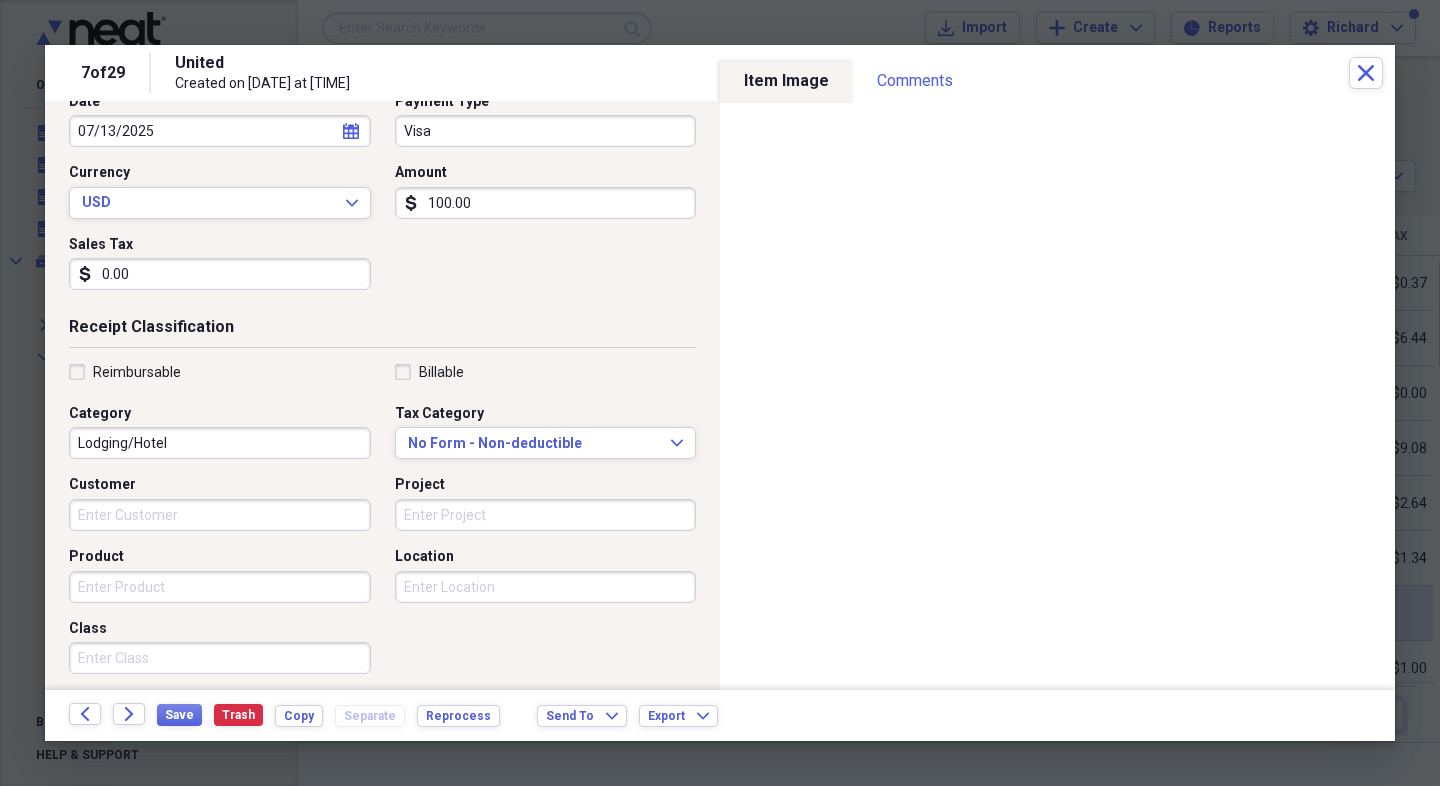 scroll, scrollTop: 231, scrollLeft: 0, axis: vertical 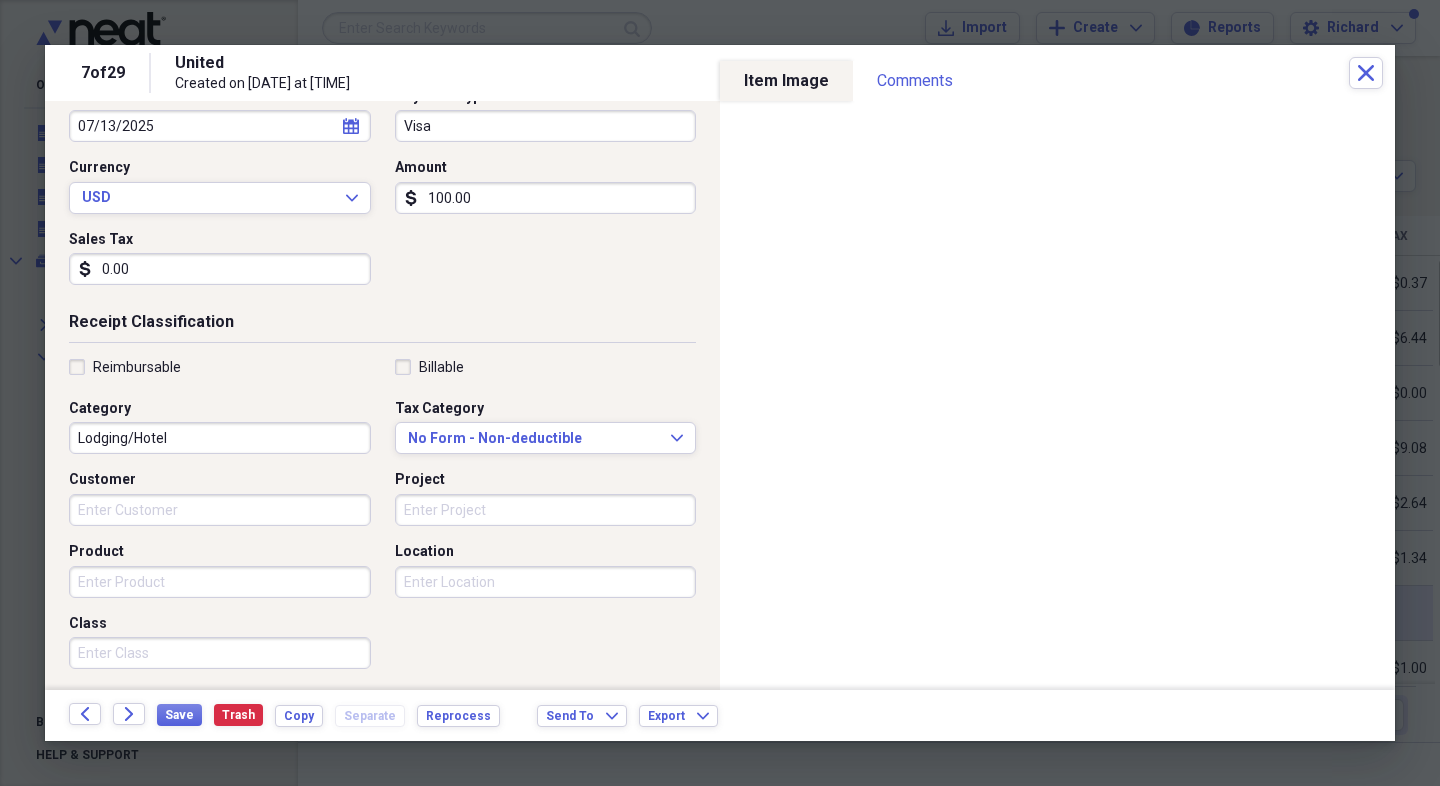 type on "0.00" 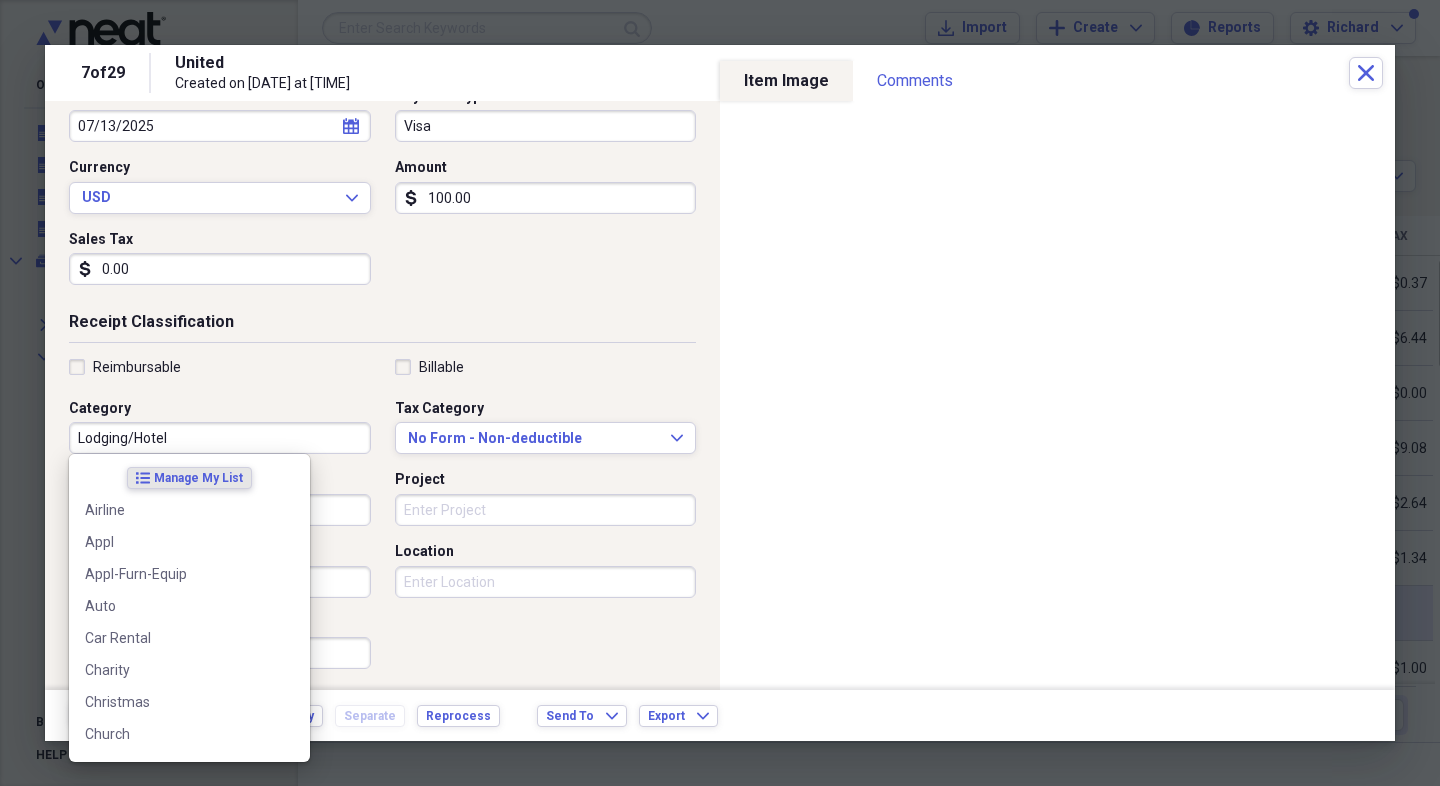 click on "Lodging/Hotel" at bounding box center (220, 438) 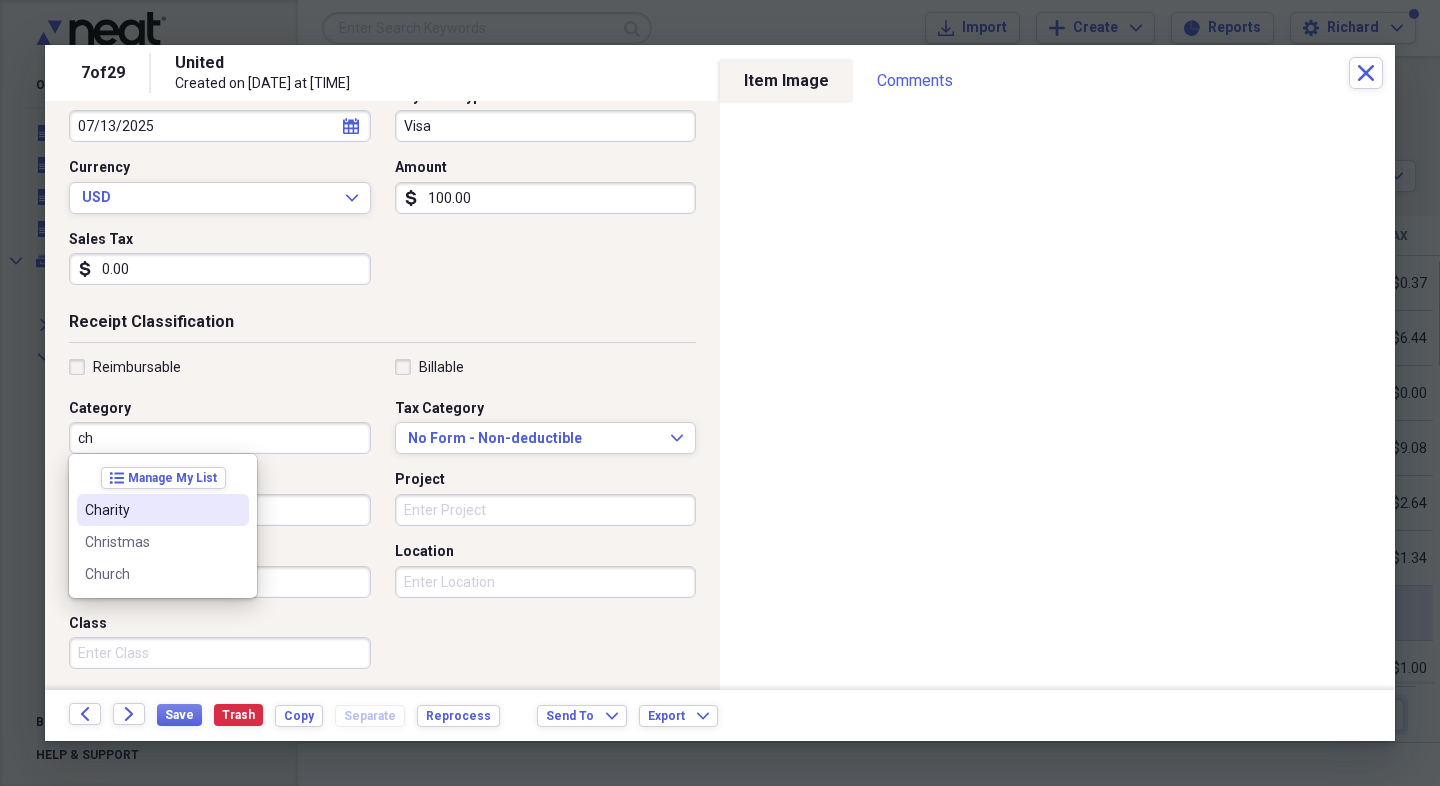 click on "Charity" at bounding box center [151, 510] 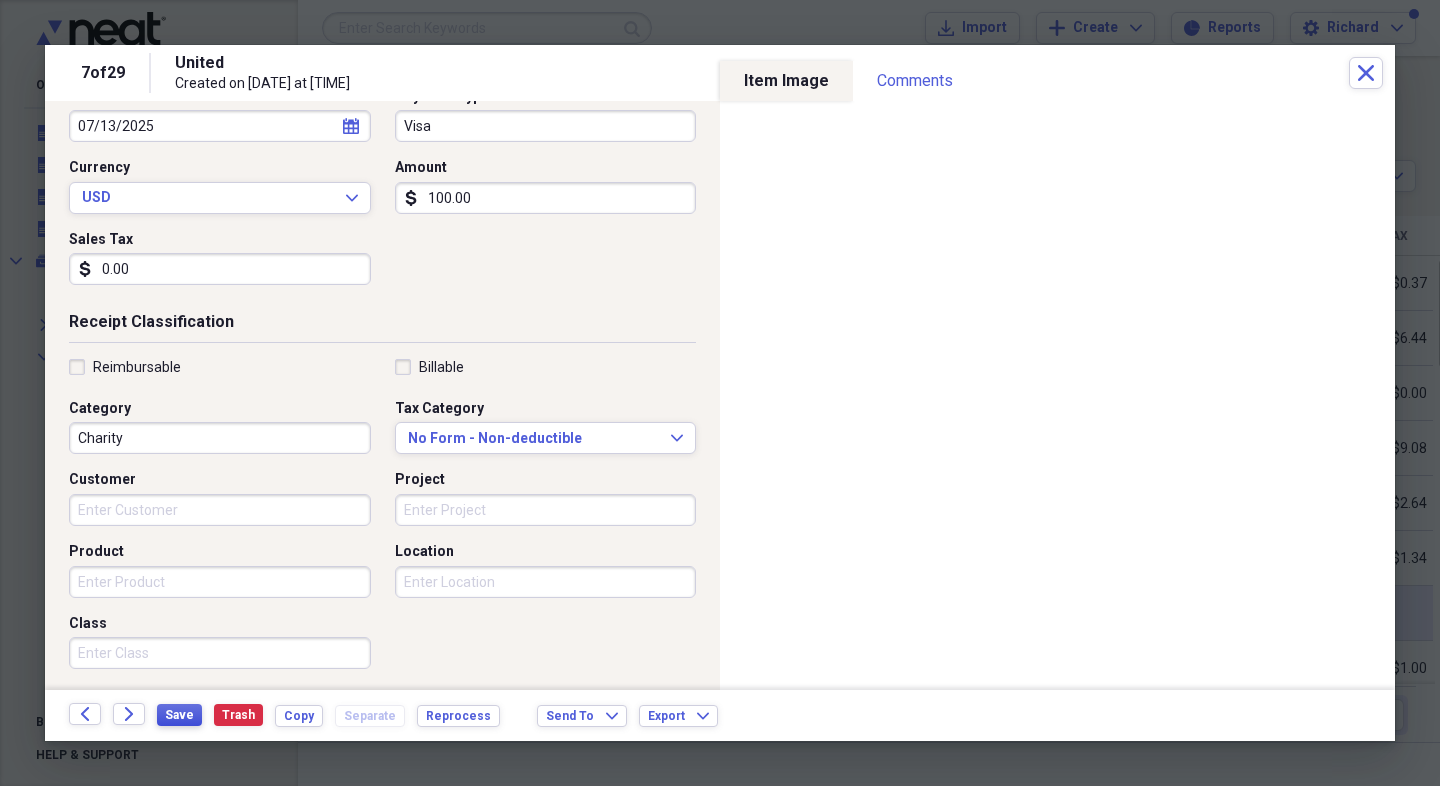 click on "Save" at bounding box center (179, 715) 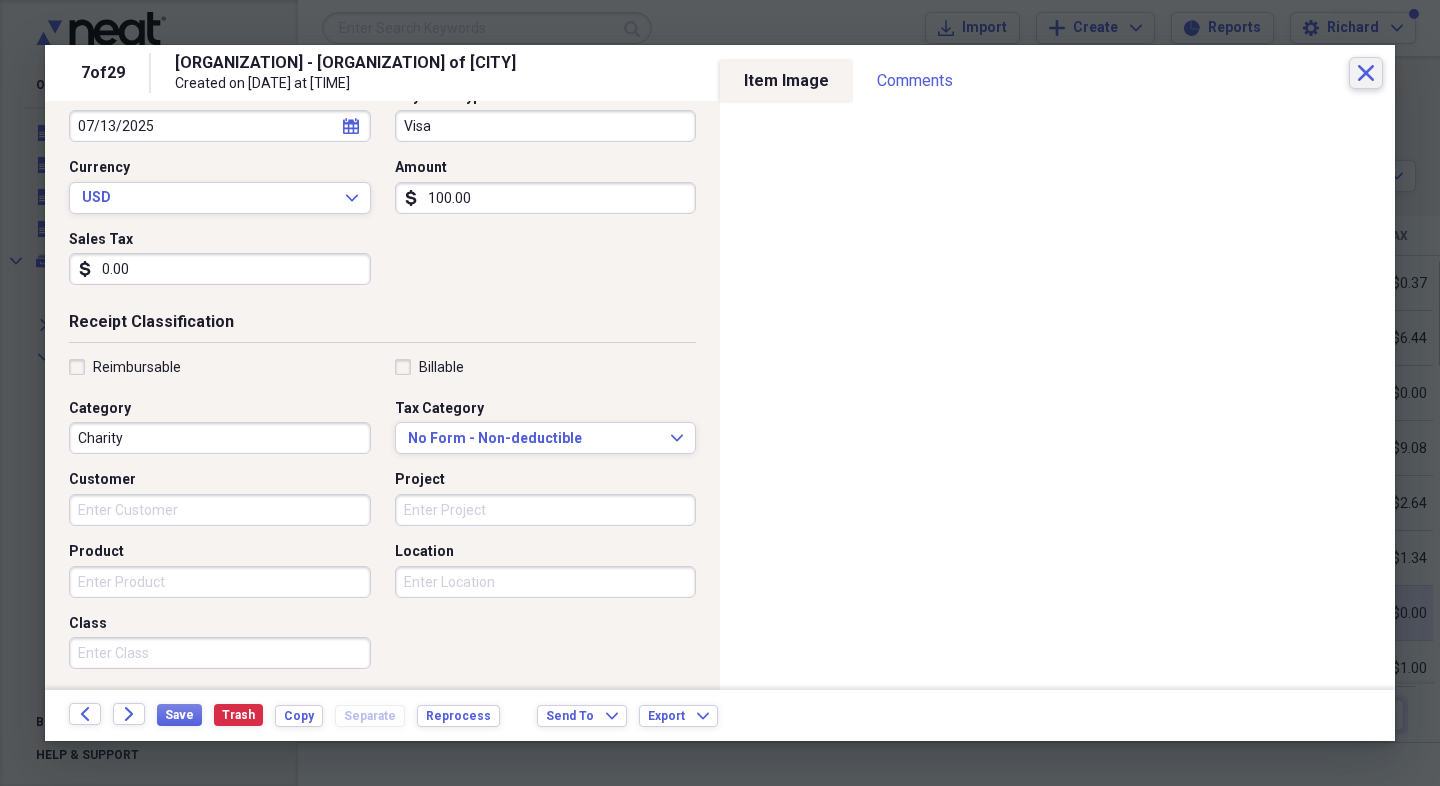 click on "Close" at bounding box center [1366, 73] 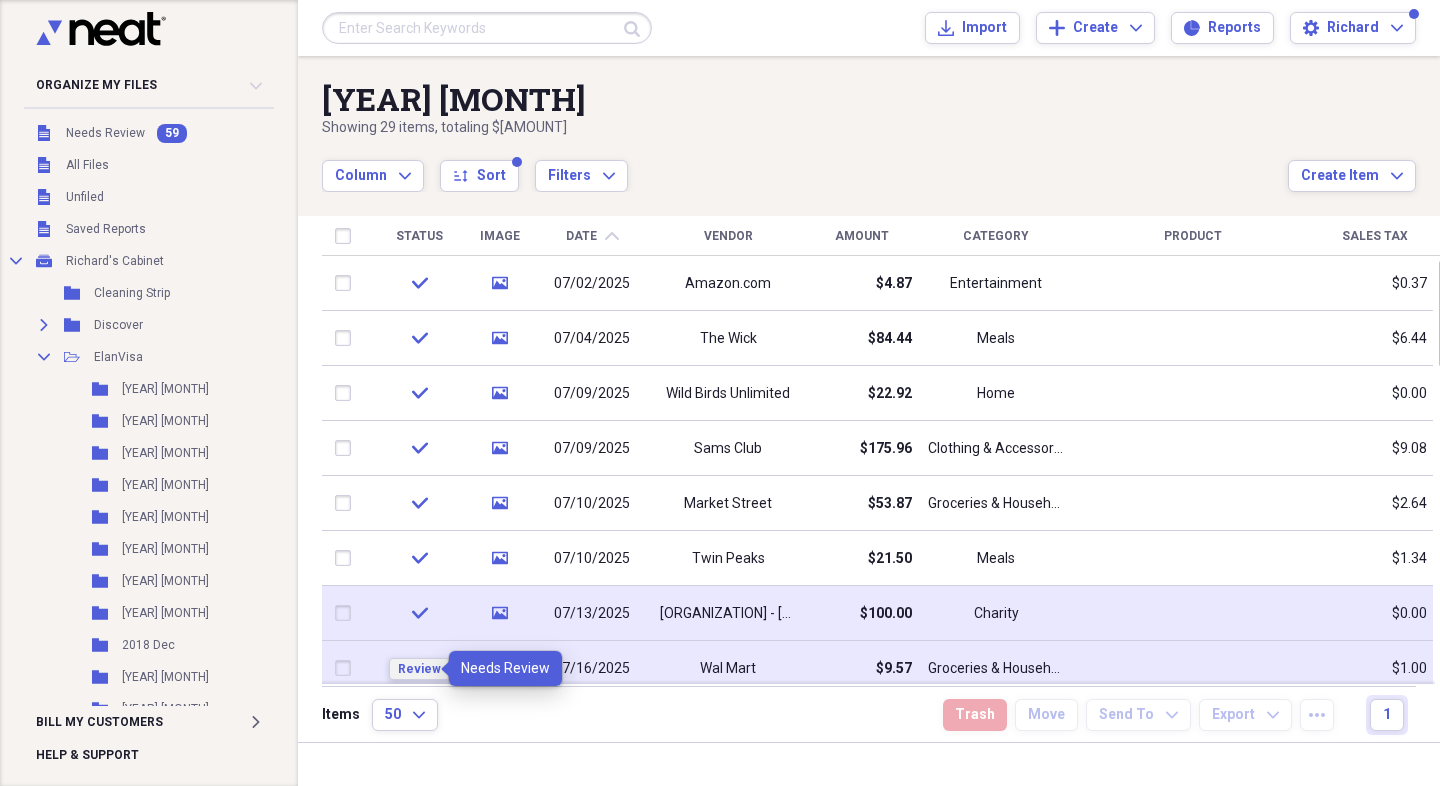 click on "Review" at bounding box center [419, 669] 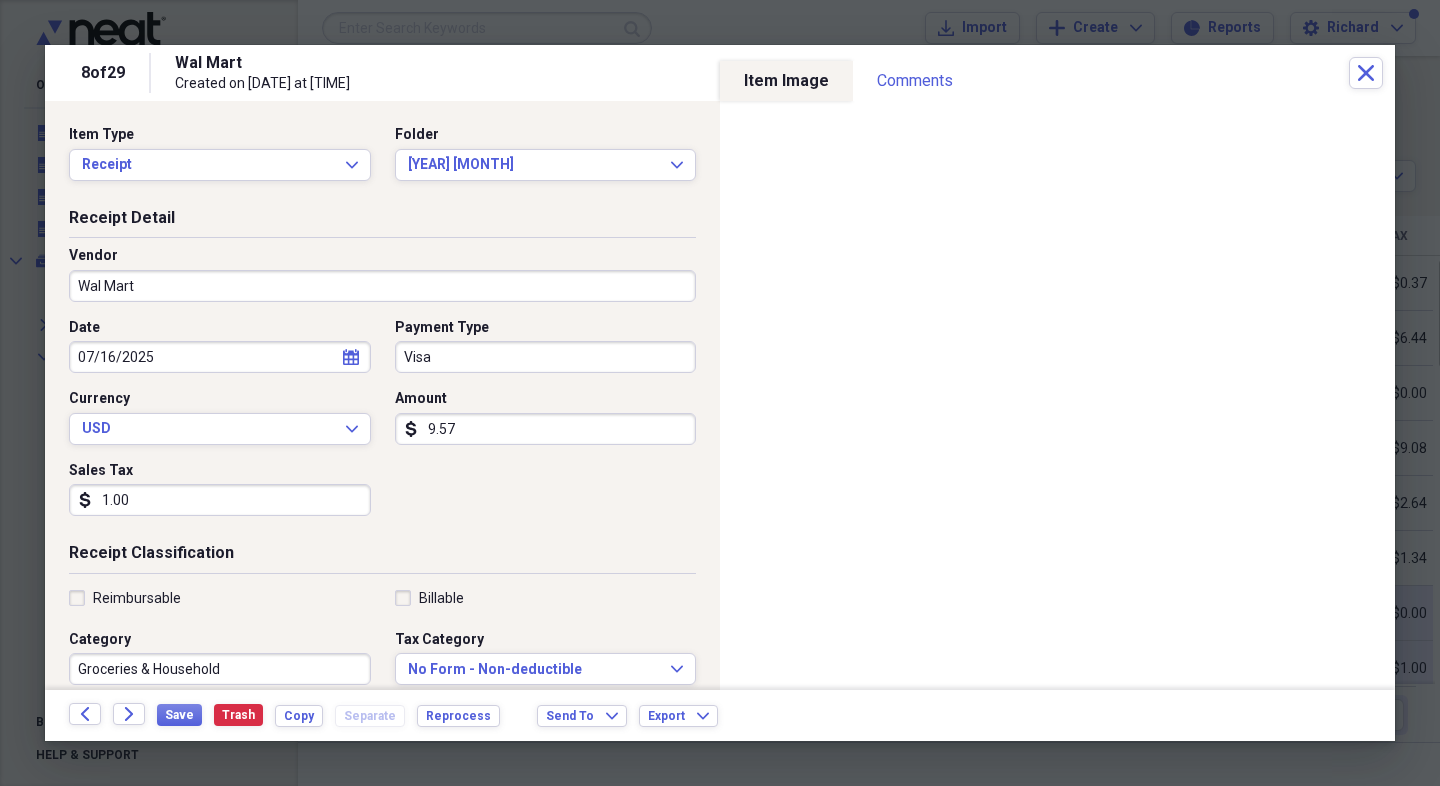 click on "1.00" at bounding box center [220, 500] 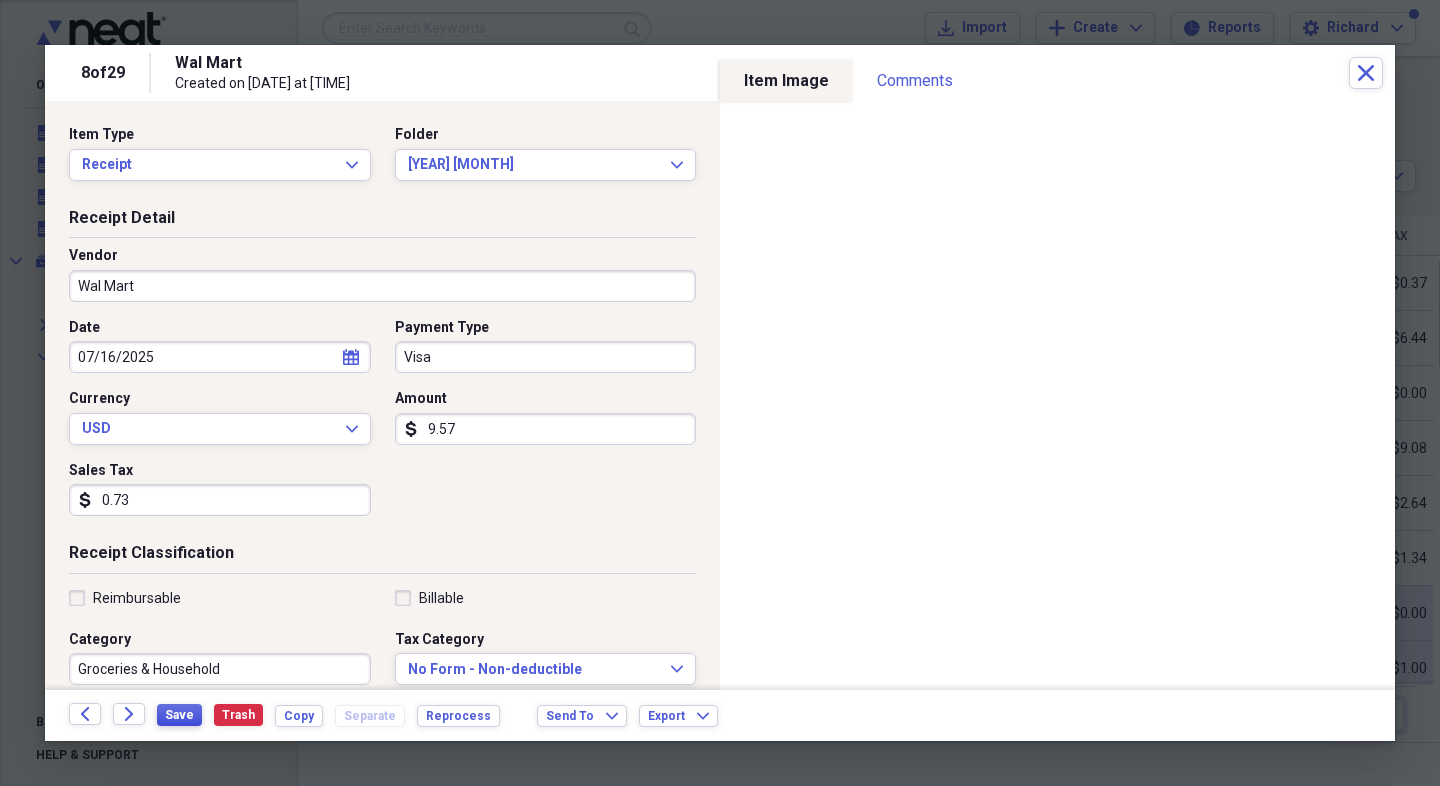 type on "0.73" 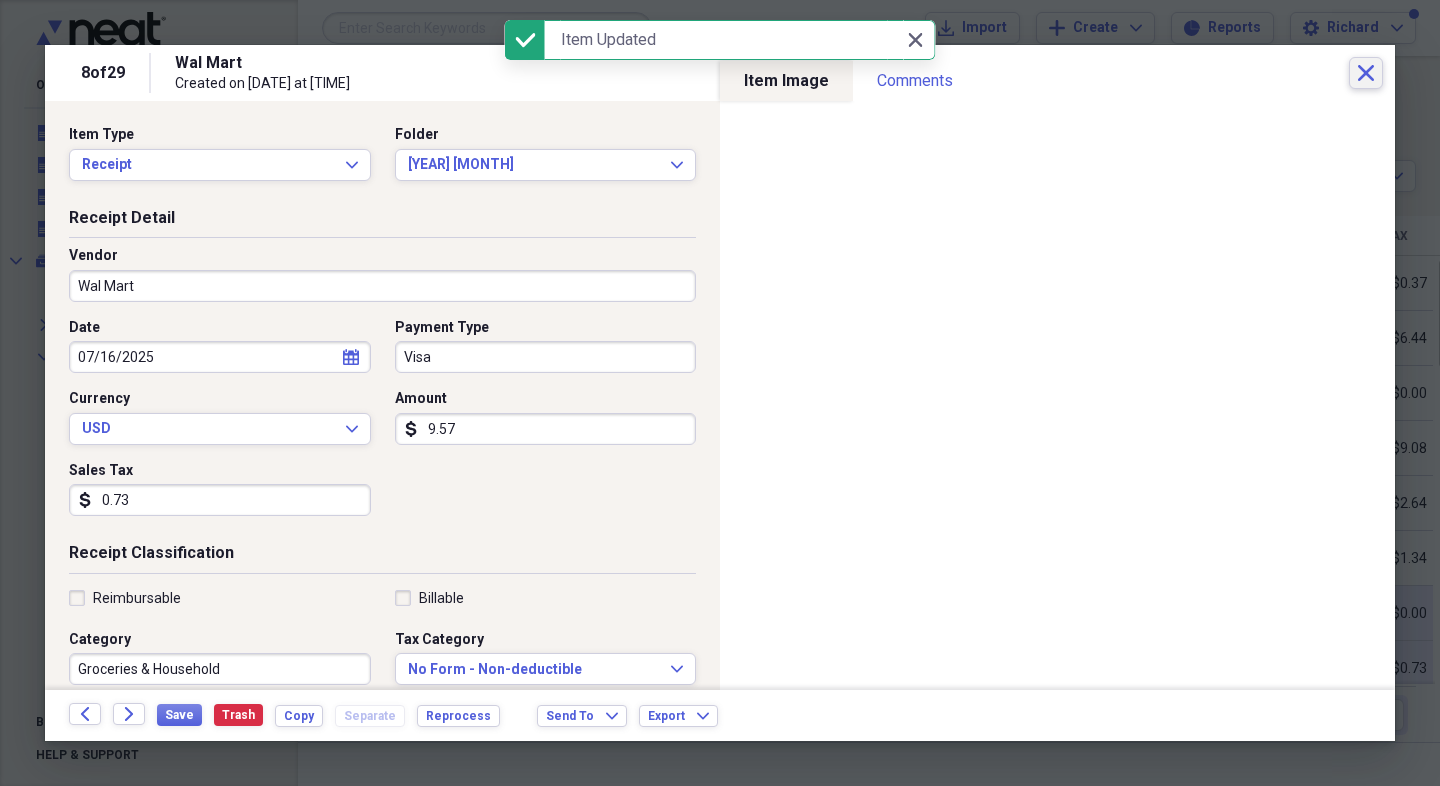 click on "Close" at bounding box center (1366, 73) 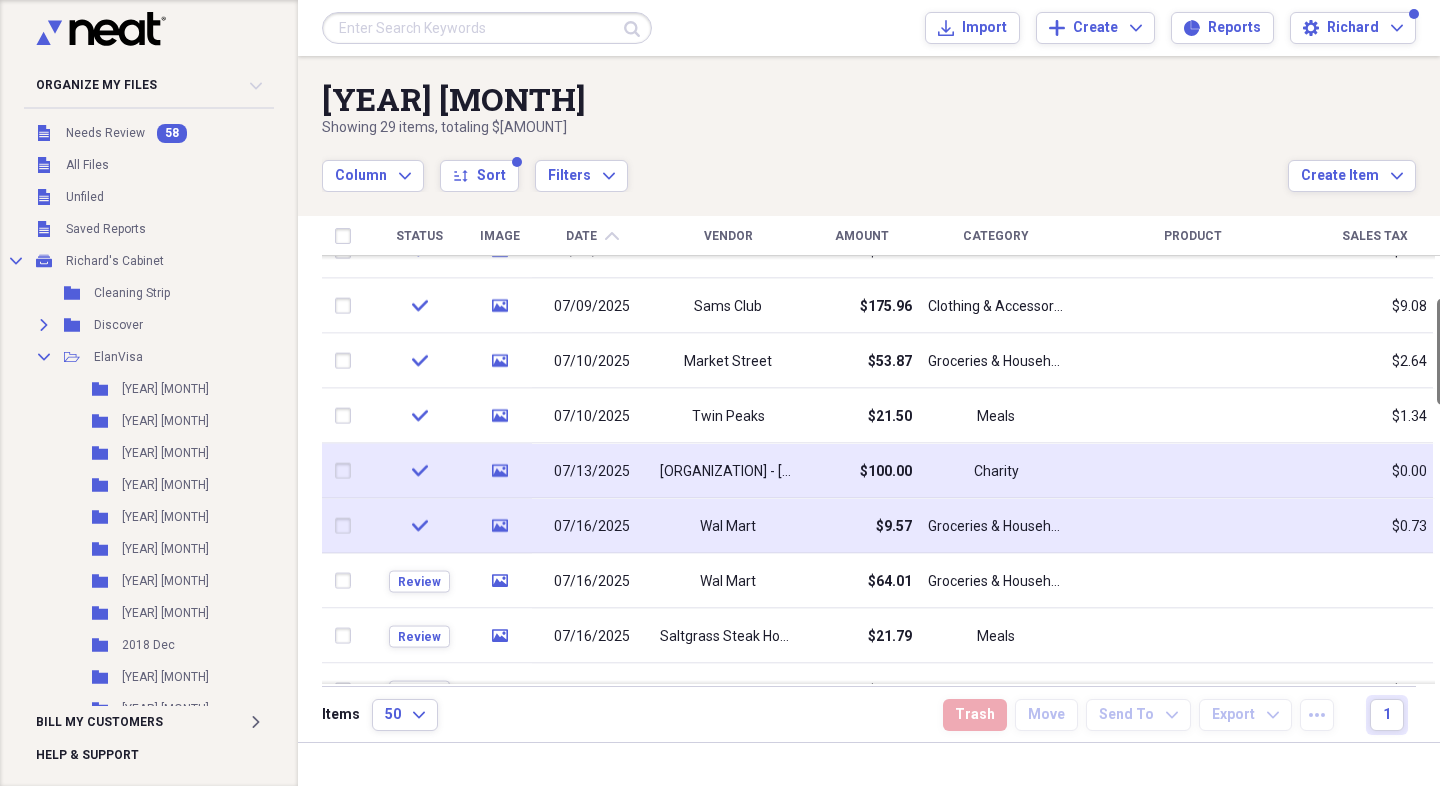 drag, startPoint x: 1436, startPoint y: 324, endPoint x: 1435, endPoint y: 359, distance: 35.014282 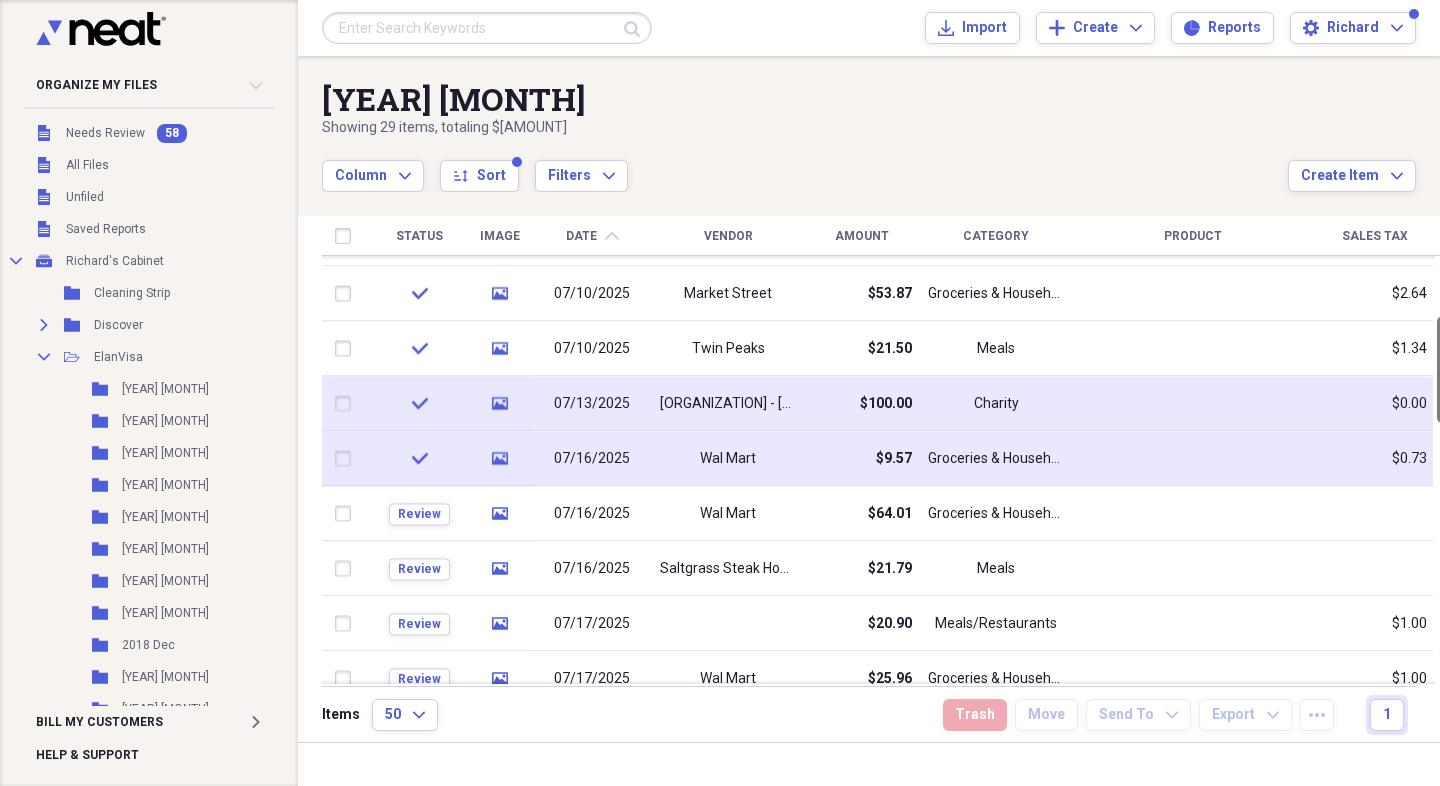 drag, startPoint x: 1435, startPoint y: 359, endPoint x: 1434, endPoint y: 378, distance: 19.026299 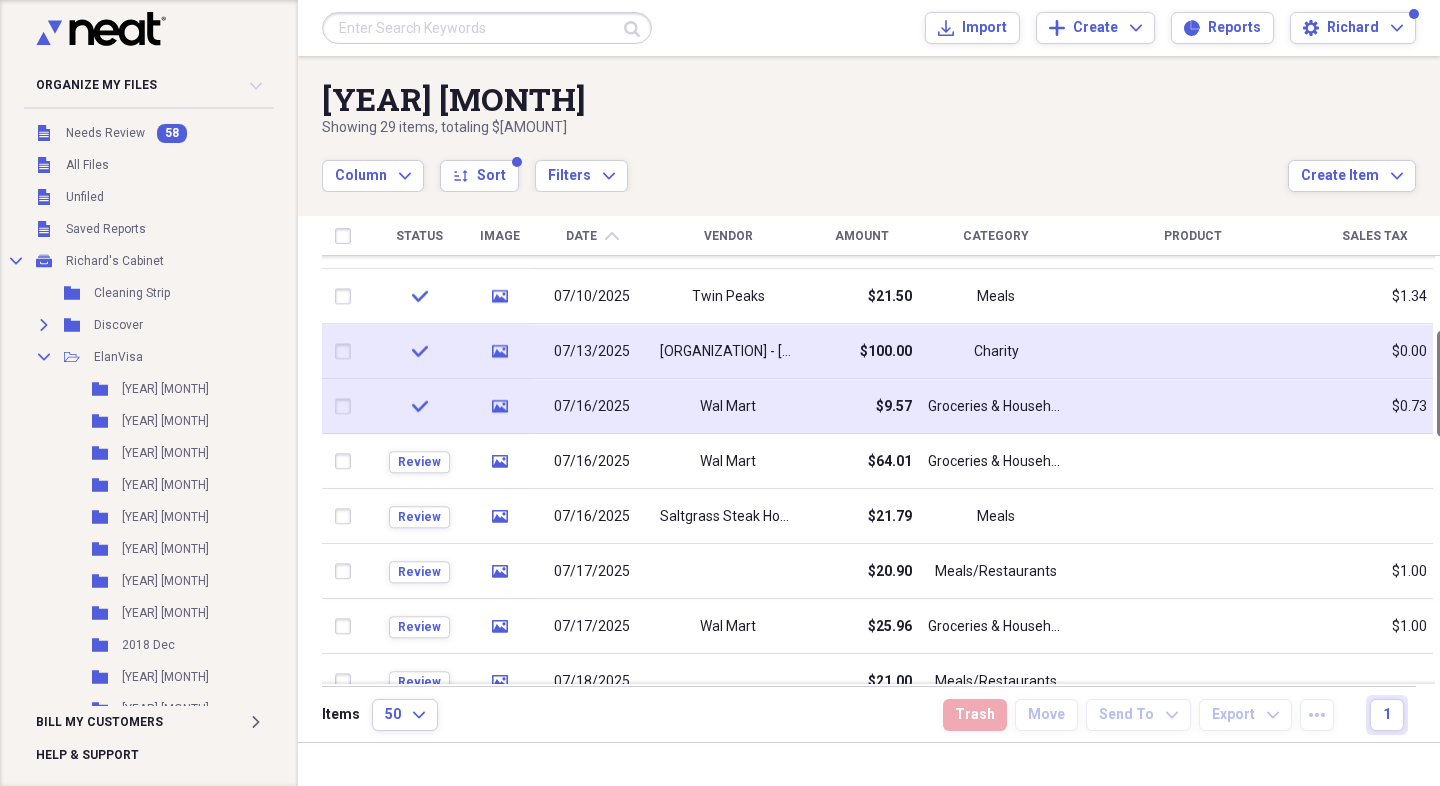 drag, startPoint x: 1432, startPoint y: 375, endPoint x: 1432, endPoint y: 388, distance: 13 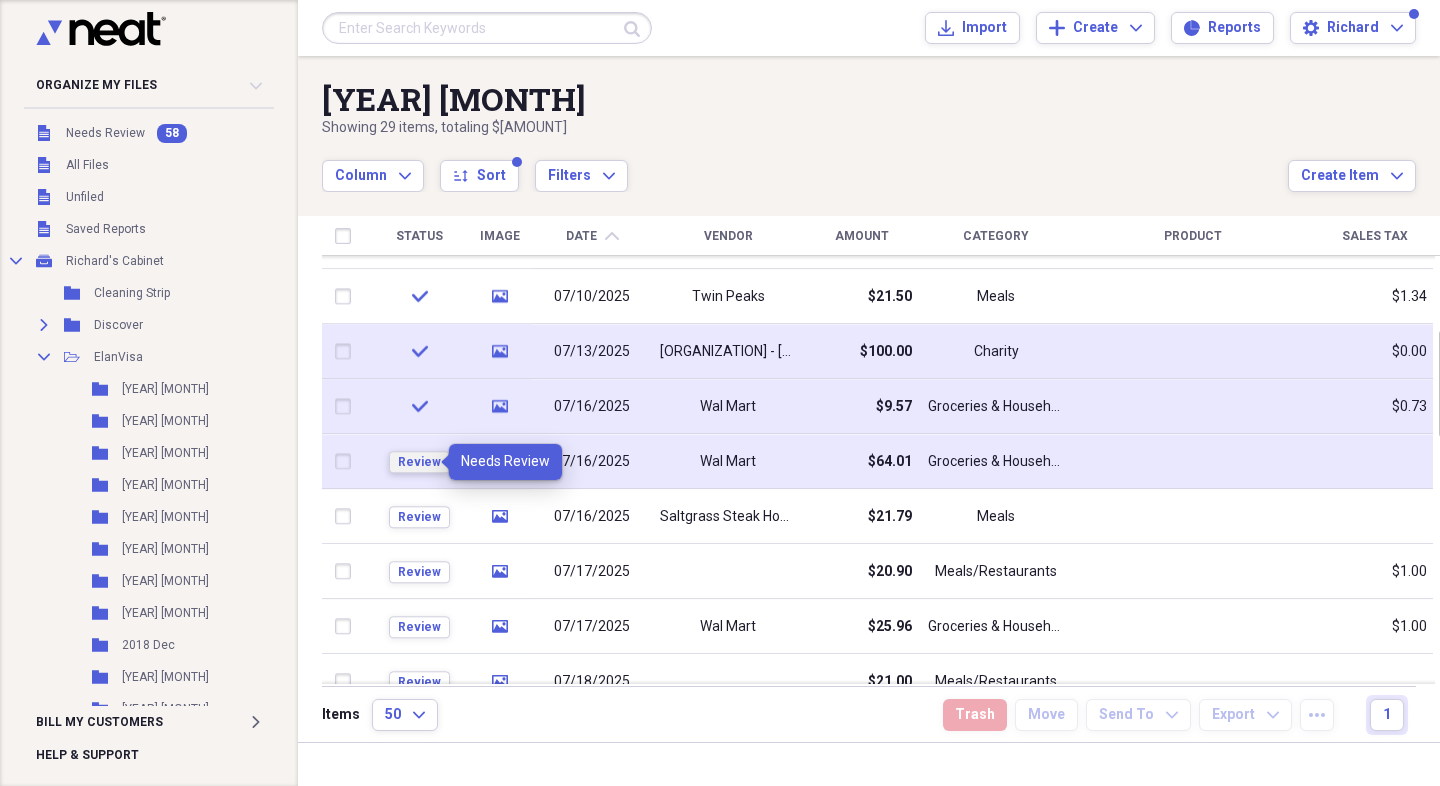 click on "Review" at bounding box center [419, 462] 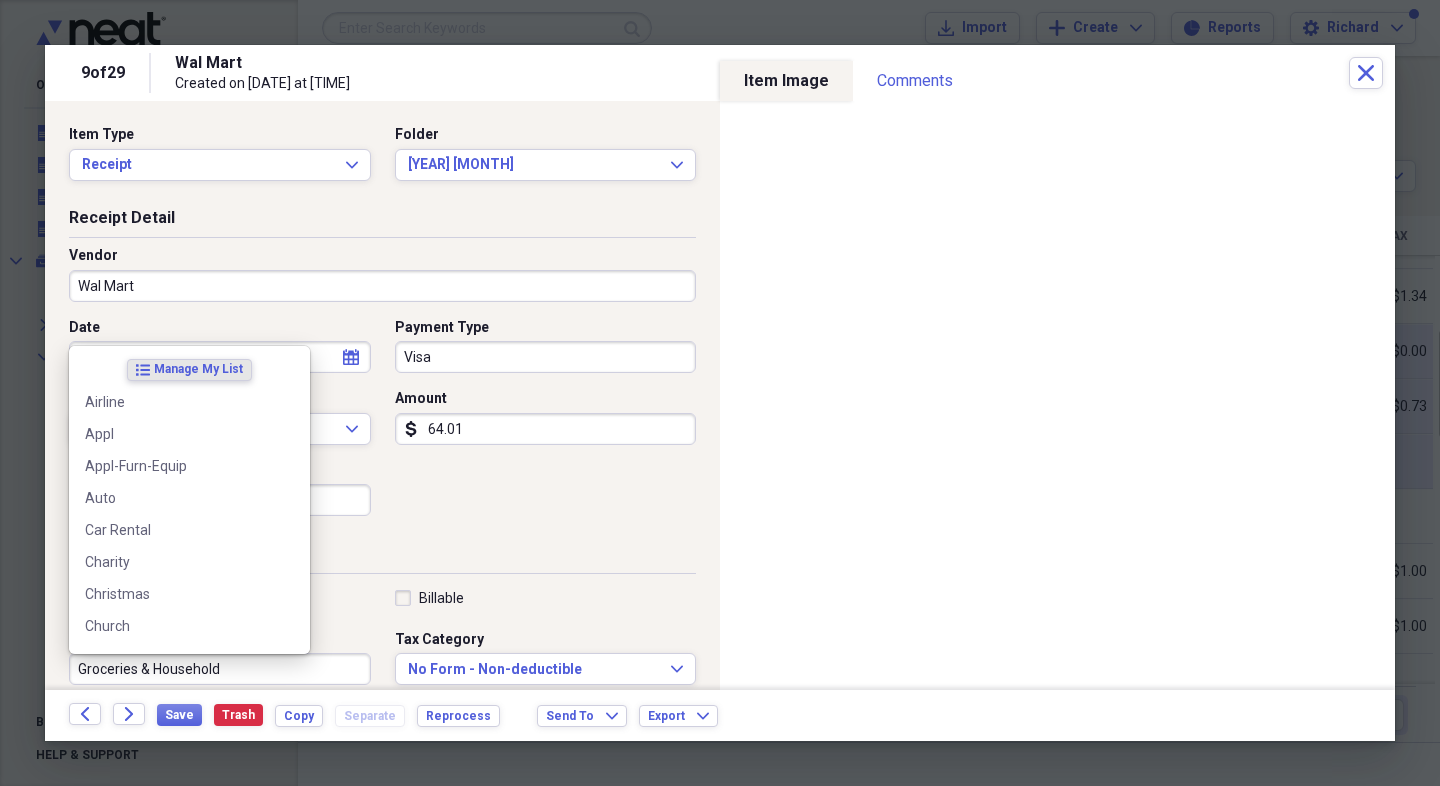 click on "Groceries & Household" at bounding box center (220, 669) 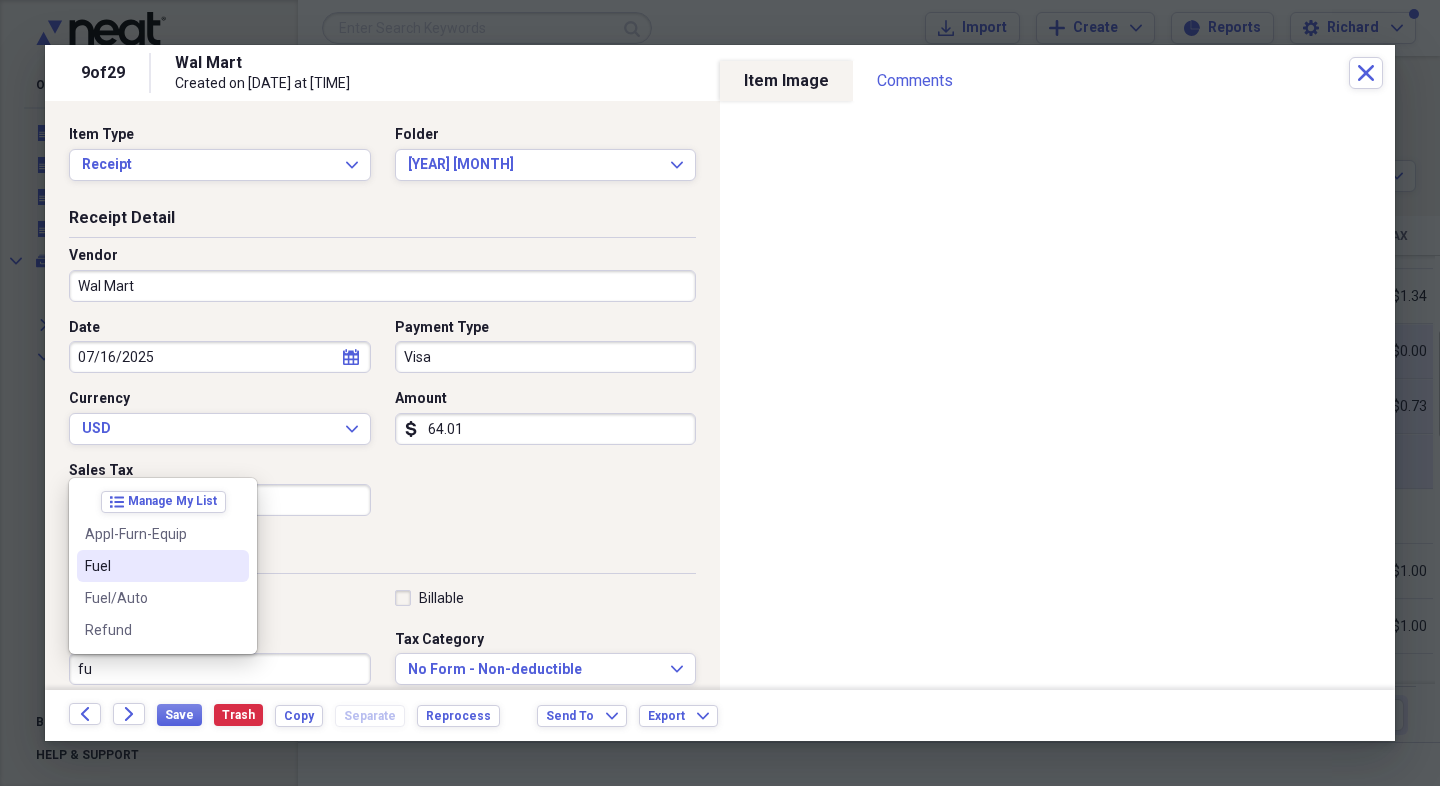 click on "Fuel" at bounding box center (151, 566) 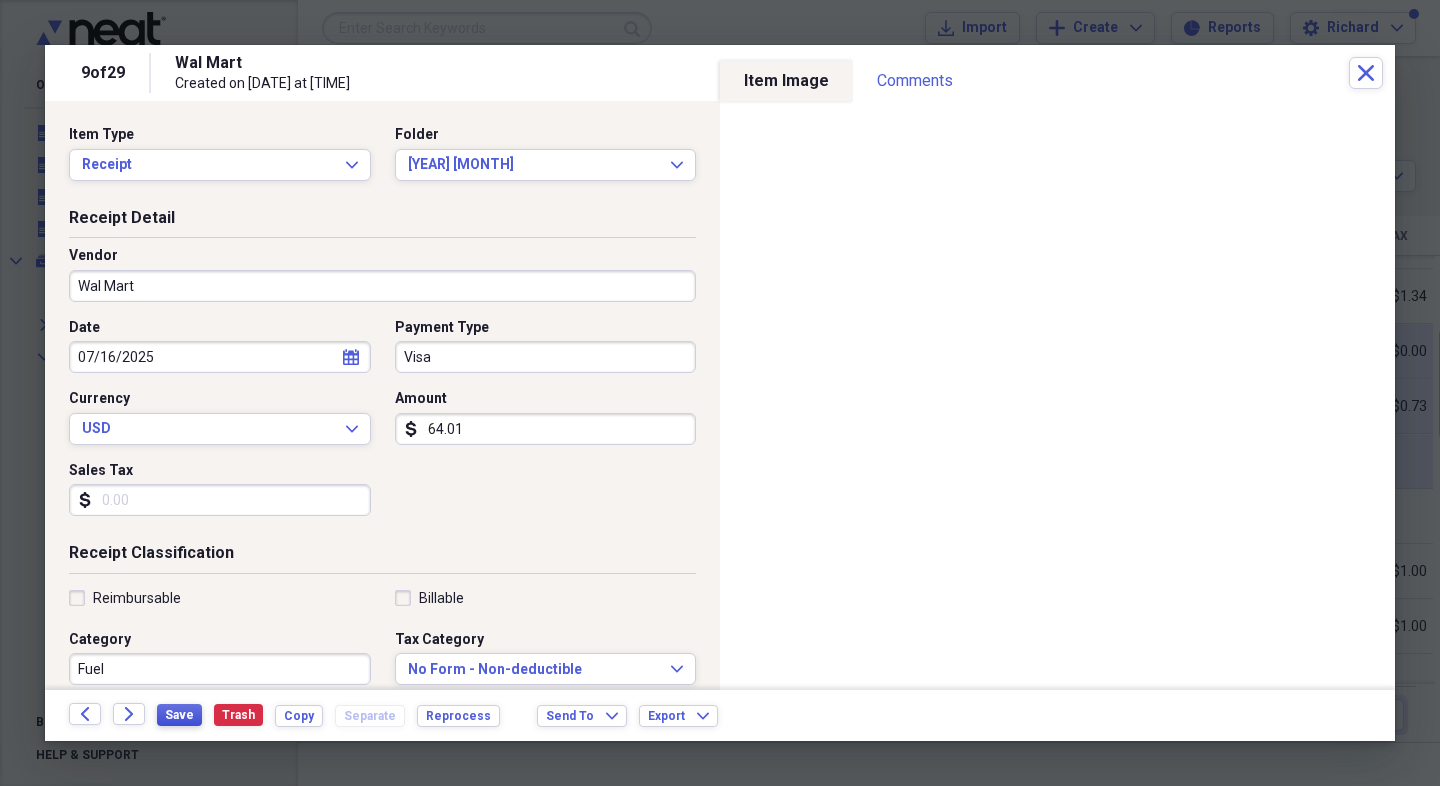 click on "Save" at bounding box center (179, 715) 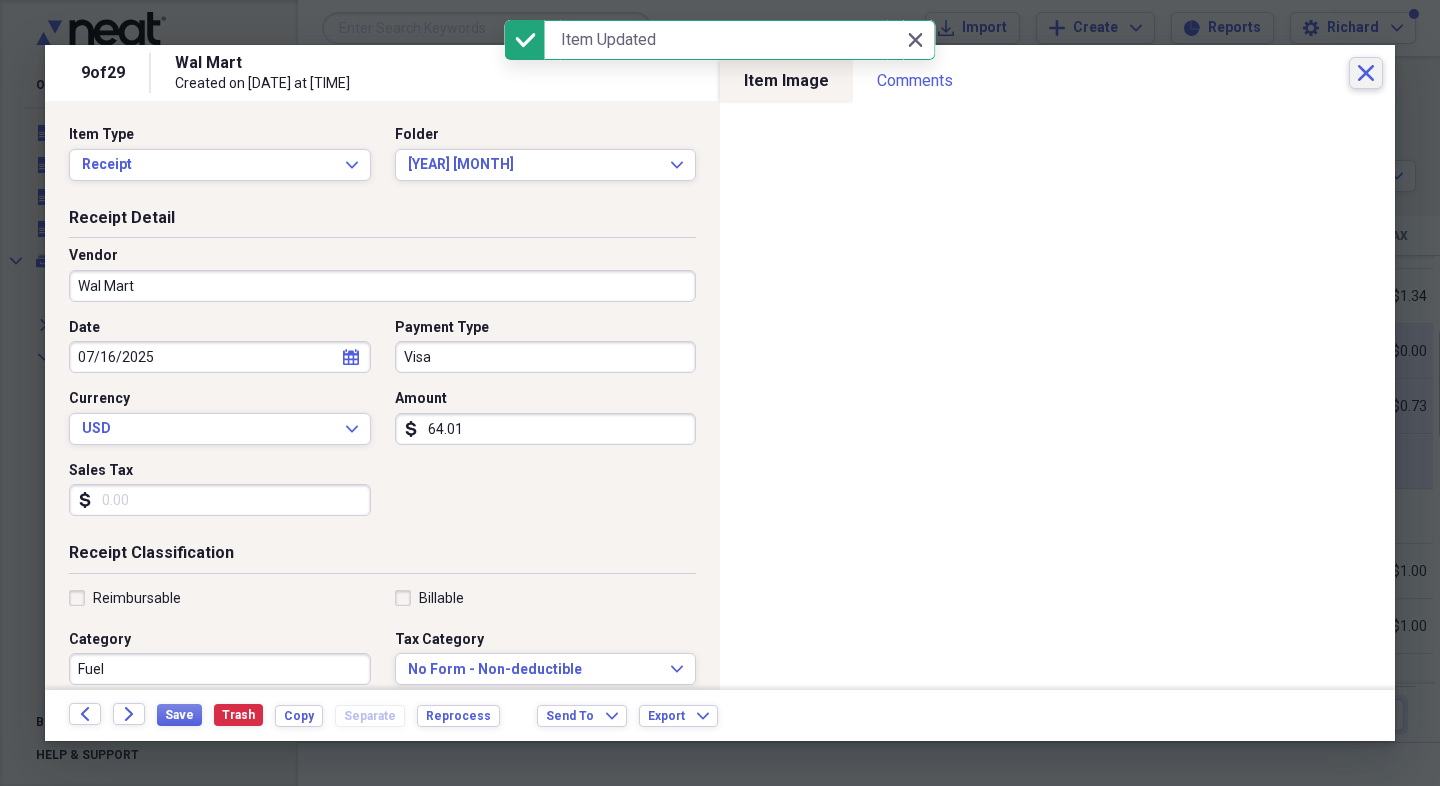 click on "Close" at bounding box center [1366, 73] 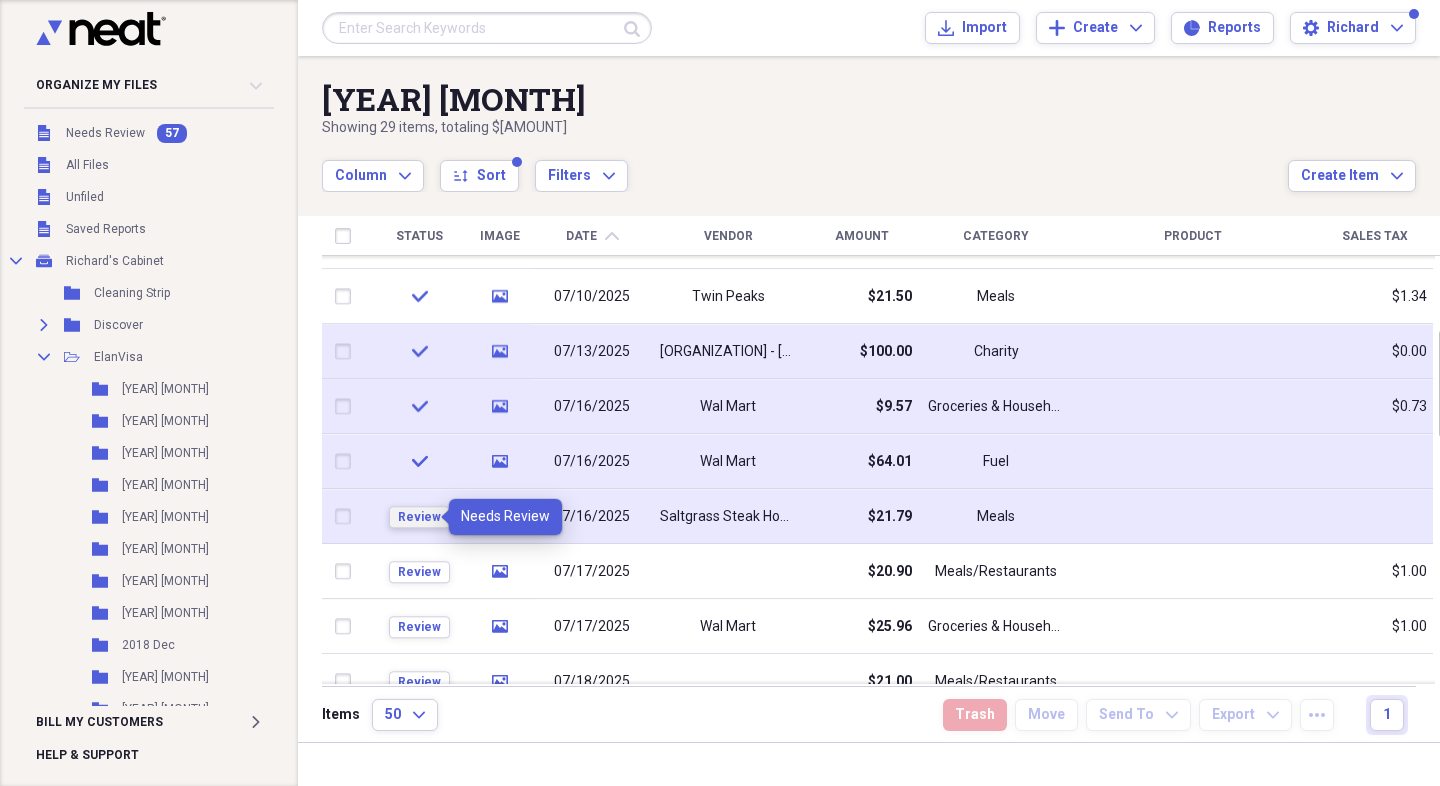 click on "Review" at bounding box center [419, 517] 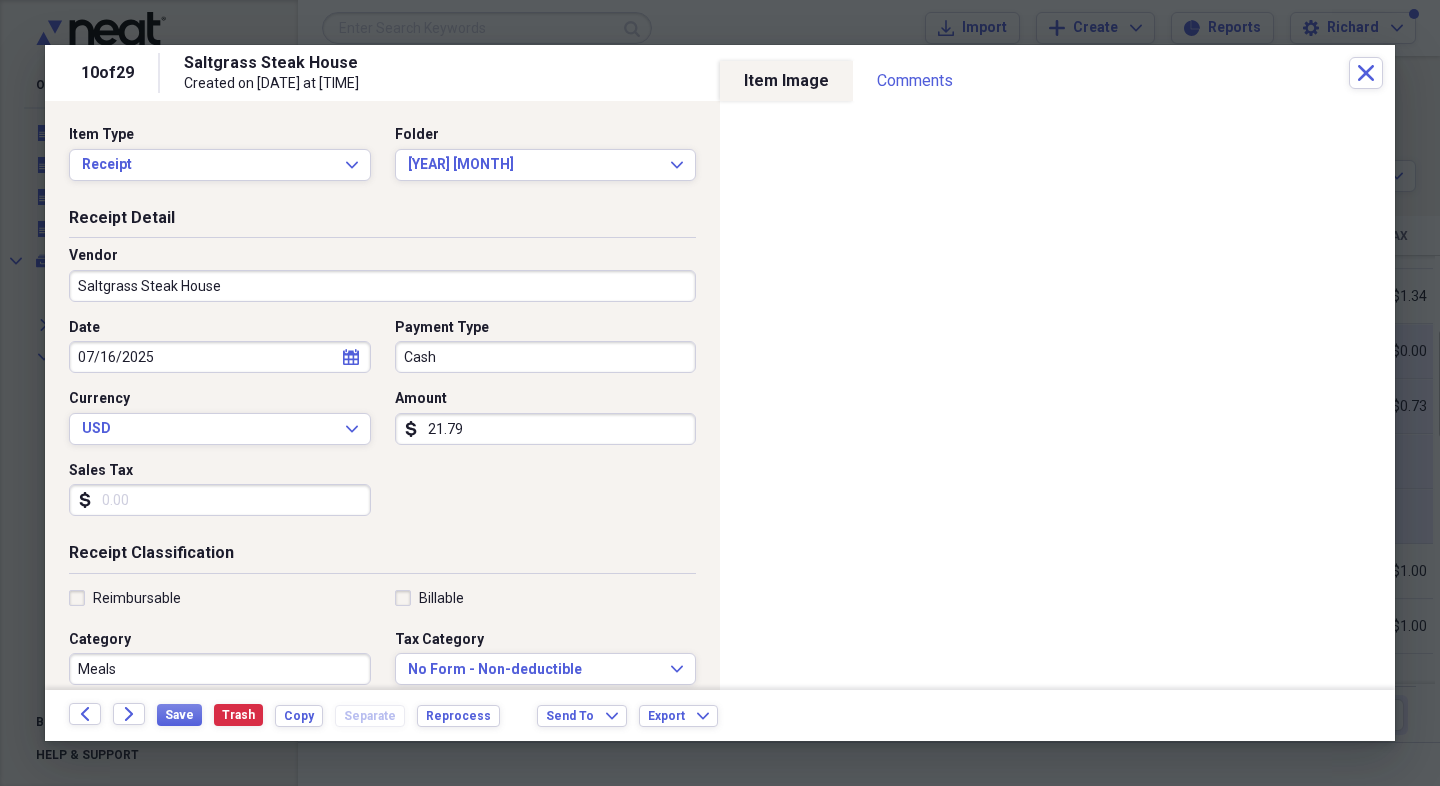 click on "Cash" at bounding box center [546, 357] 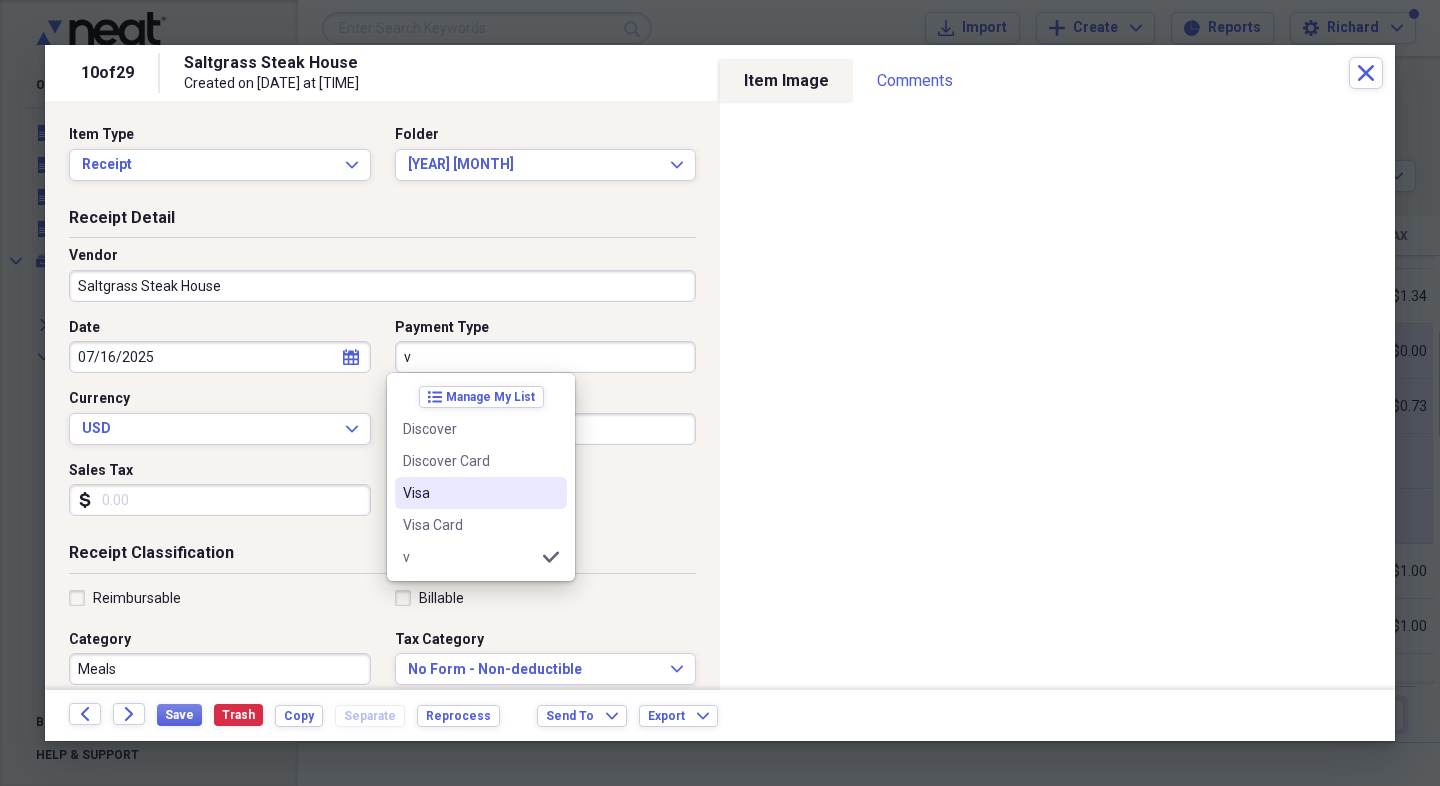 click on "Visa" at bounding box center [469, 493] 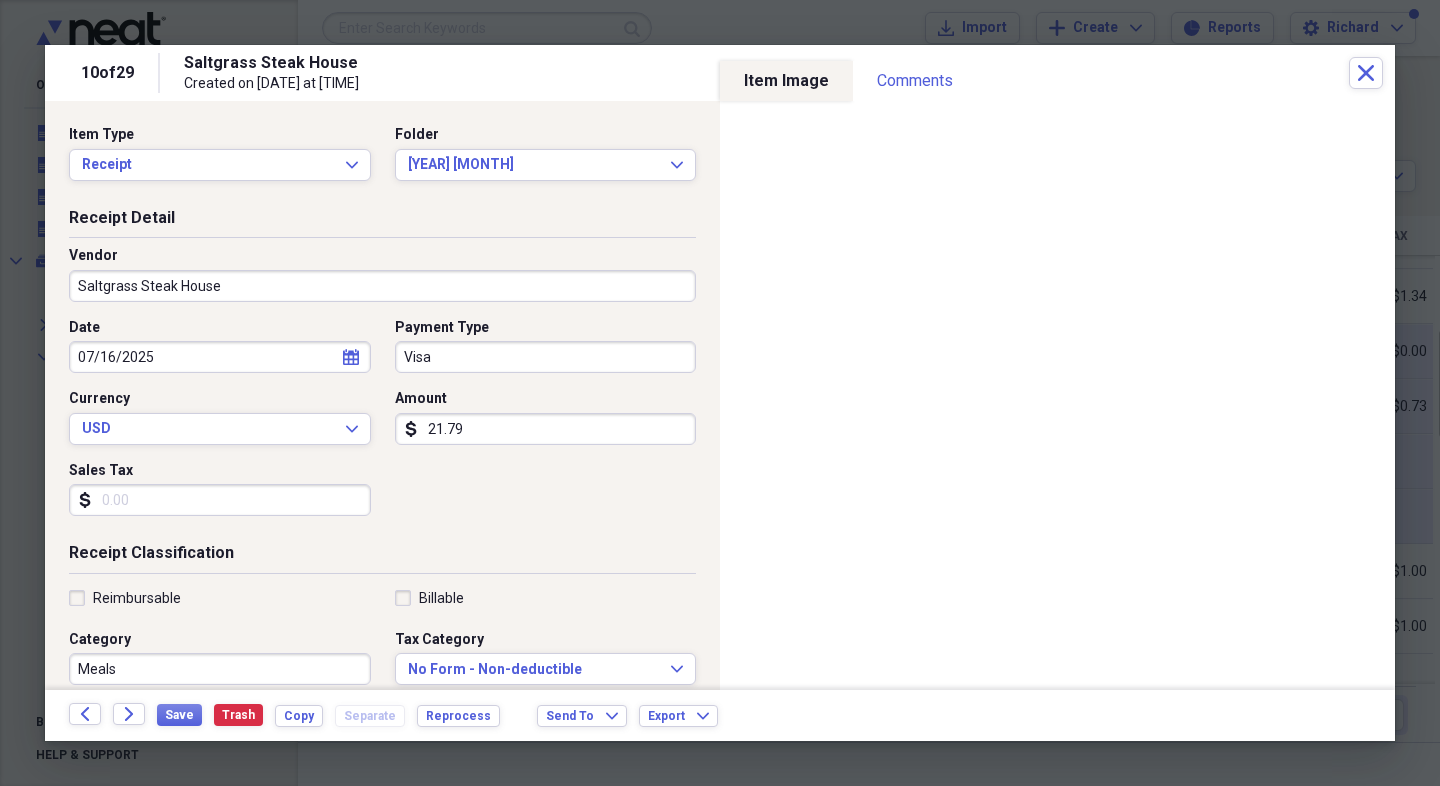 click on "21.79" at bounding box center (546, 429) 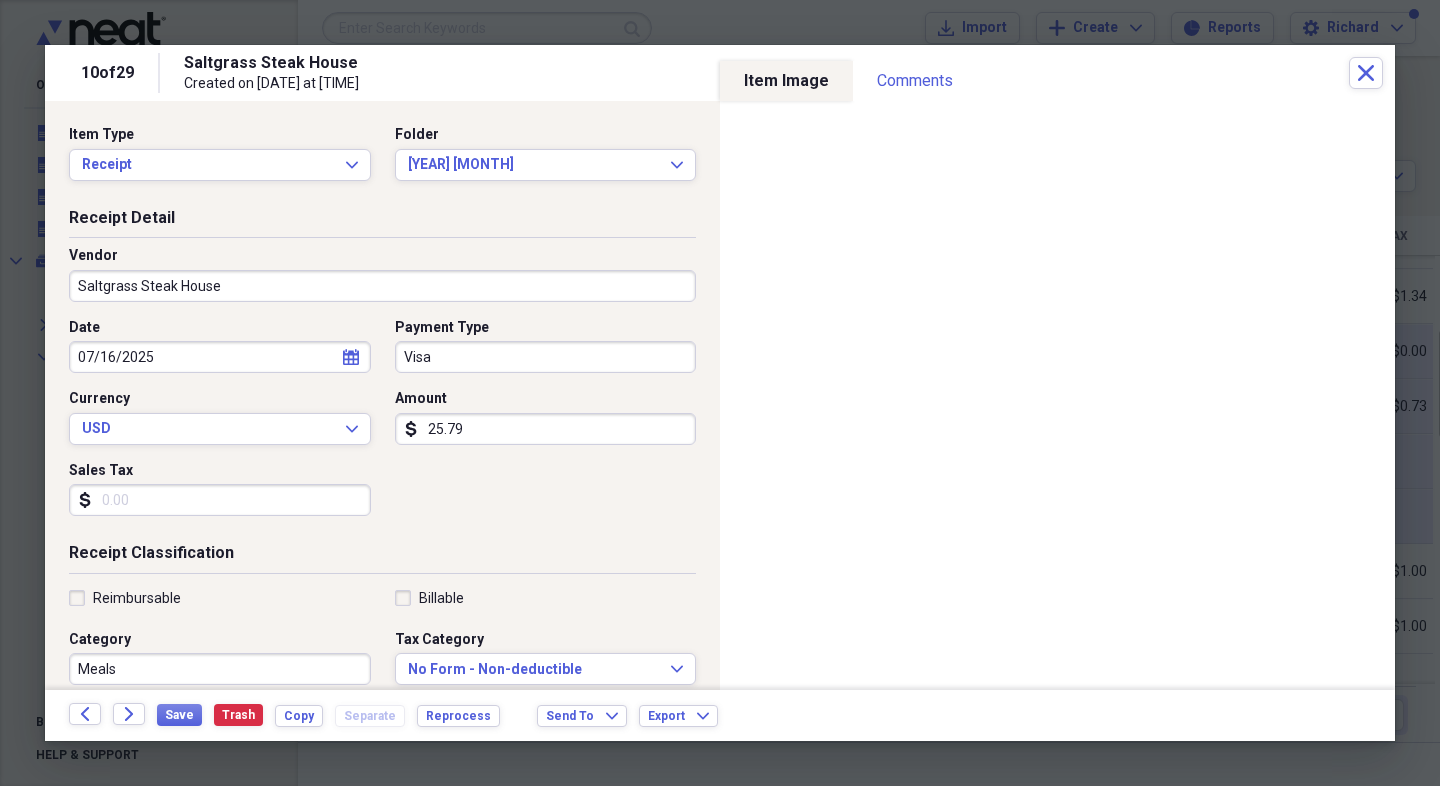 type on "25.79" 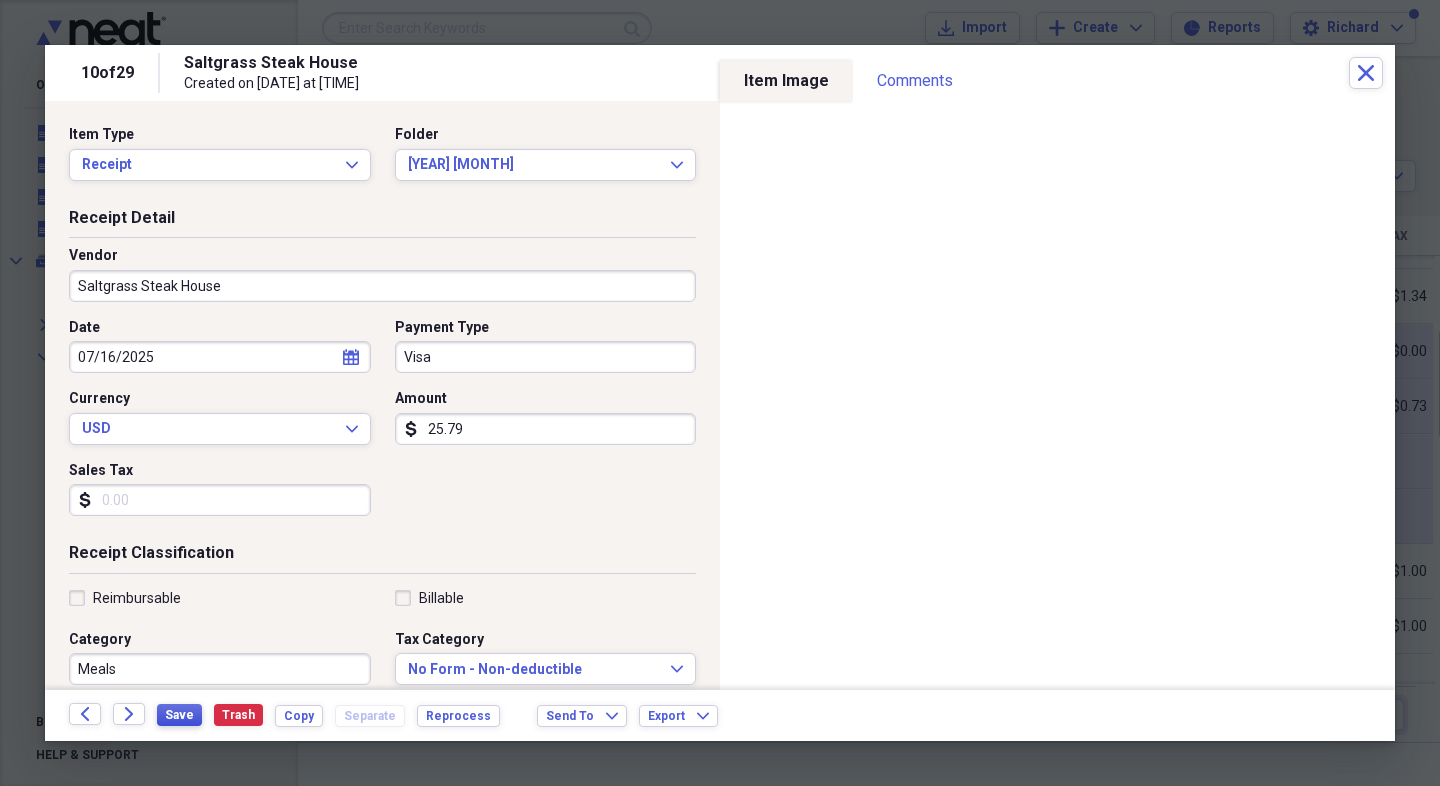 click on "Save" at bounding box center [179, 715] 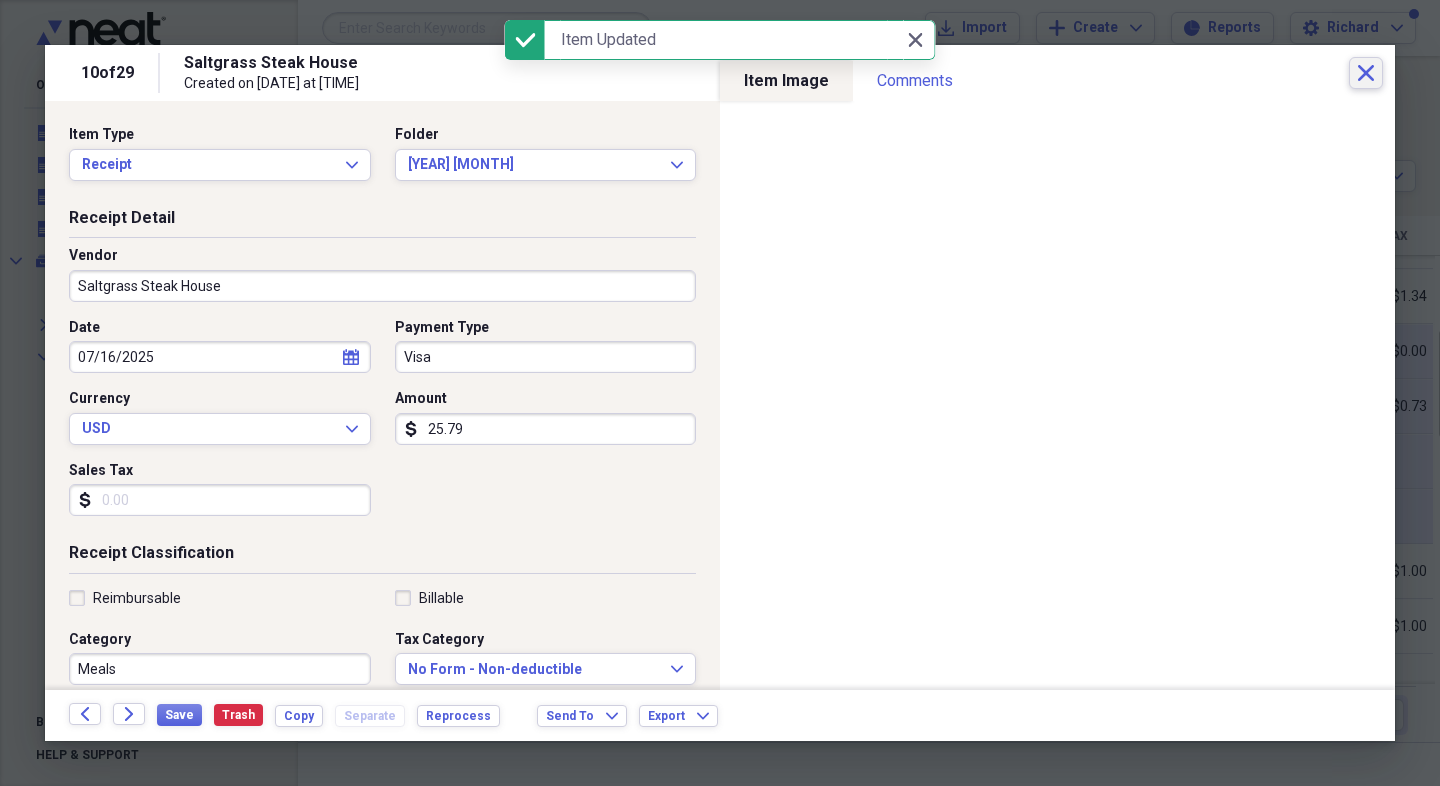 click 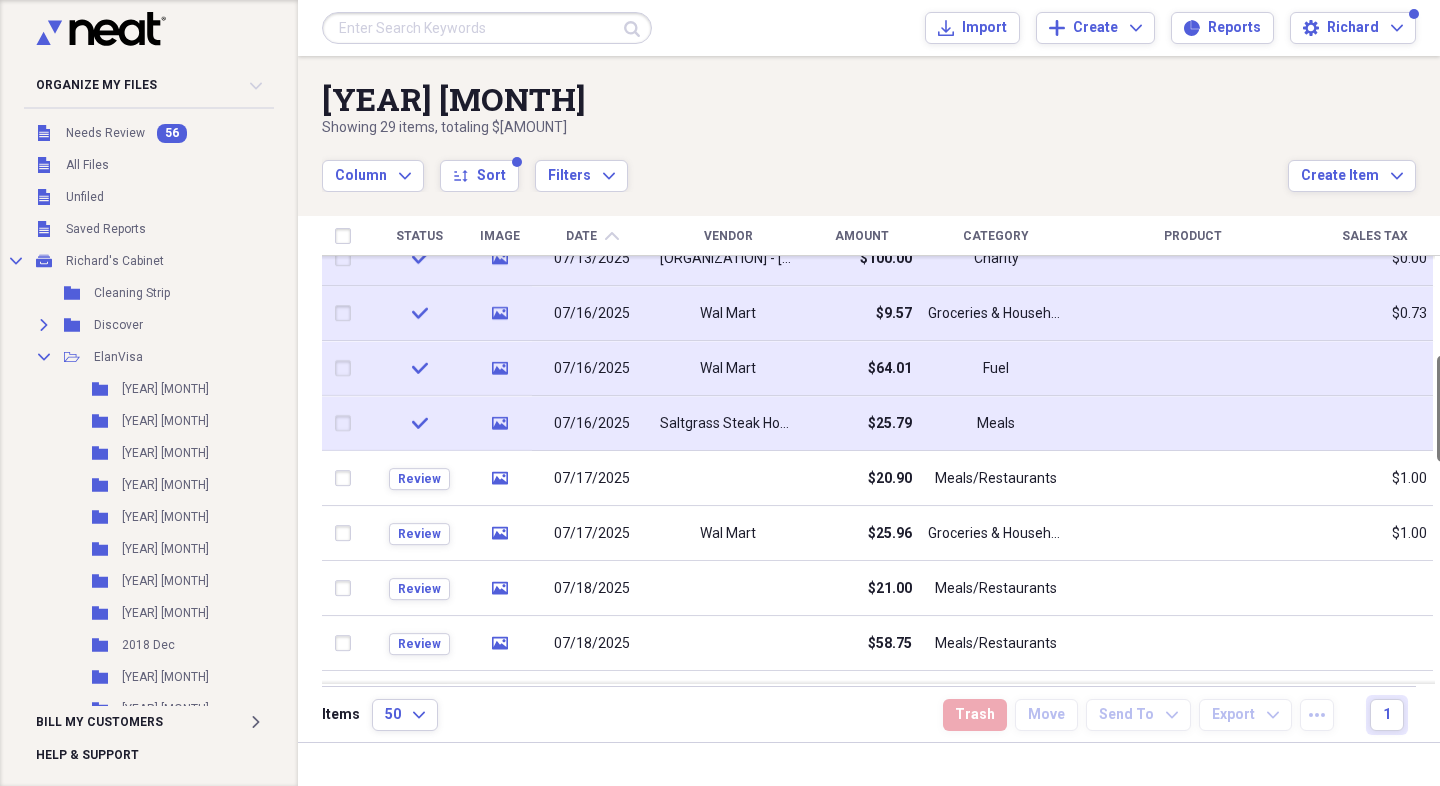 drag, startPoint x: 1439, startPoint y: 405, endPoint x: 1438, endPoint y: 430, distance: 25.019993 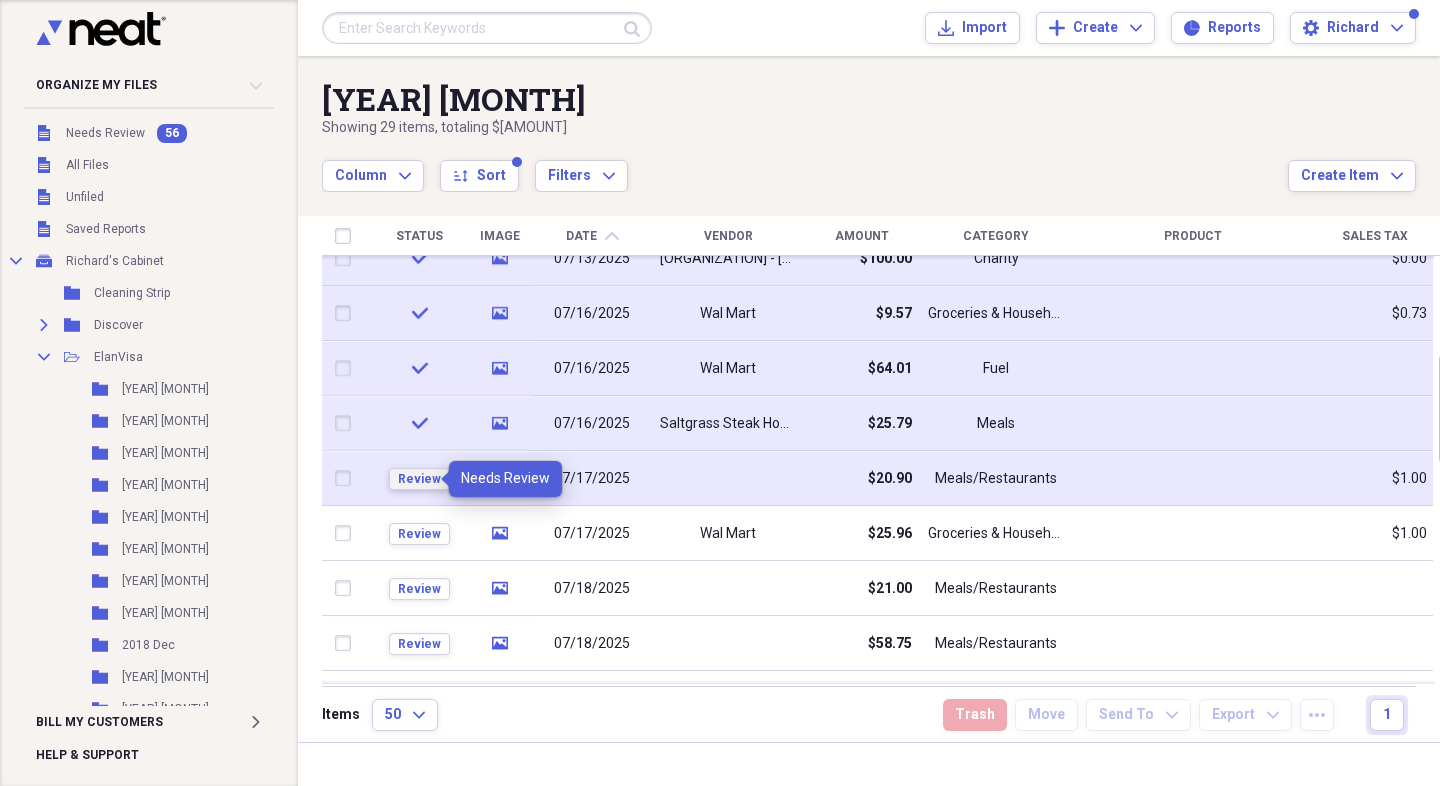 click on "Review" at bounding box center [419, 479] 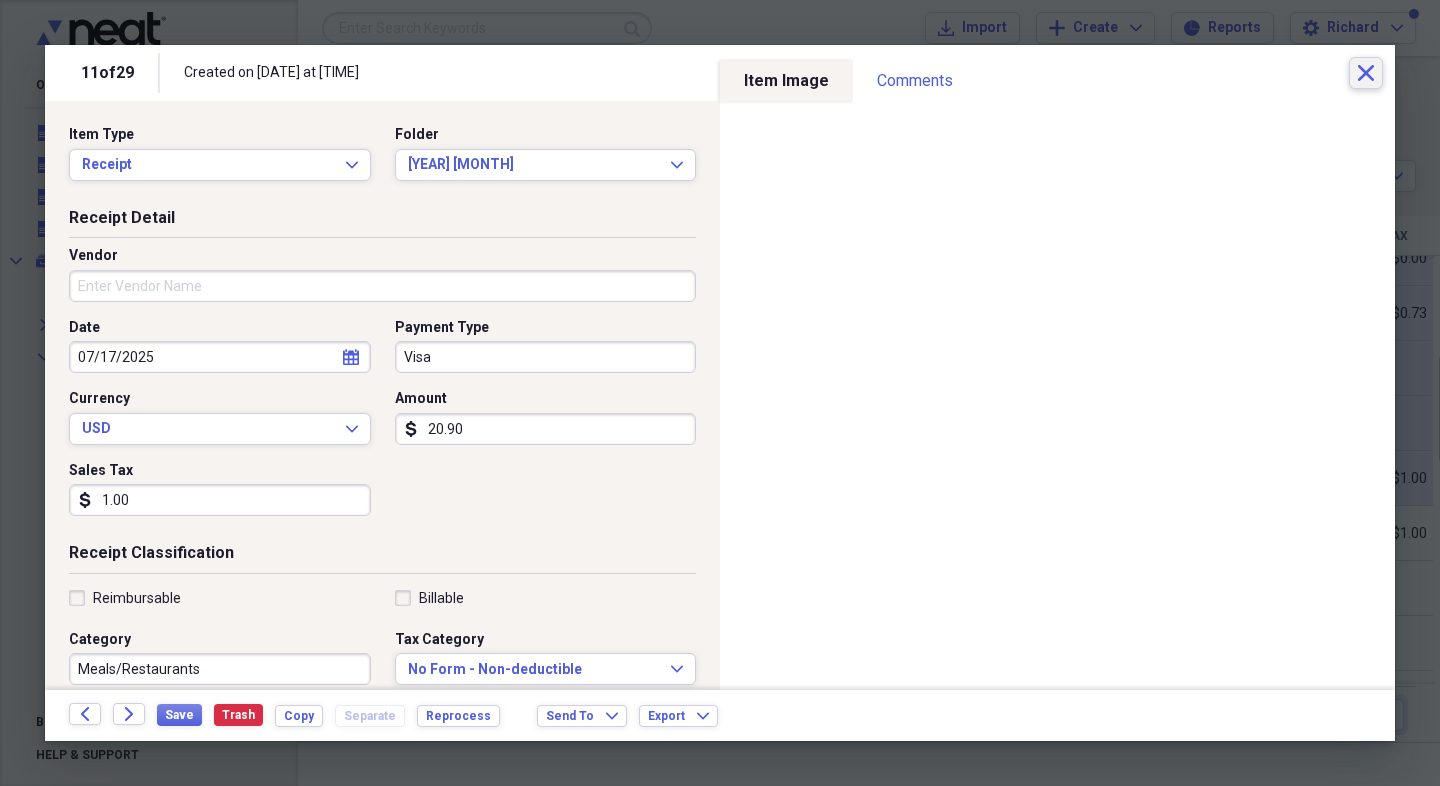 click on "Close" at bounding box center [1366, 73] 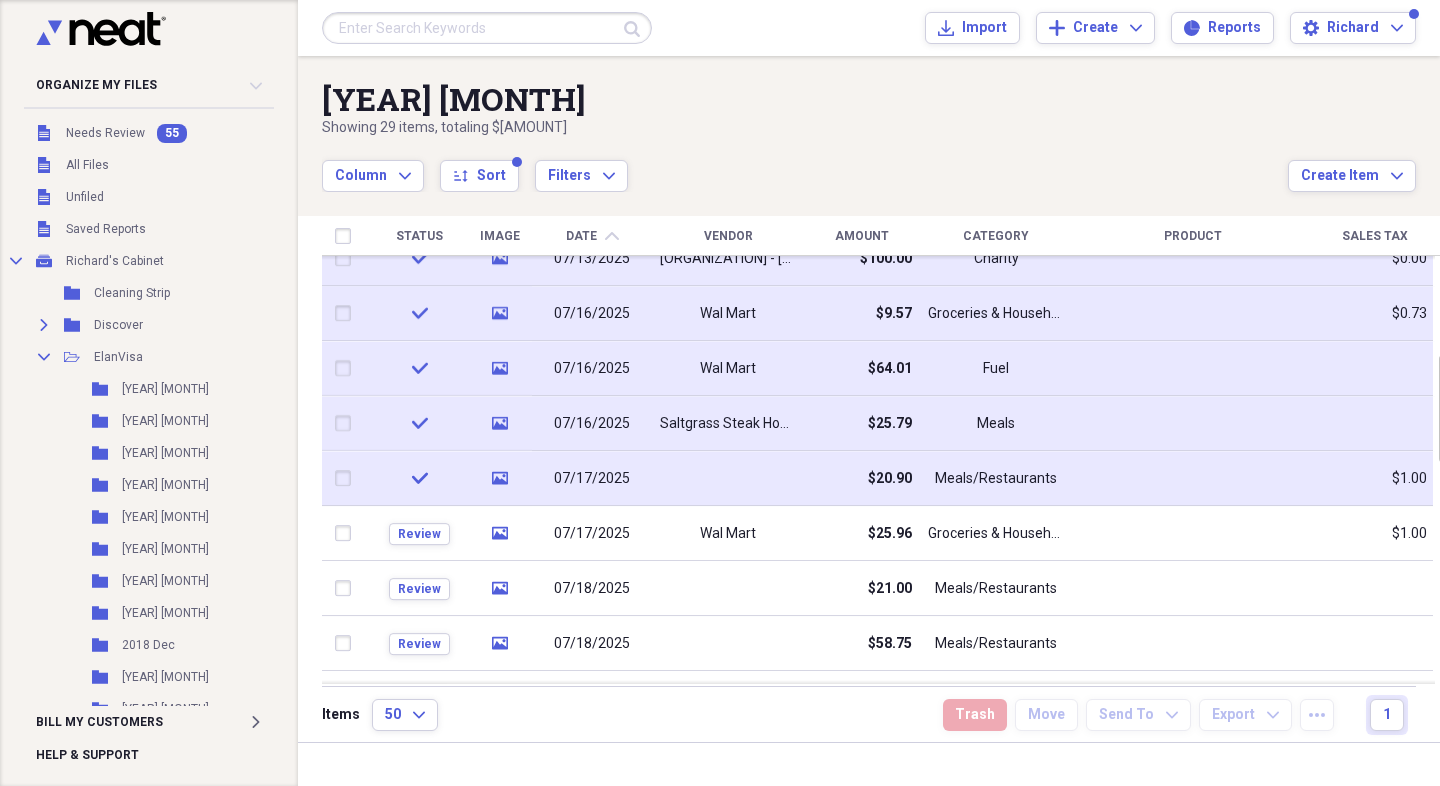 click on "07/17/2025" at bounding box center (592, 479) 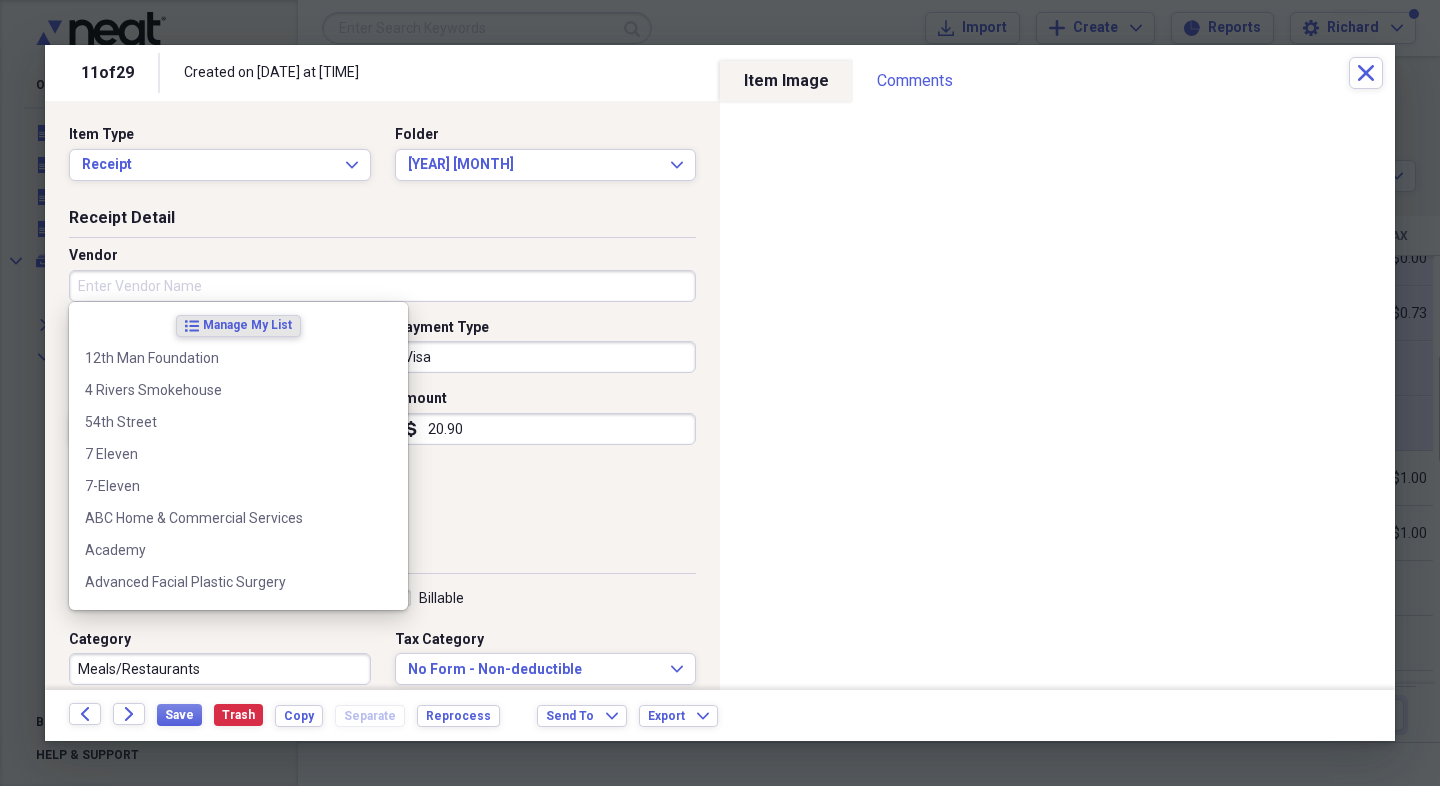 click on "Vendor" at bounding box center [382, 286] 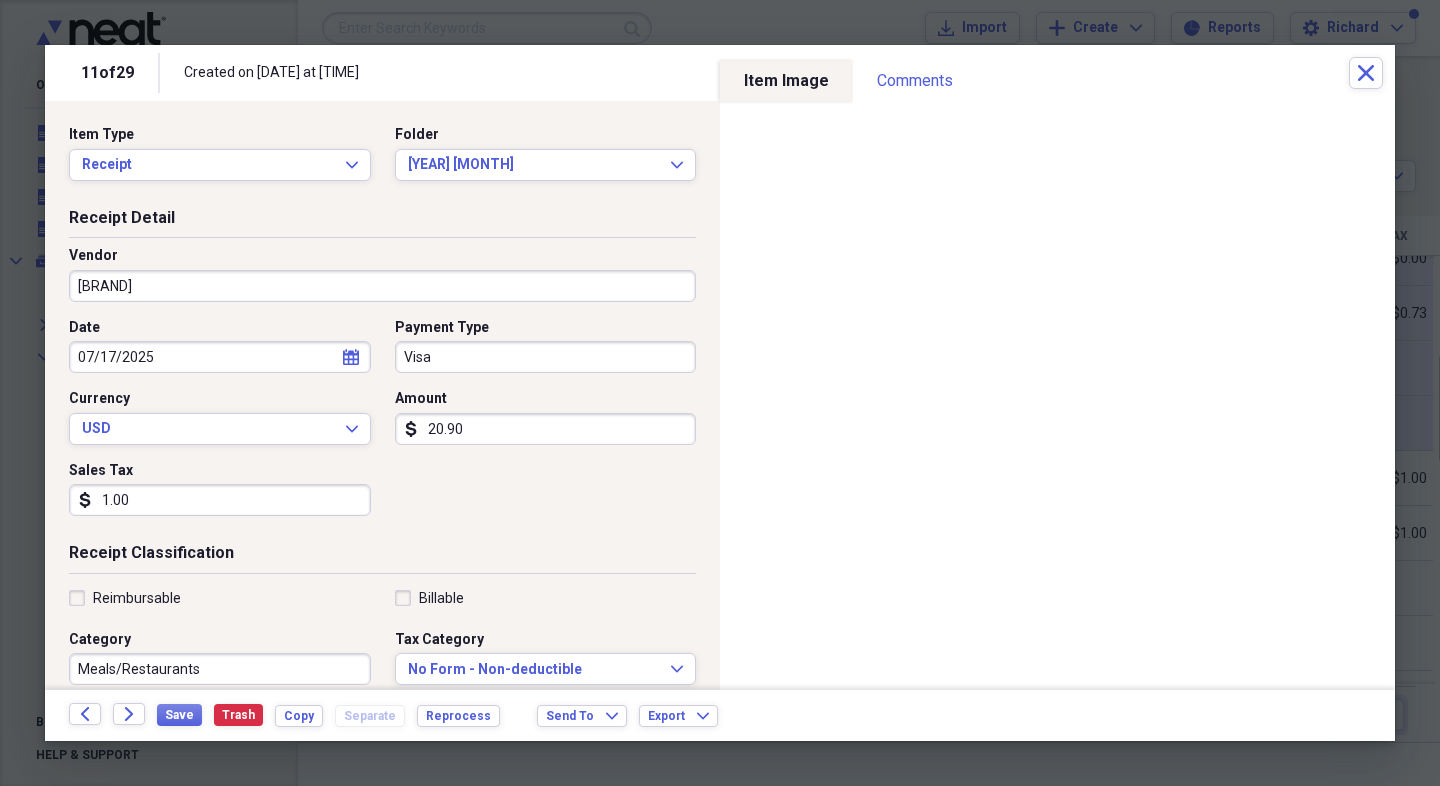 type on "[BRAND]" 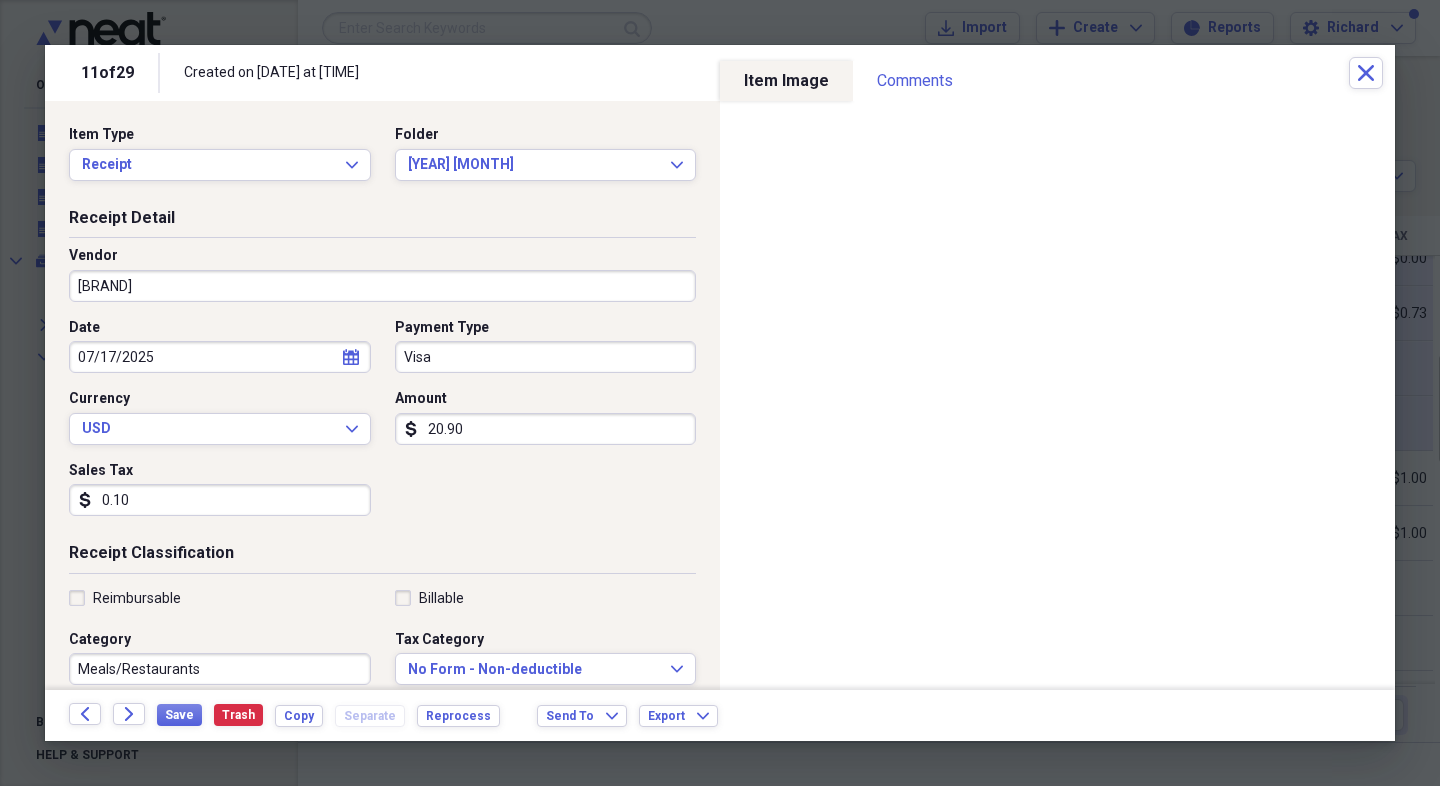 type on "0.01" 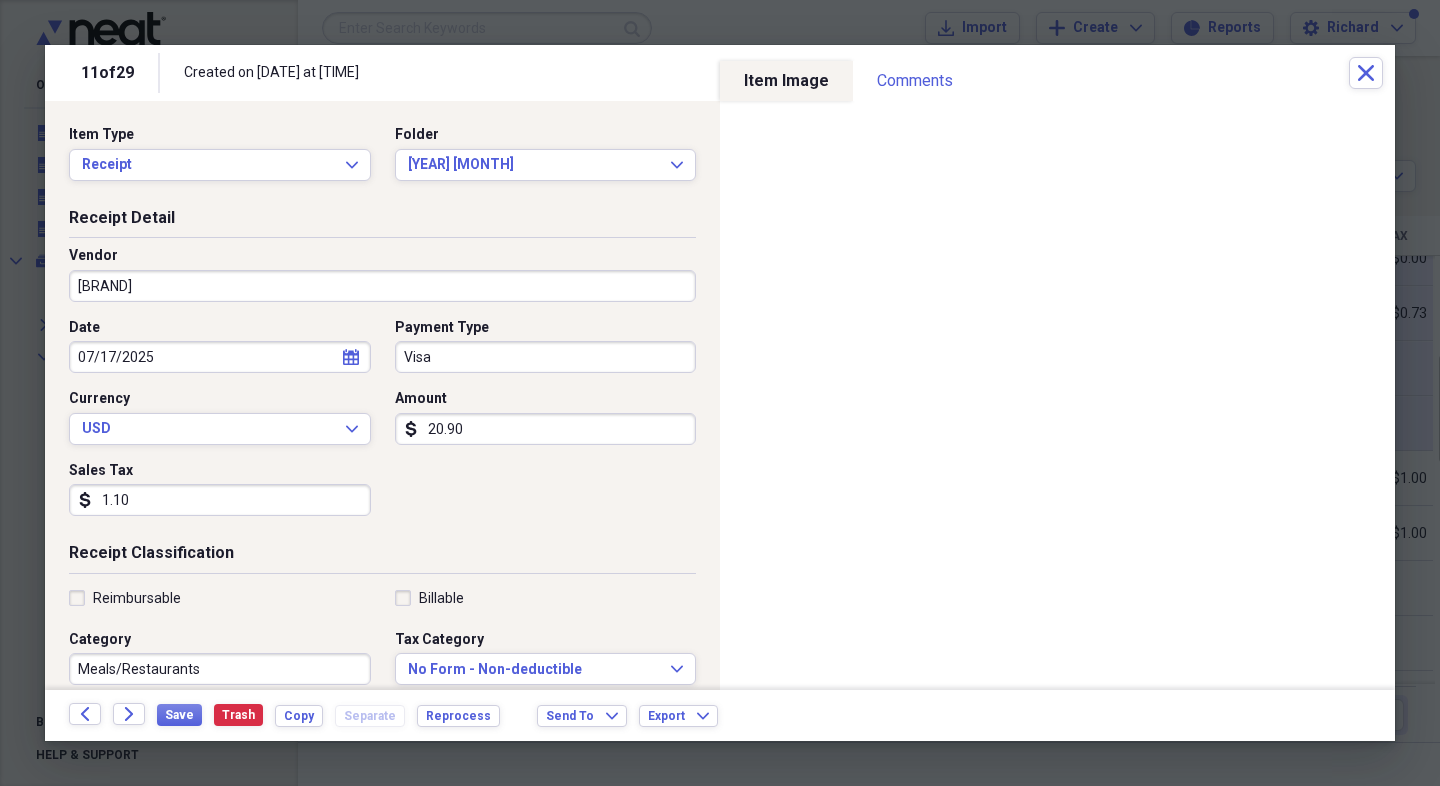 type on "1.10" 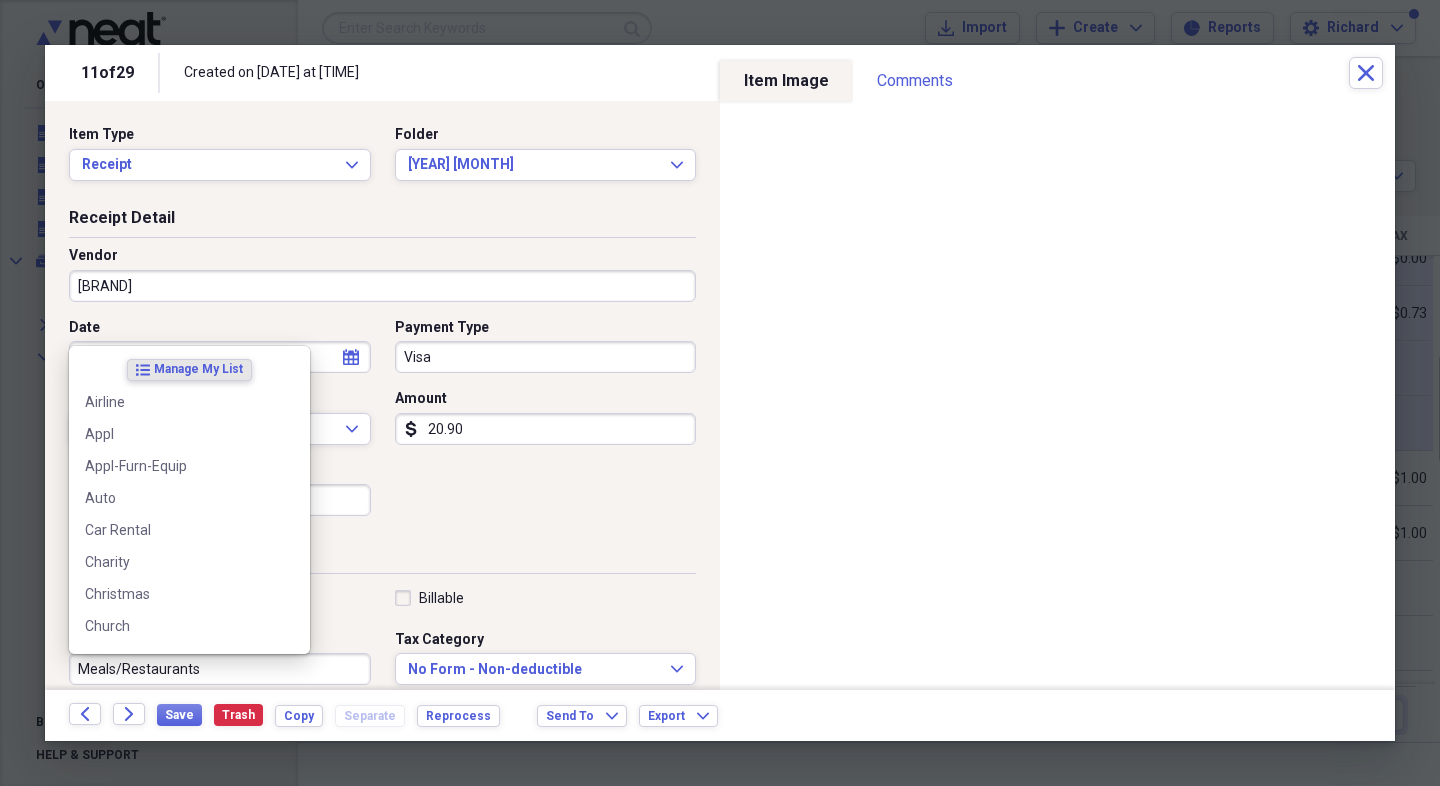 click on "Meals/Restaurants" at bounding box center [220, 669] 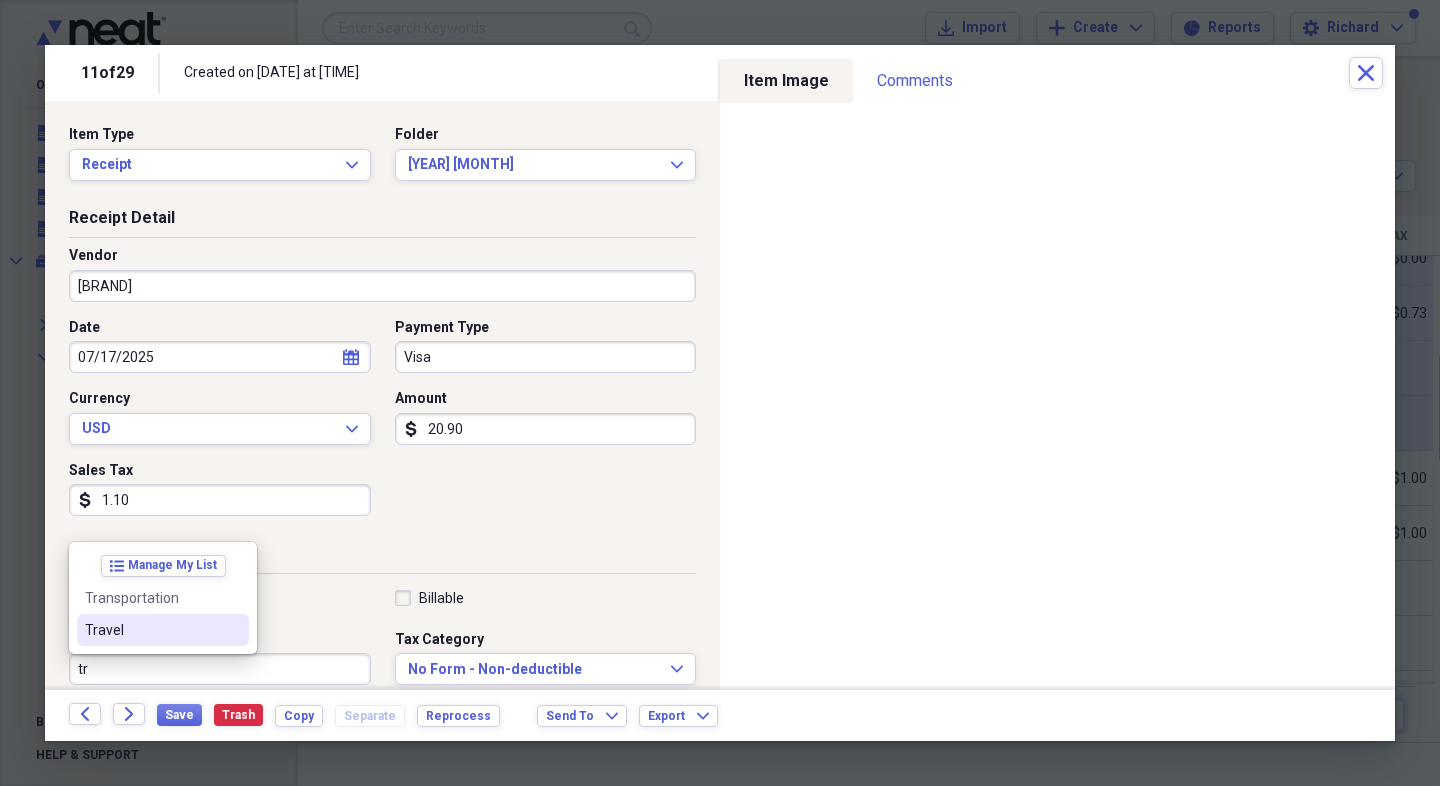 click on "Travel" at bounding box center (151, 630) 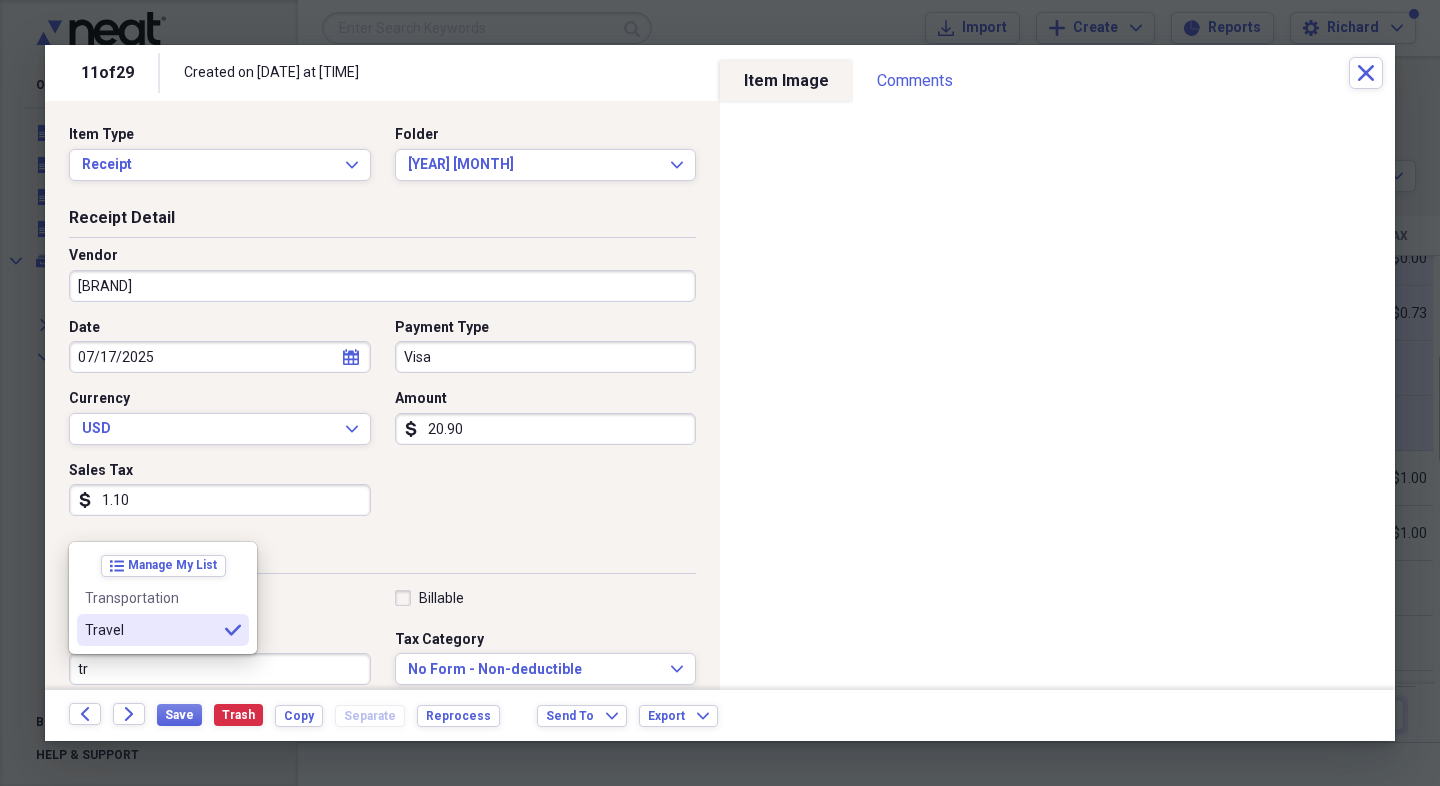 type on "Travel" 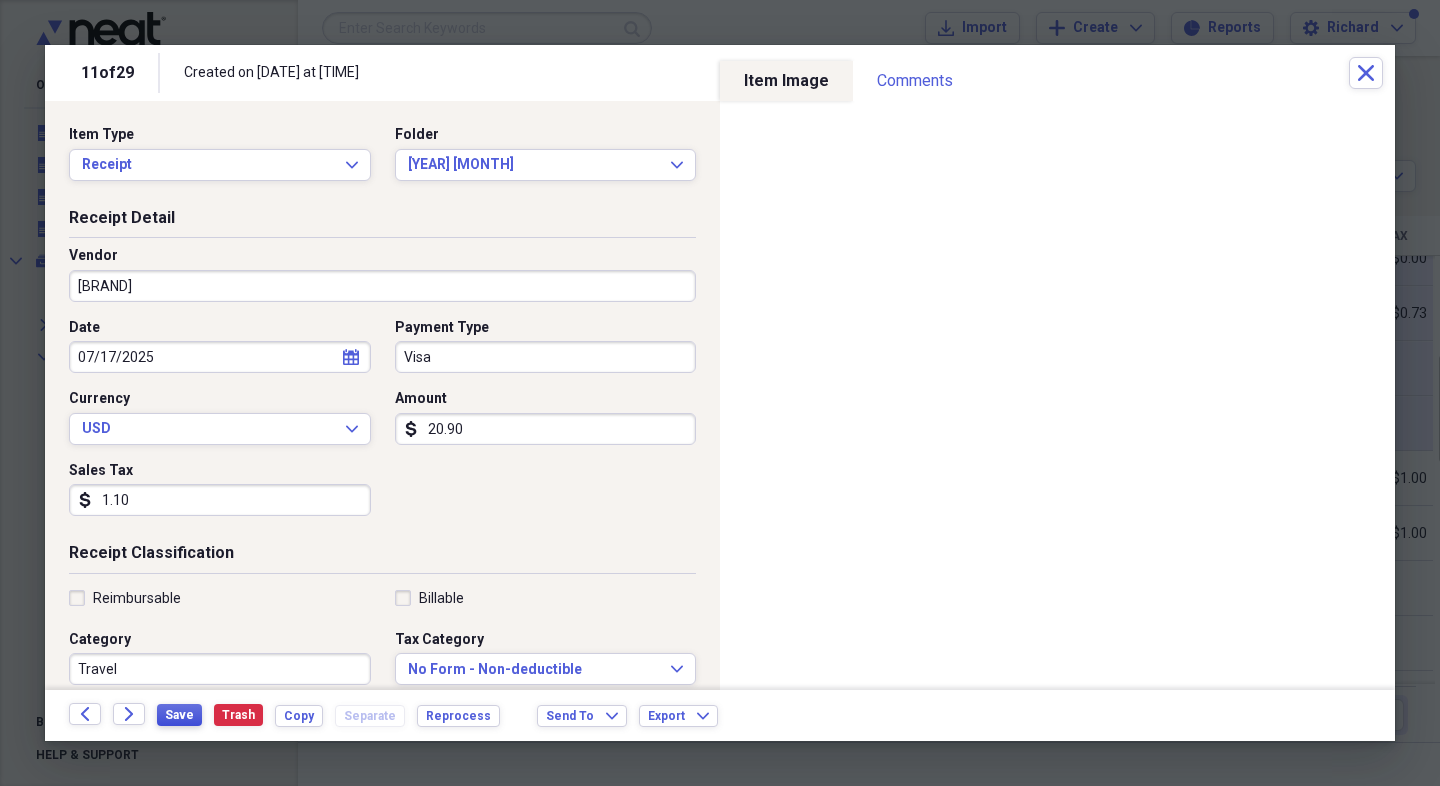 click on "Save" at bounding box center (179, 715) 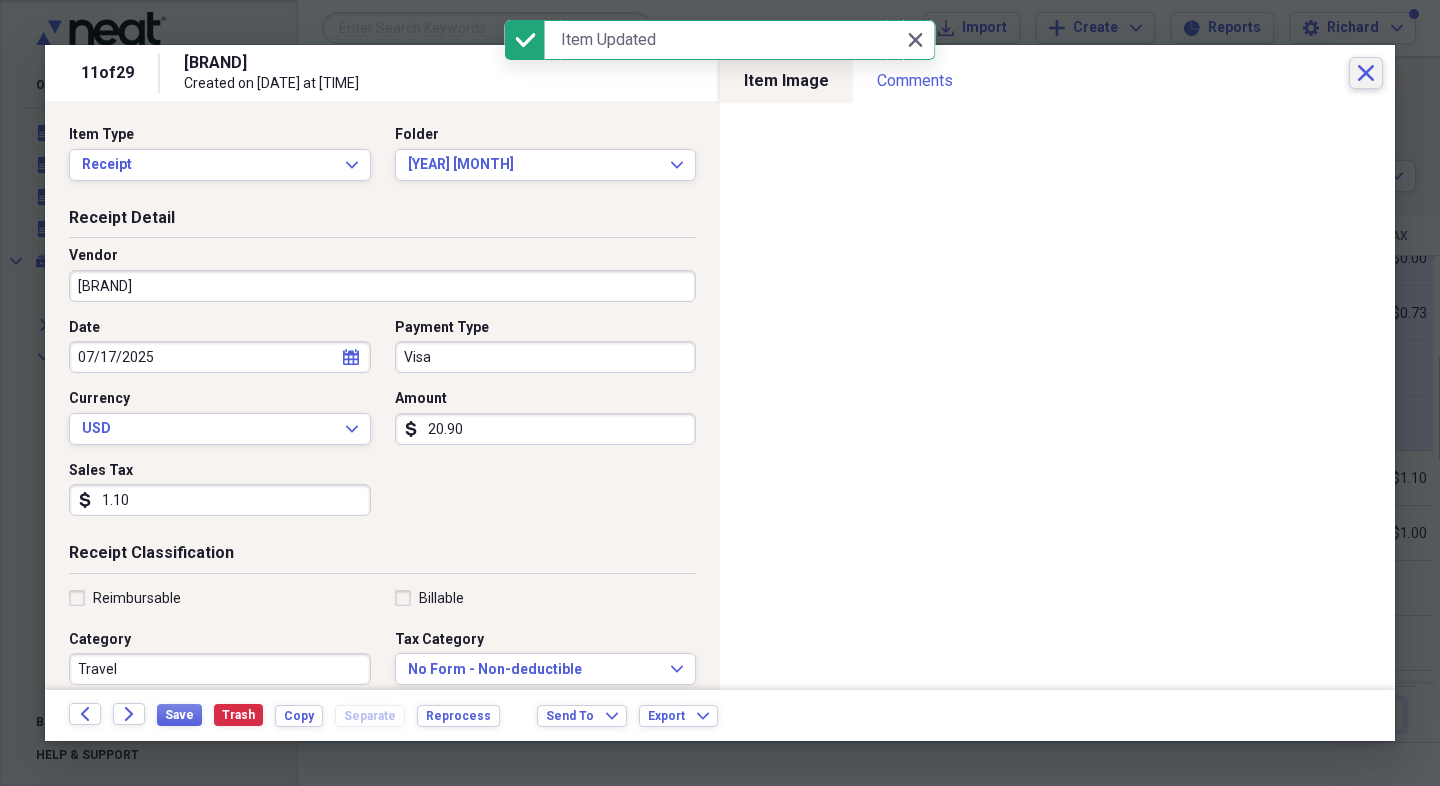 click on "Close" at bounding box center (1366, 73) 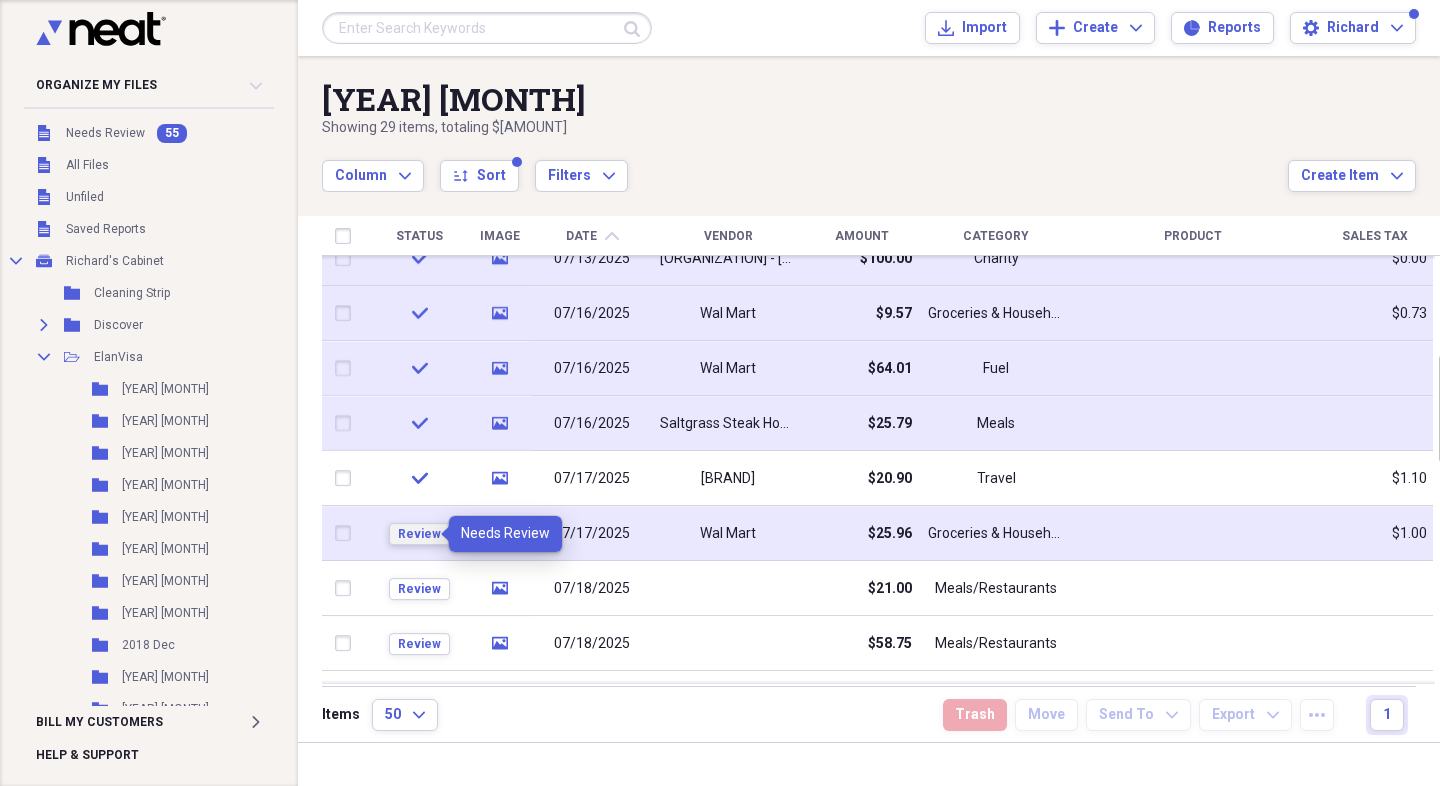 click on "Review" at bounding box center (419, 534) 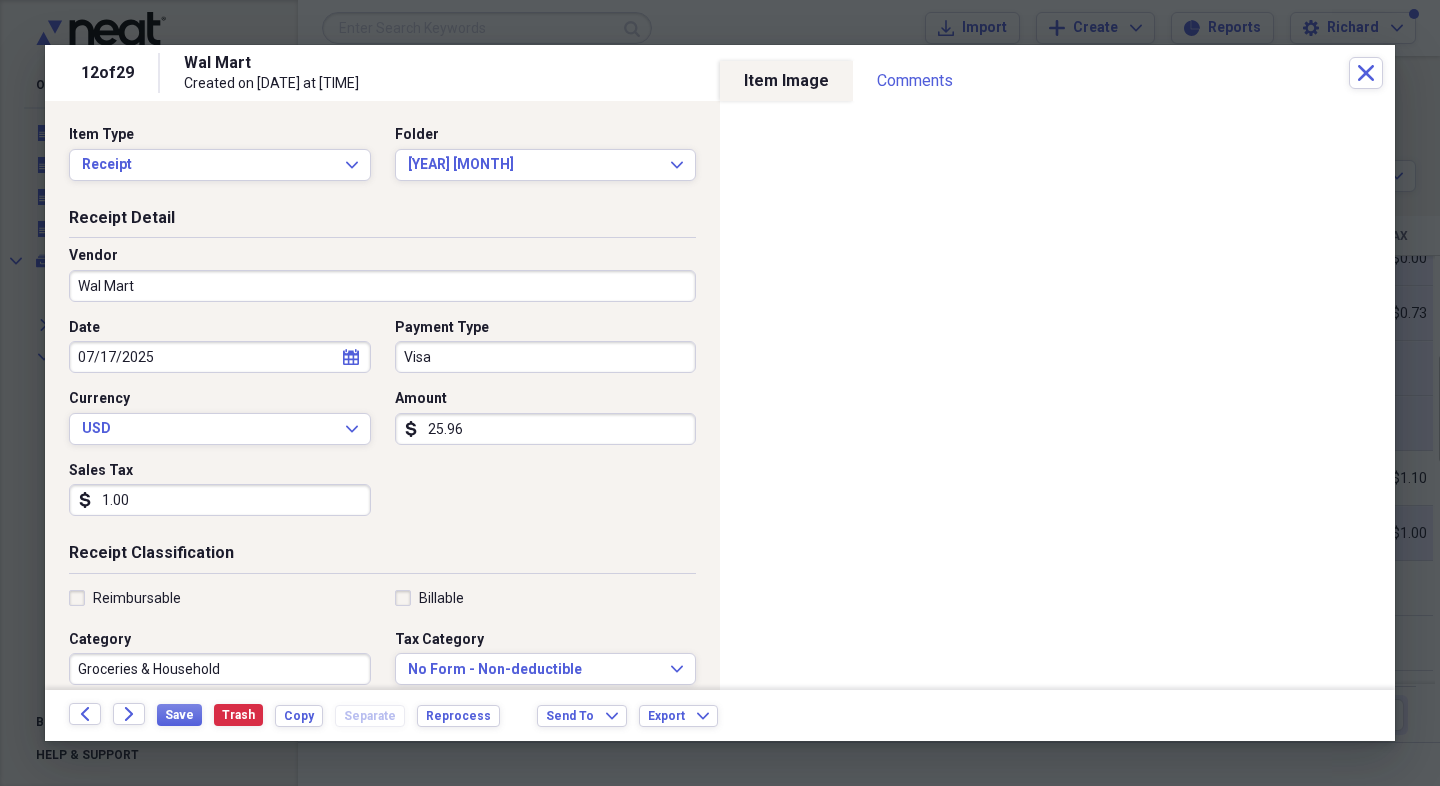 click on "1.00" at bounding box center [220, 500] 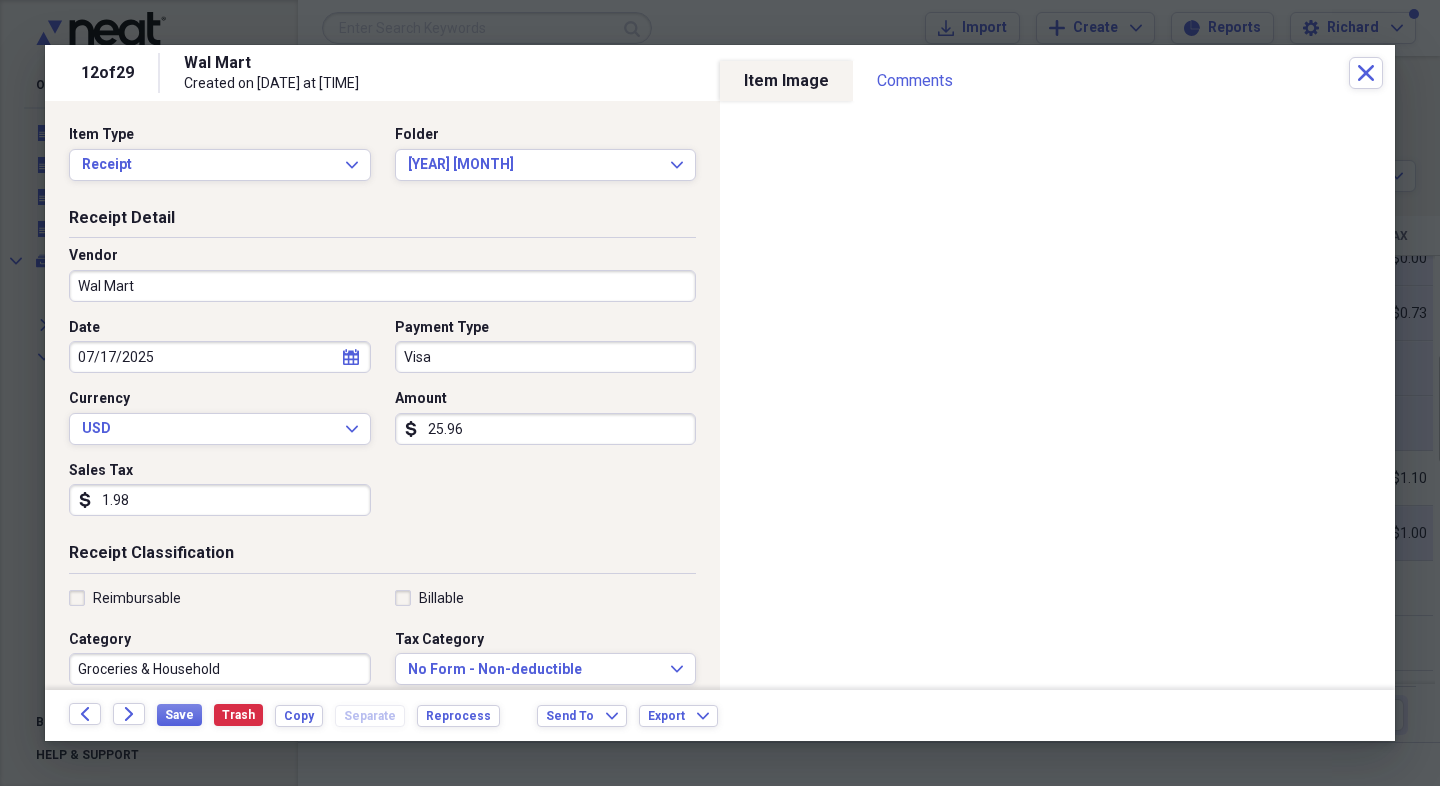 type on "1.98" 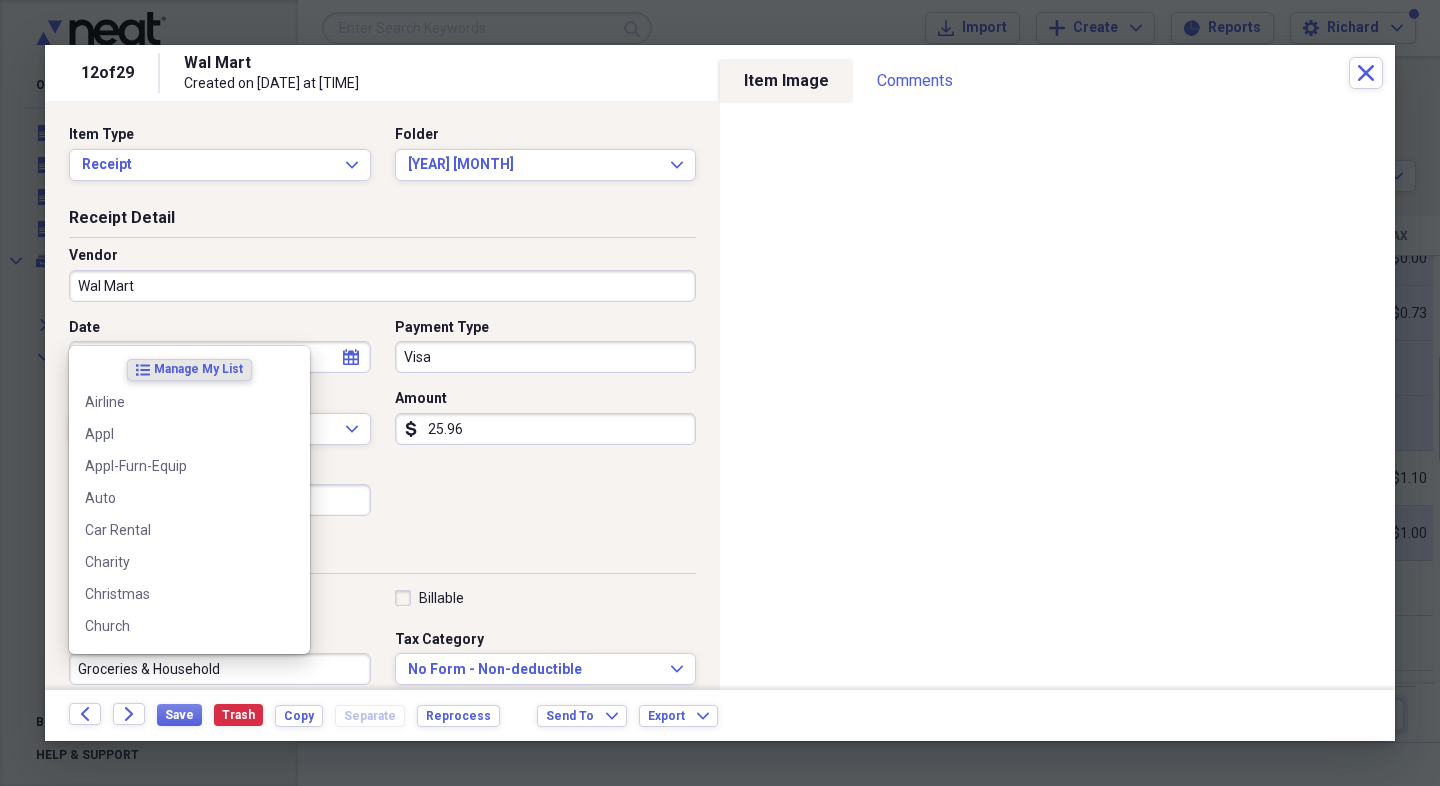 click on "Groceries & Household" at bounding box center [220, 669] 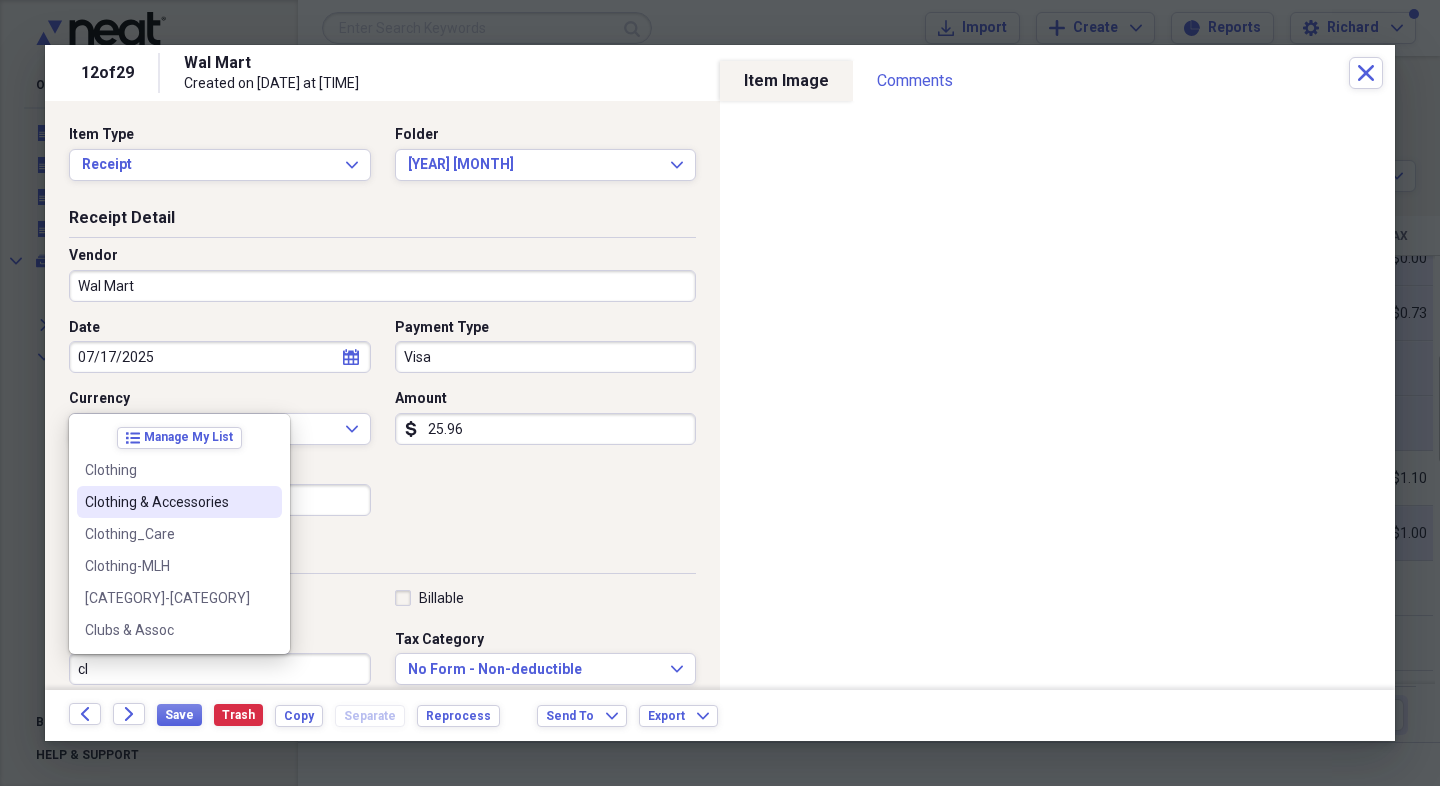 click on "Clothing & Accessories" at bounding box center [167, 502] 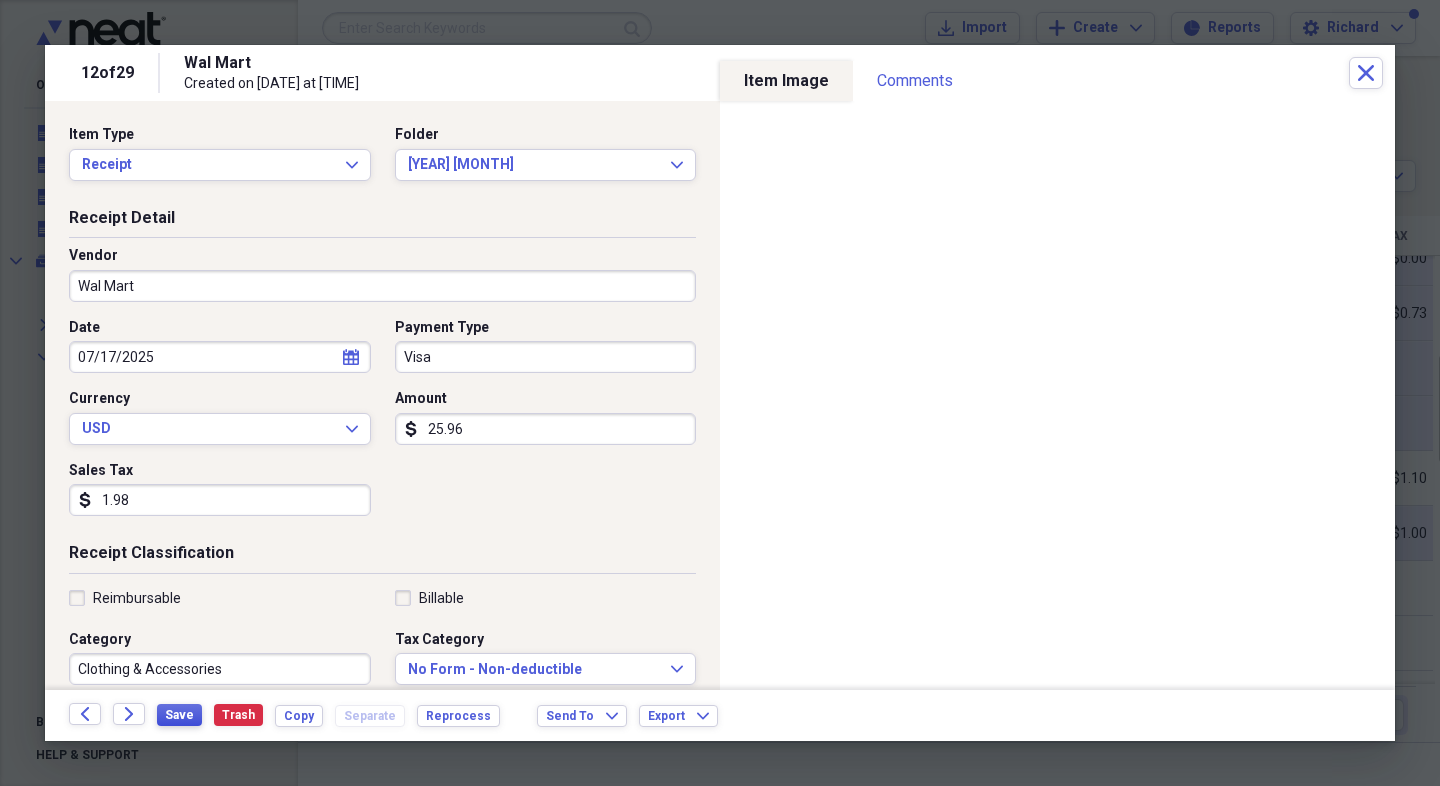 click on "Save" at bounding box center [179, 715] 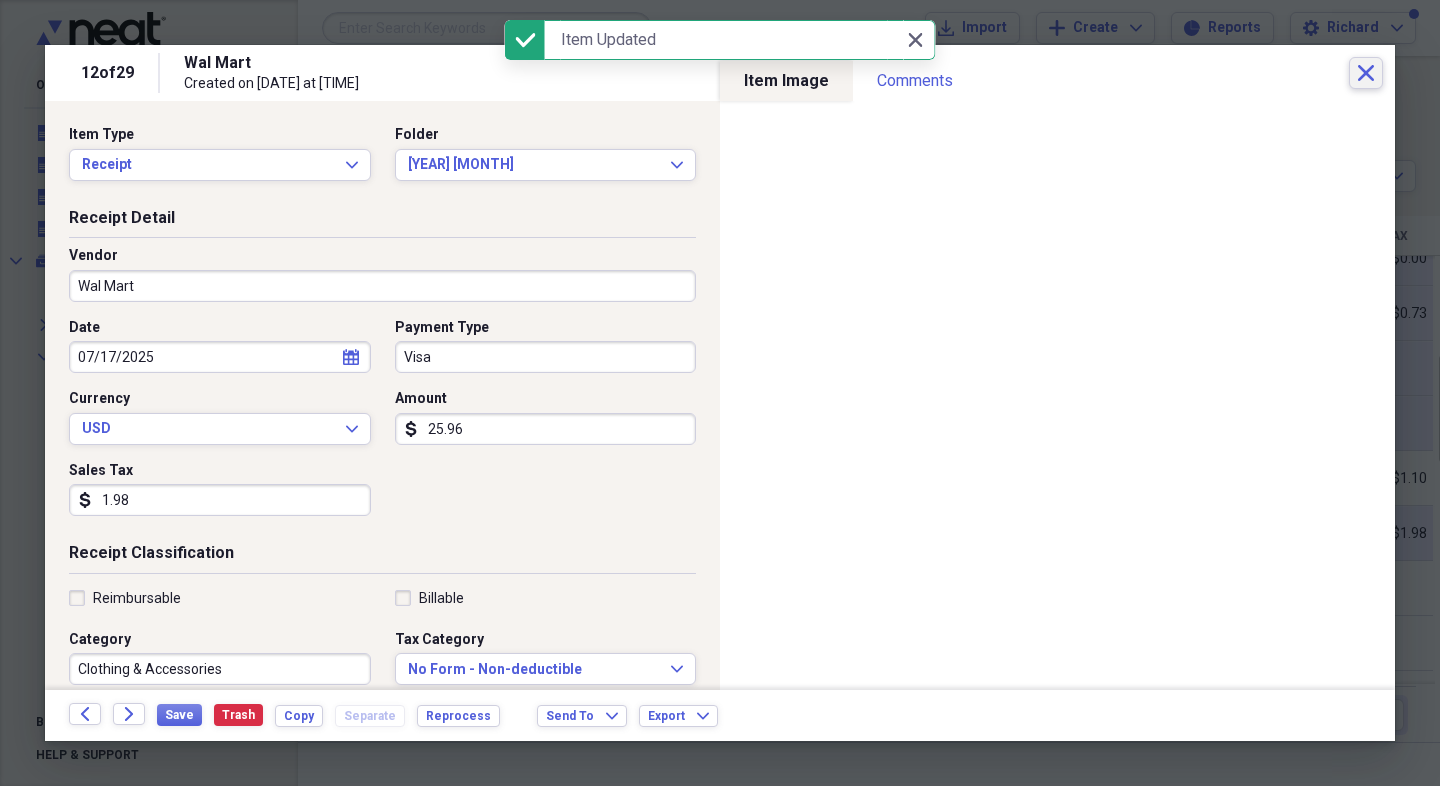 click on "Close" at bounding box center (1366, 73) 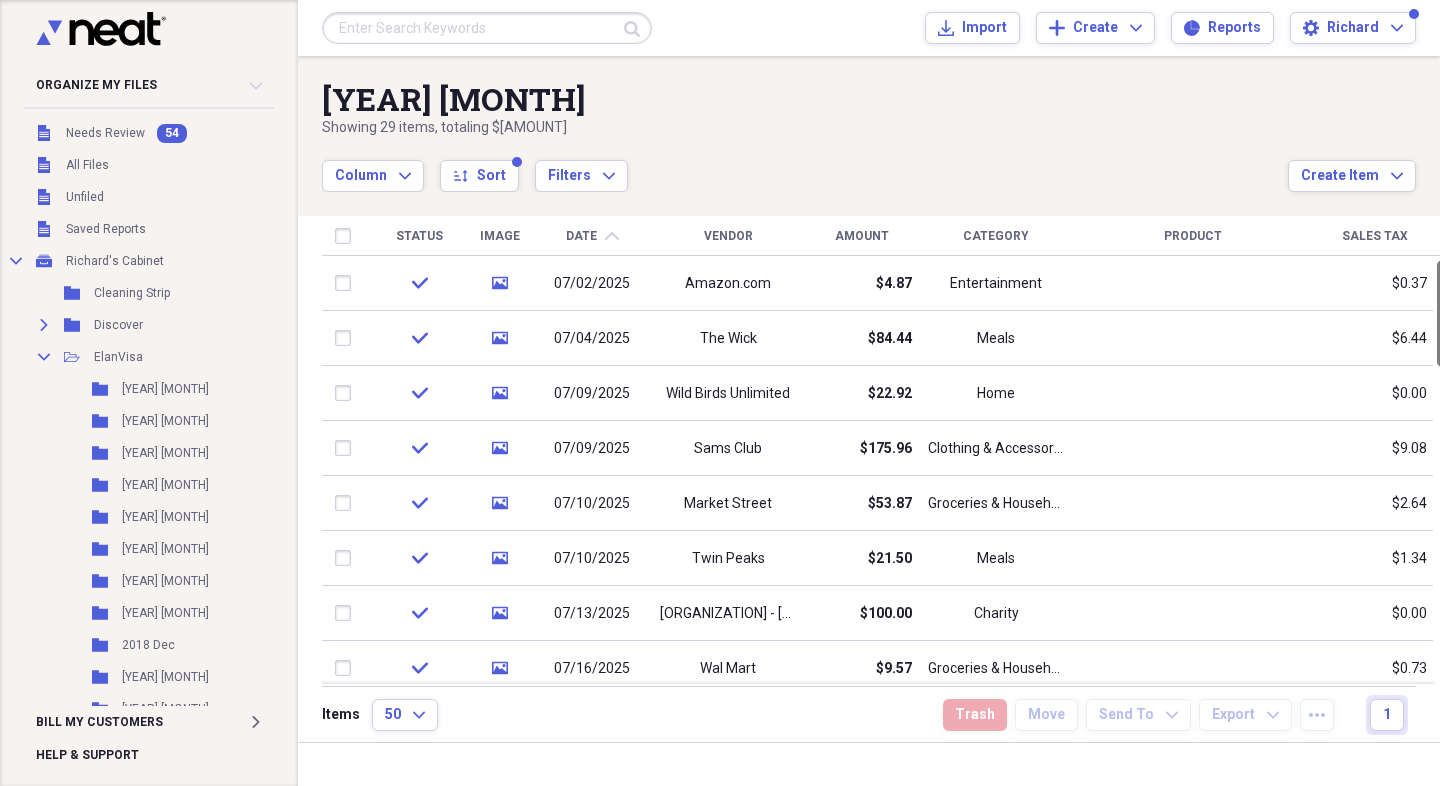 drag, startPoint x: 1430, startPoint y: 405, endPoint x: 1436, endPoint y: 281, distance: 124.14507 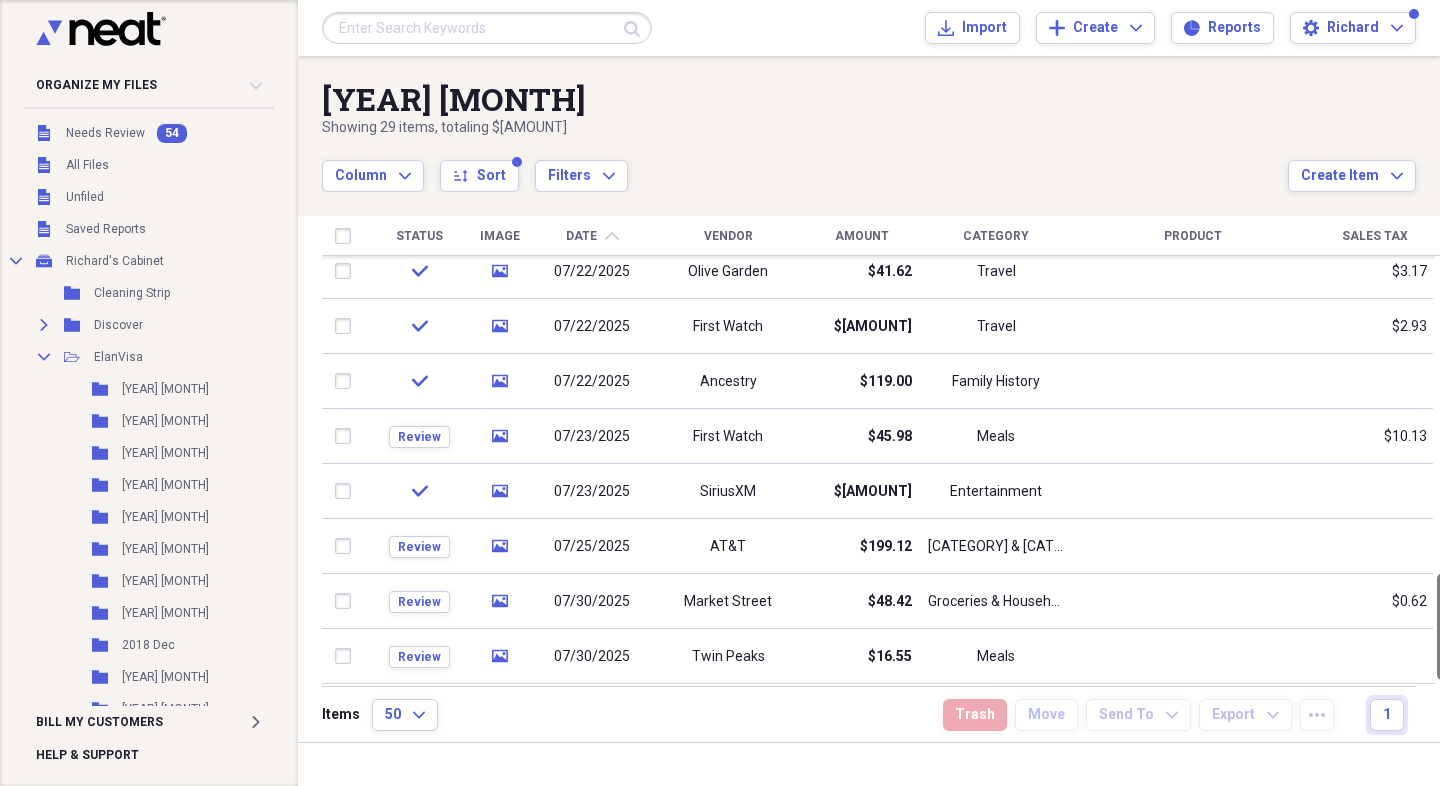 drag, startPoint x: 1430, startPoint y: 295, endPoint x: 1431, endPoint y: 641, distance: 346.00143 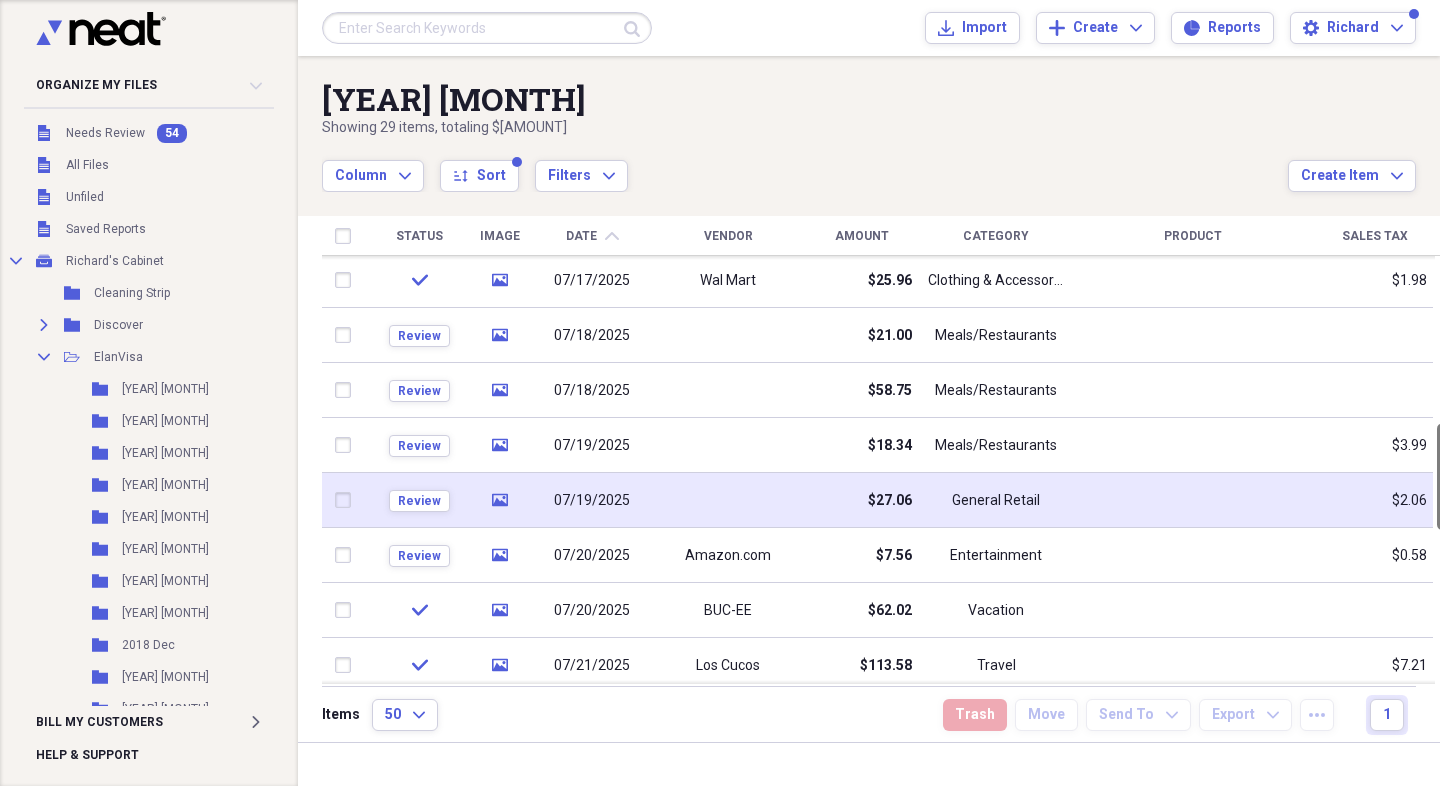 drag, startPoint x: 1431, startPoint y: 639, endPoint x: 1392, endPoint y: 489, distance: 154.98709 